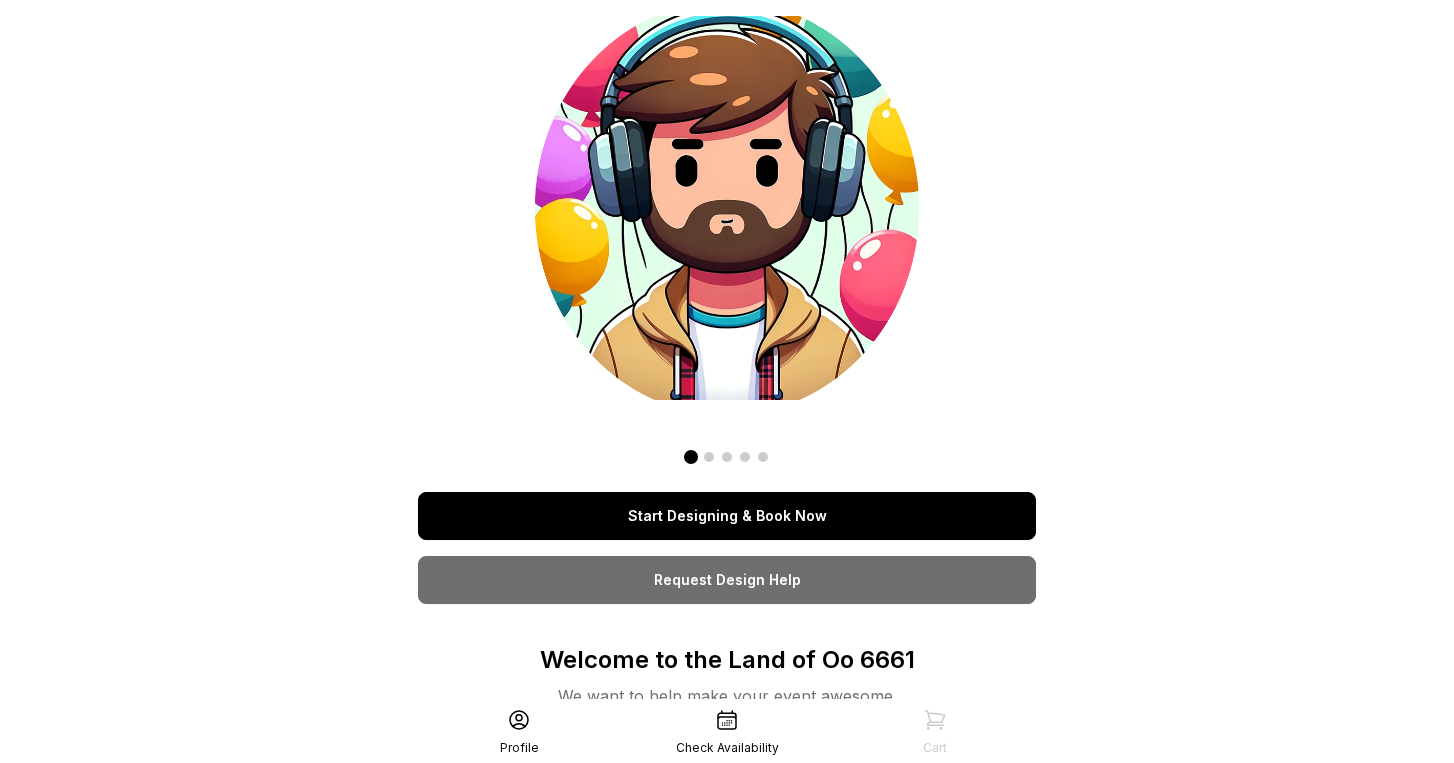 scroll, scrollTop: 0, scrollLeft: 0, axis: both 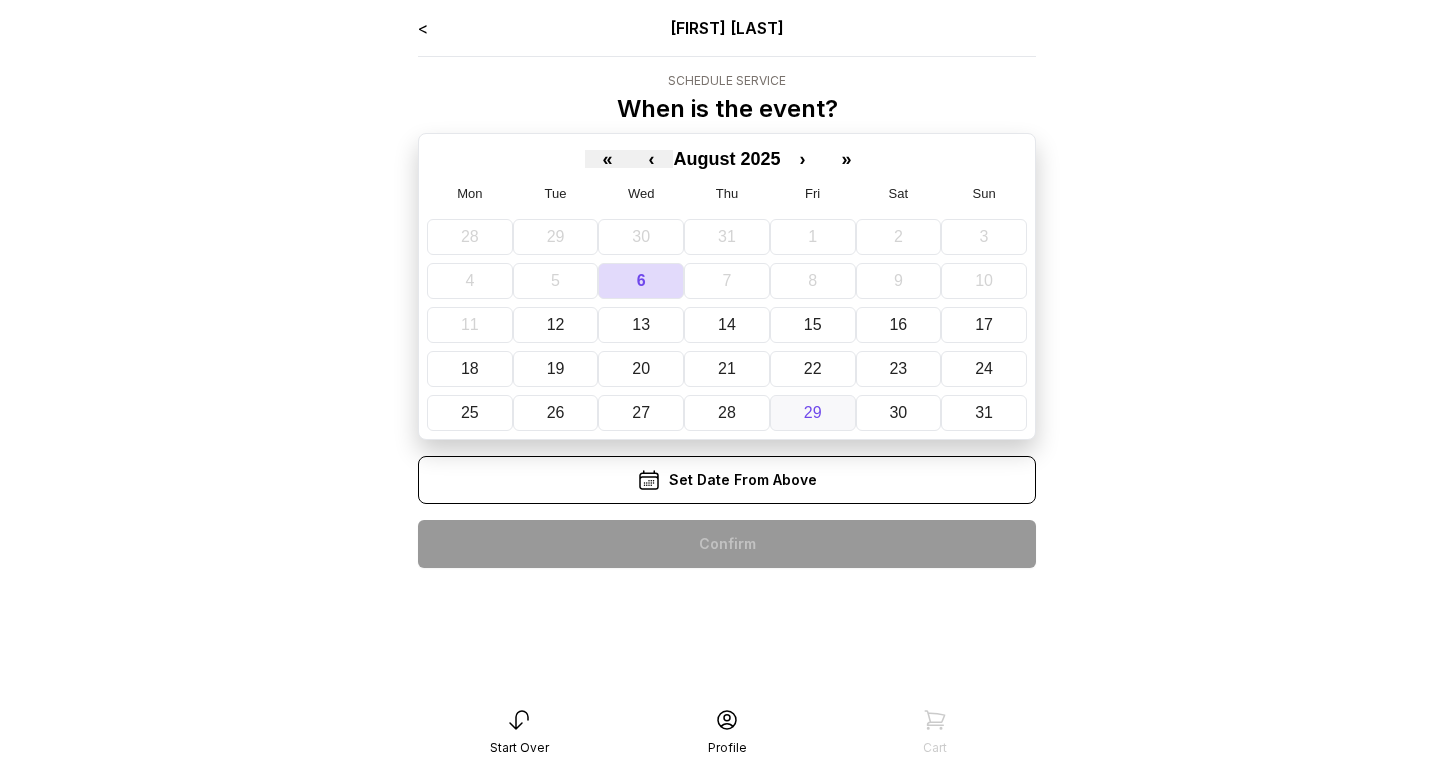 click on "29" at bounding box center (813, 413) 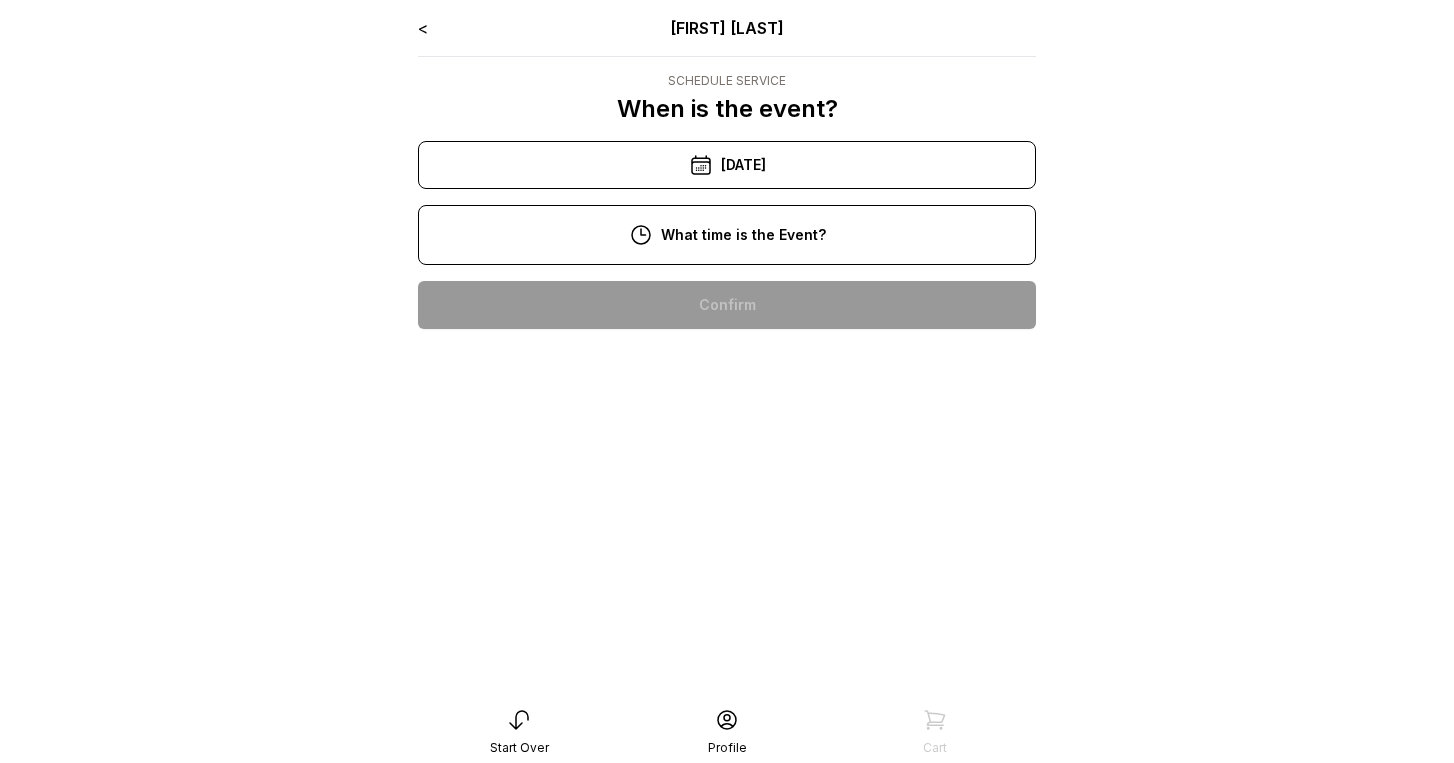 click on "10:00 am" at bounding box center (727, 305) 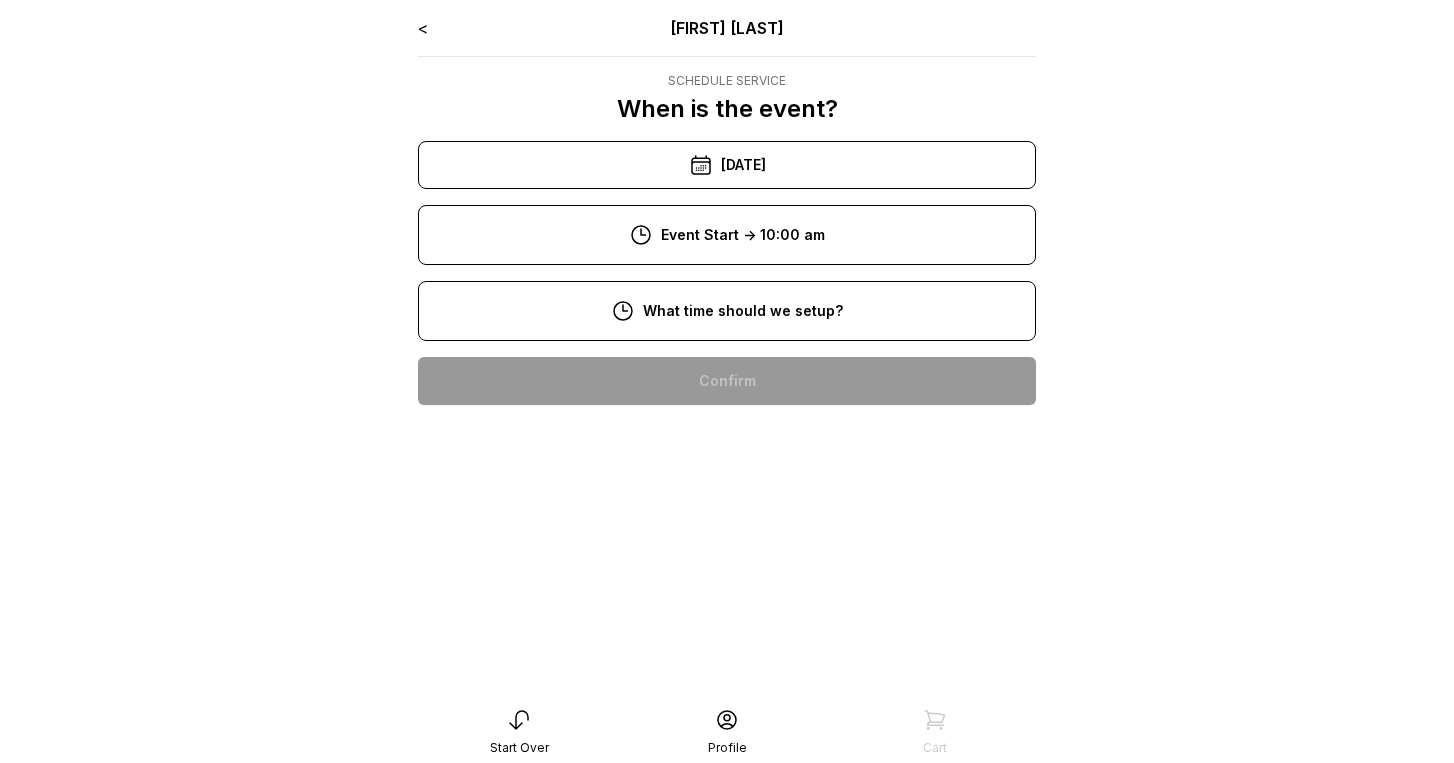 click on "8:00 am" at bounding box center [727, 381] 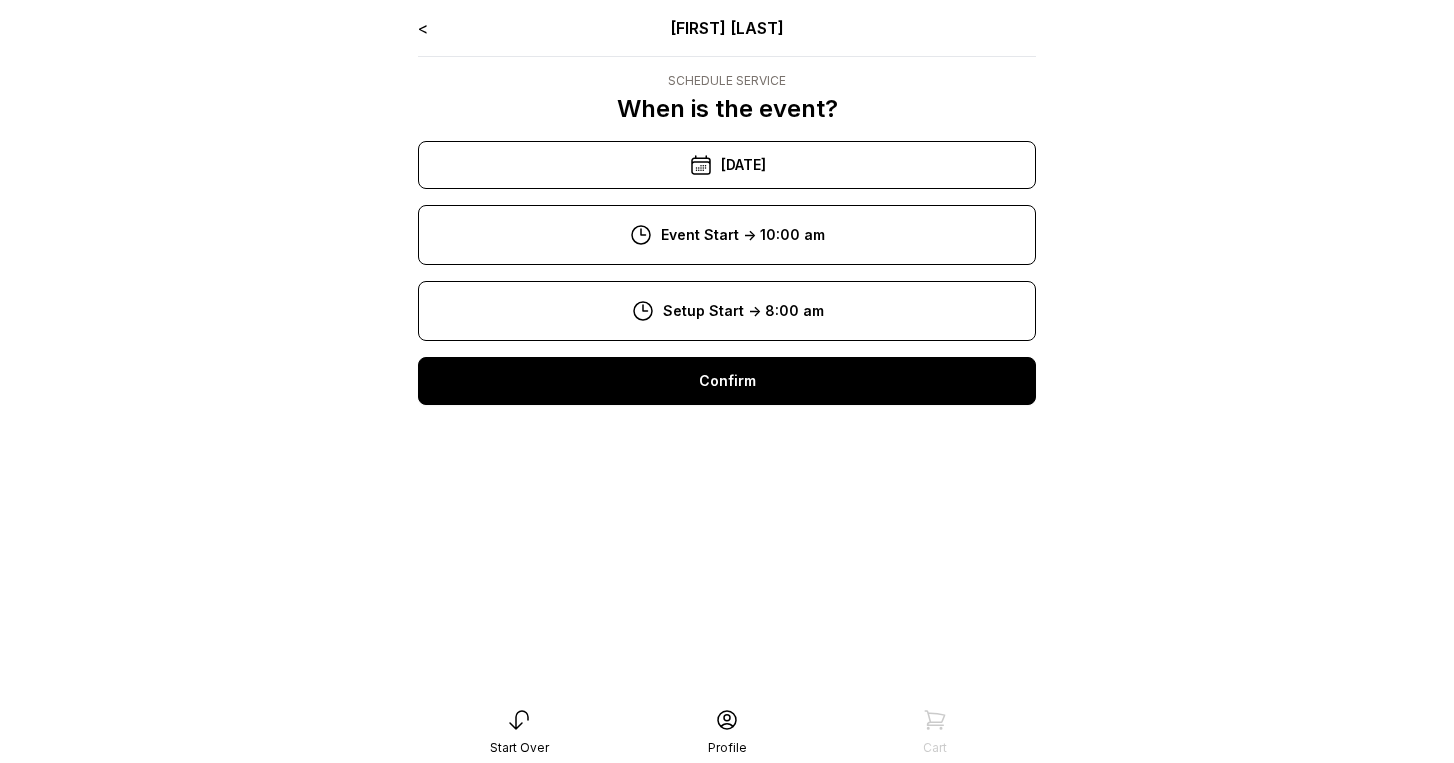 click on "Confirm" at bounding box center (727, 381) 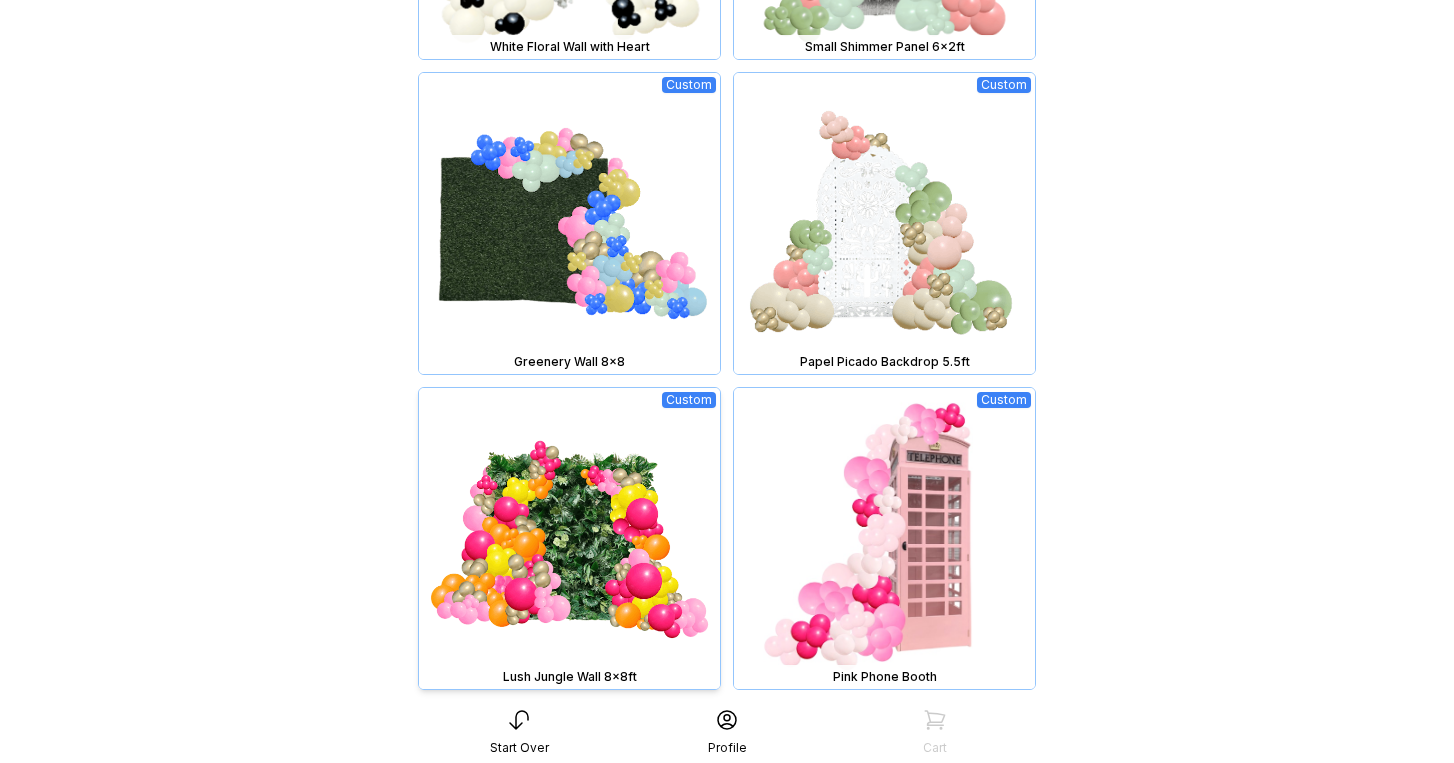 scroll, scrollTop: 1757, scrollLeft: 0, axis: vertical 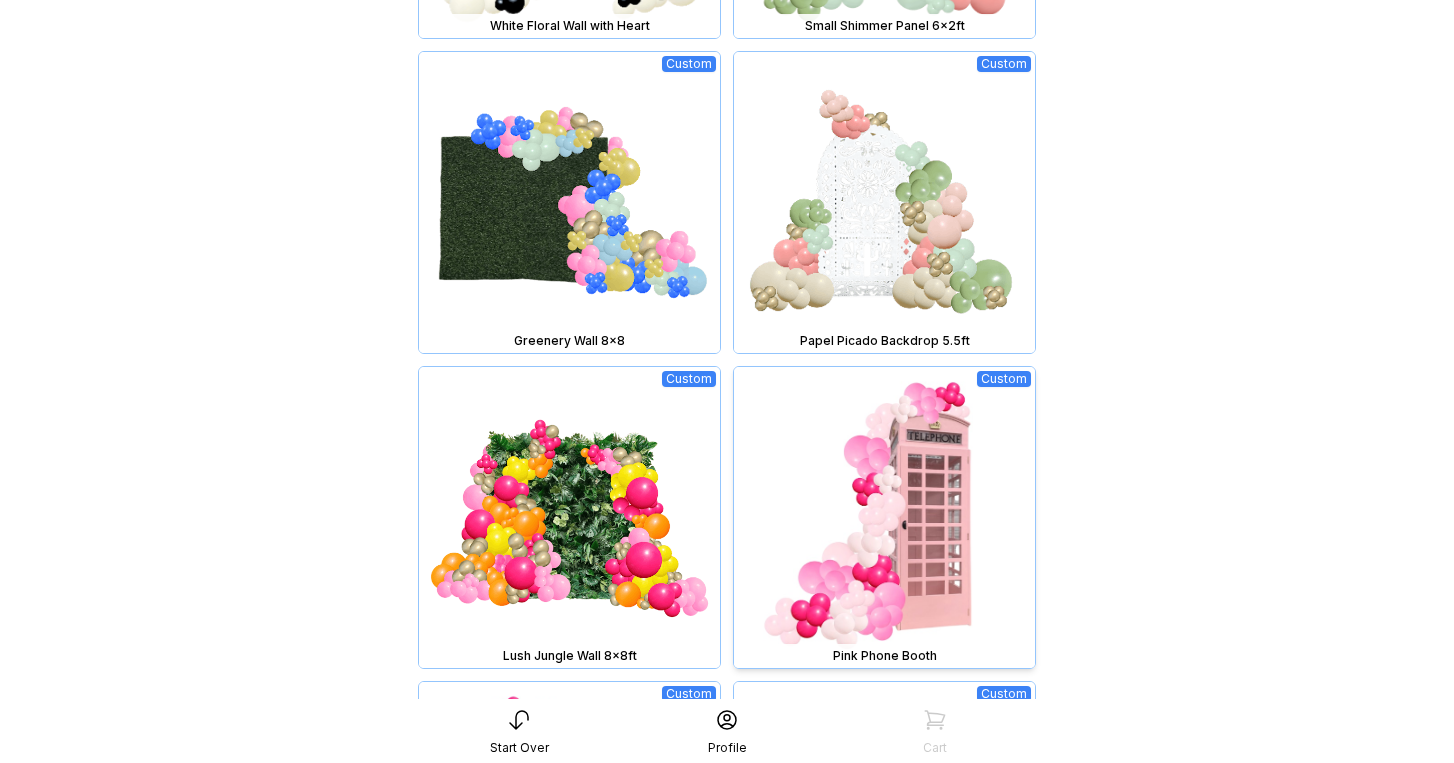 click at bounding box center [884, 517] 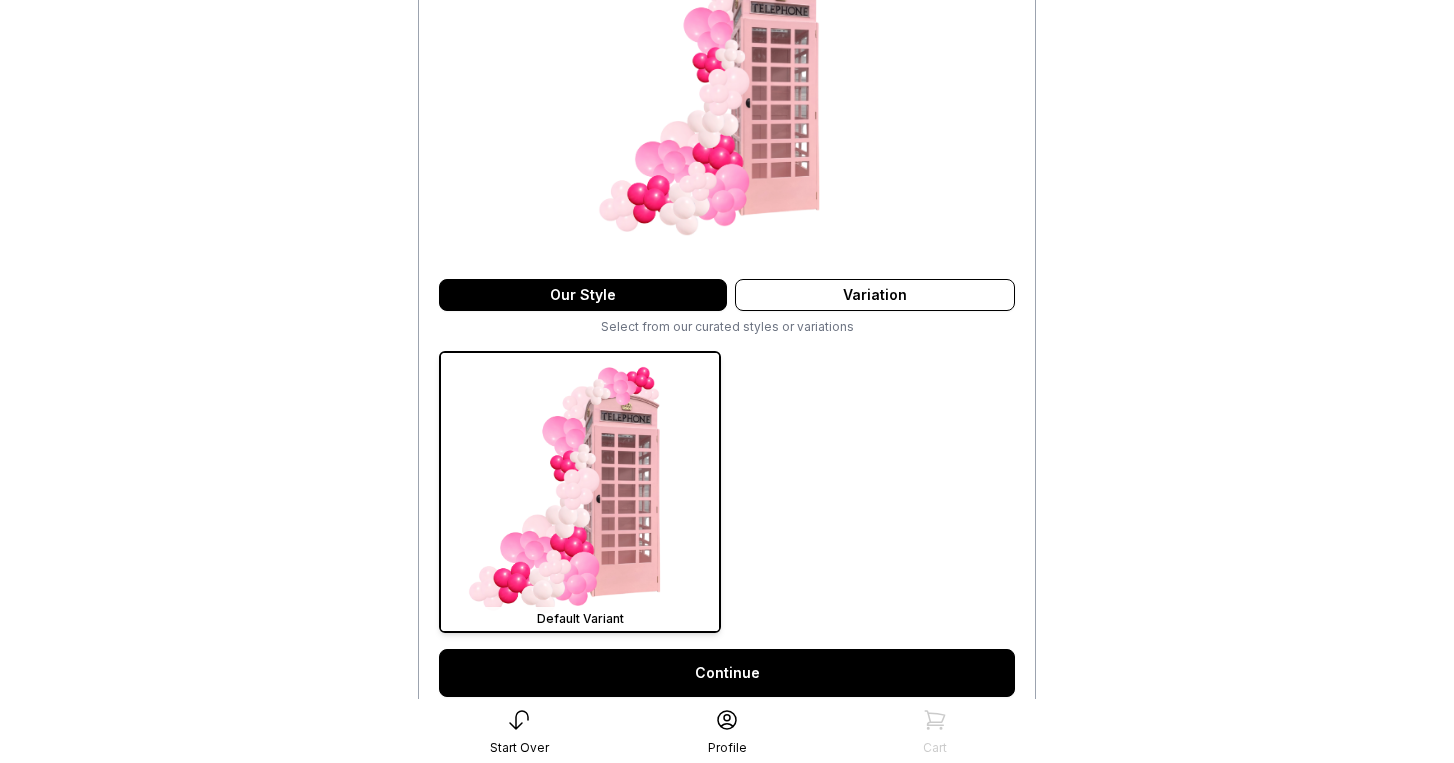 scroll, scrollTop: 322, scrollLeft: 0, axis: vertical 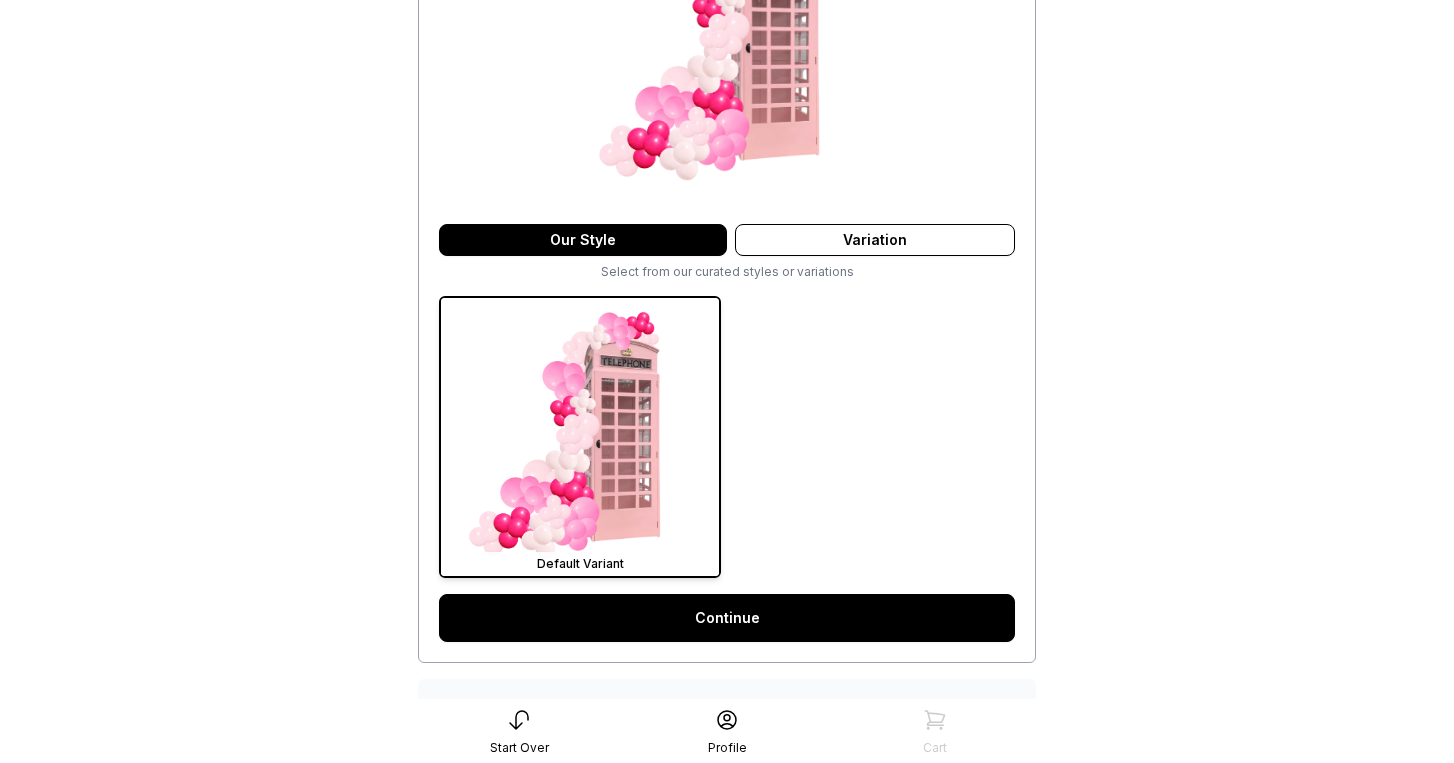 click on "Continue" at bounding box center (727, 618) 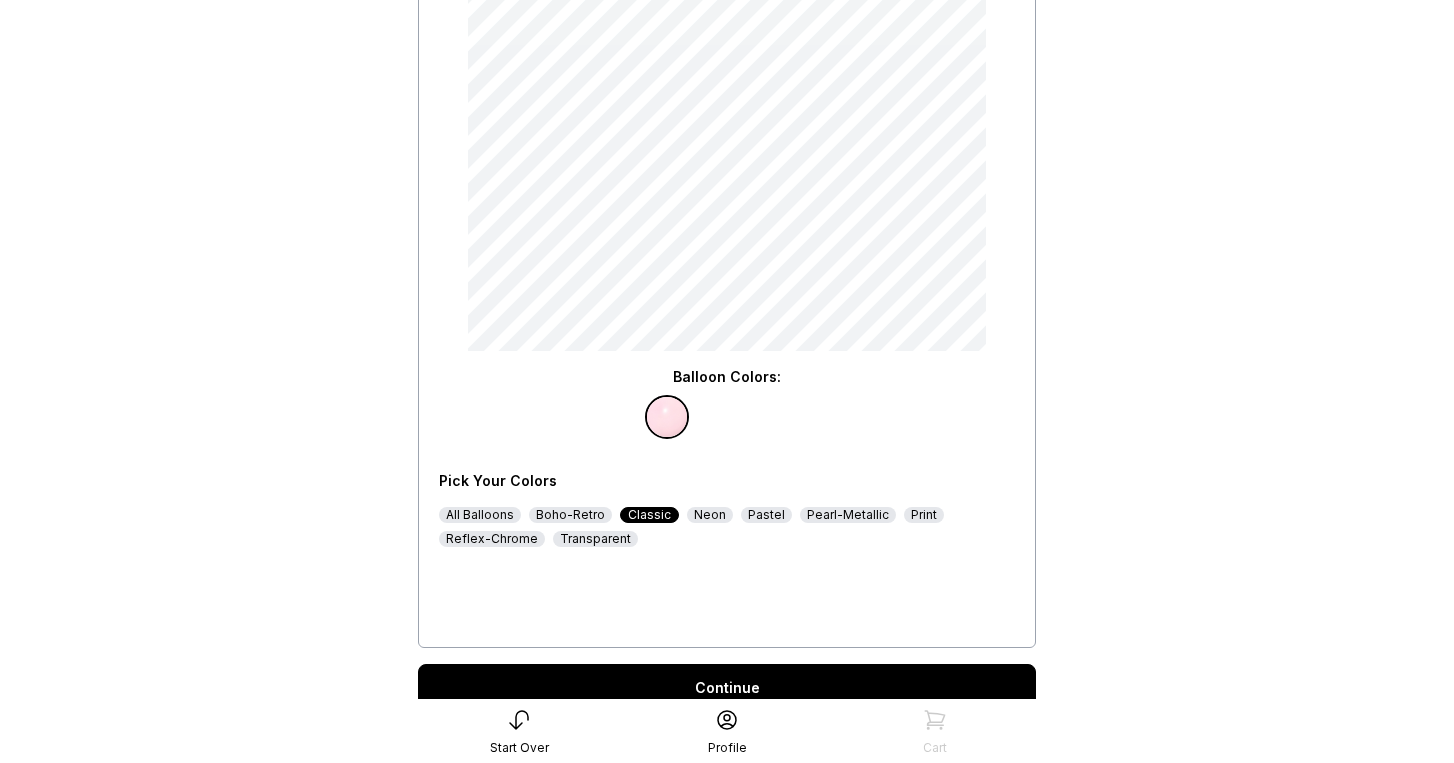 scroll, scrollTop: 211, scrollLeft: 0, axis: vertical 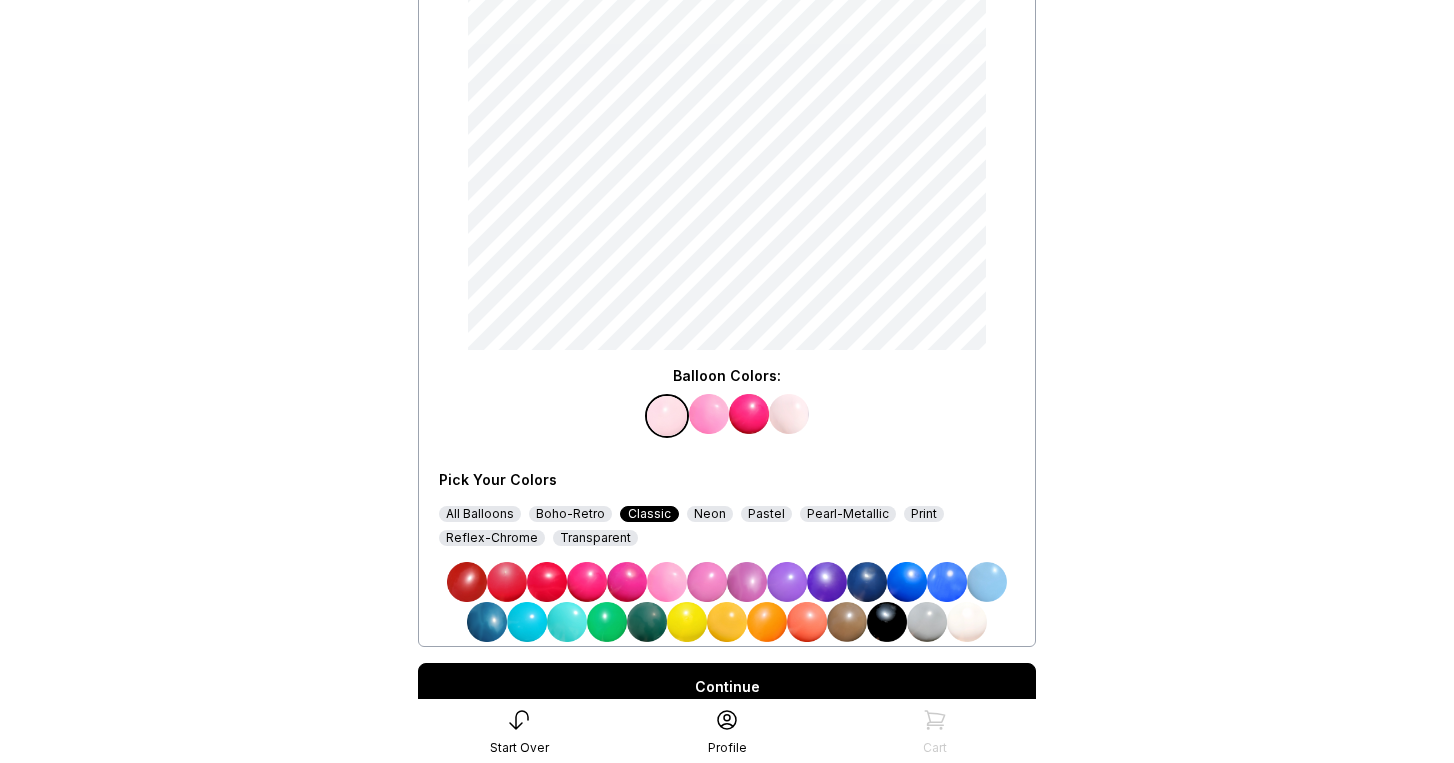 click at bounding box center (747, 582) 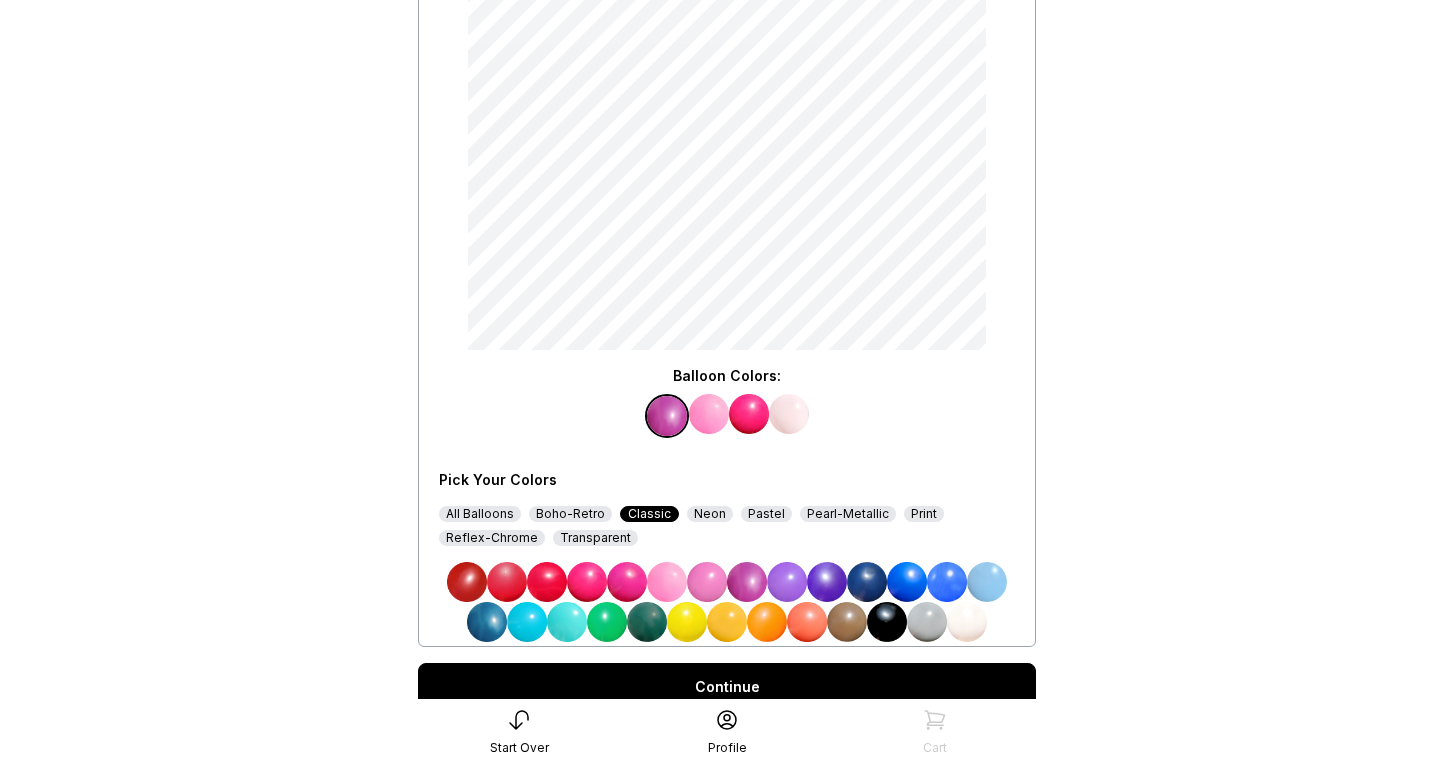 click at bounding box center [709, 414] 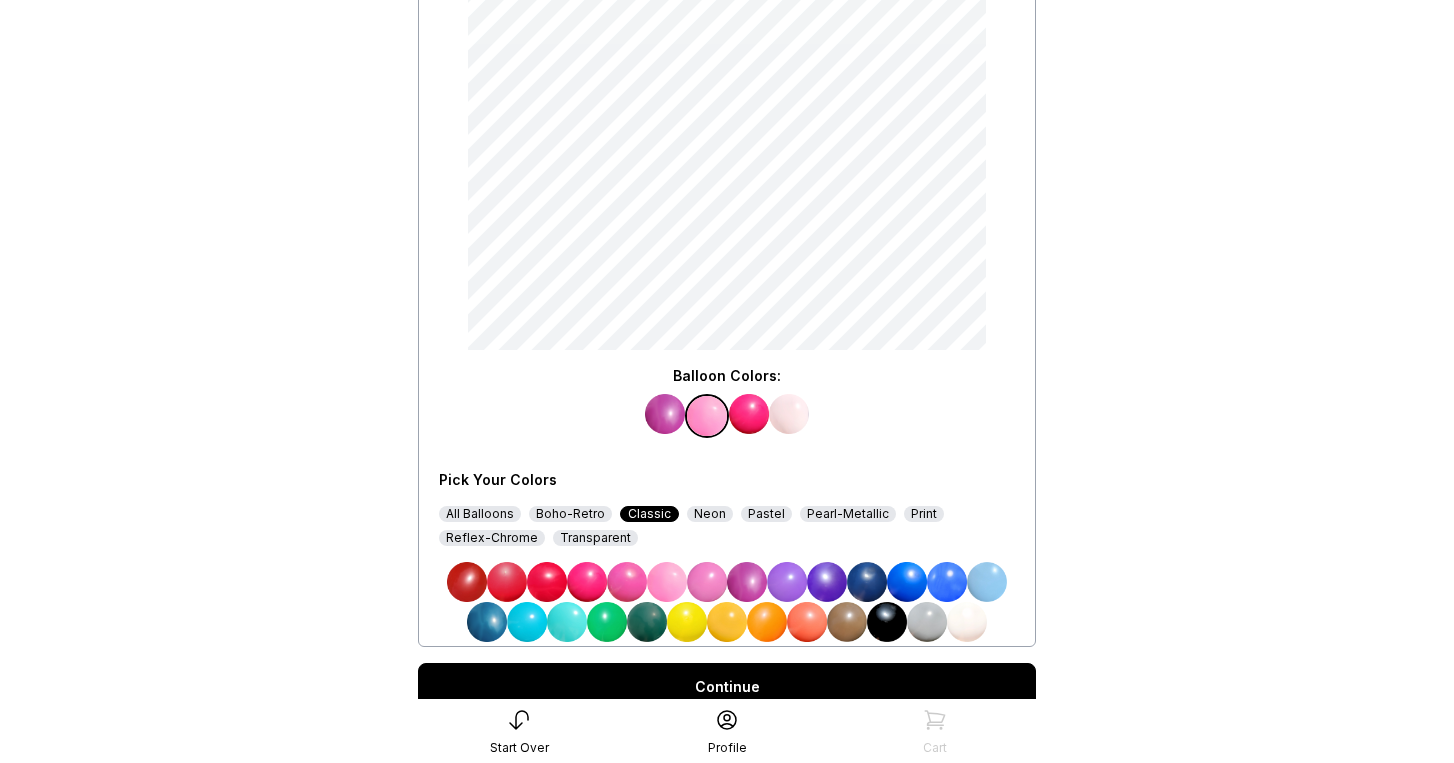click at bounding box center (627, 582) 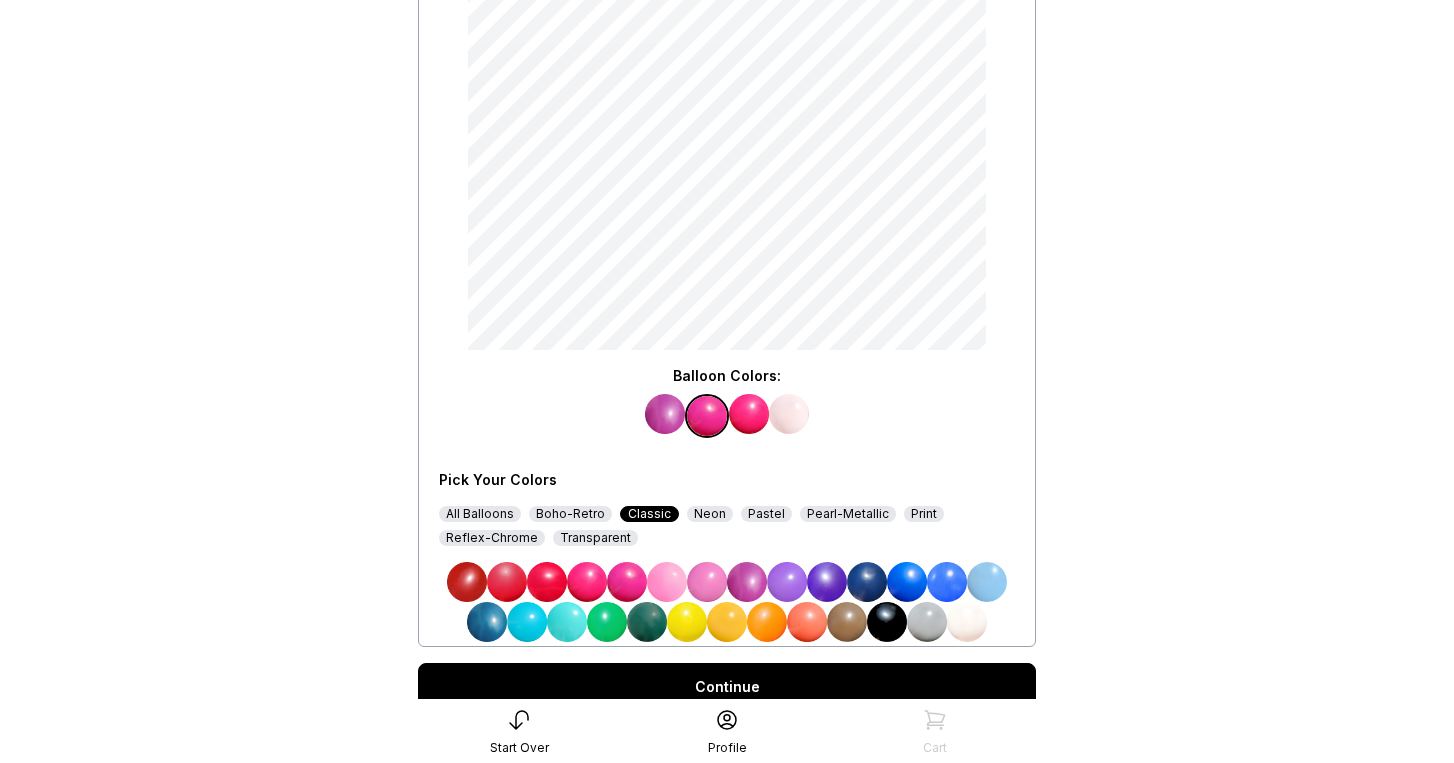 click at bounding box center [749, 414] 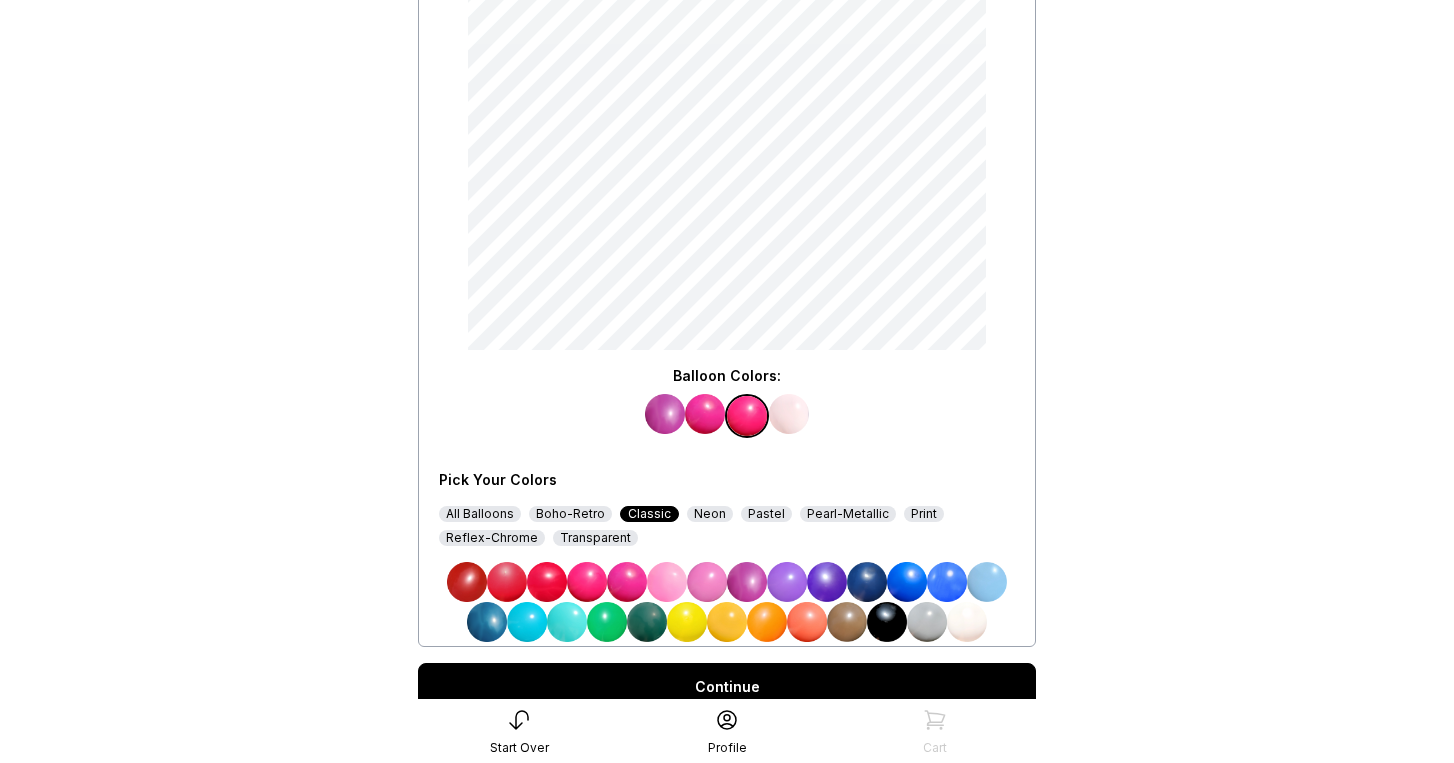 click on "Continue" at bounding box center [727, 687] 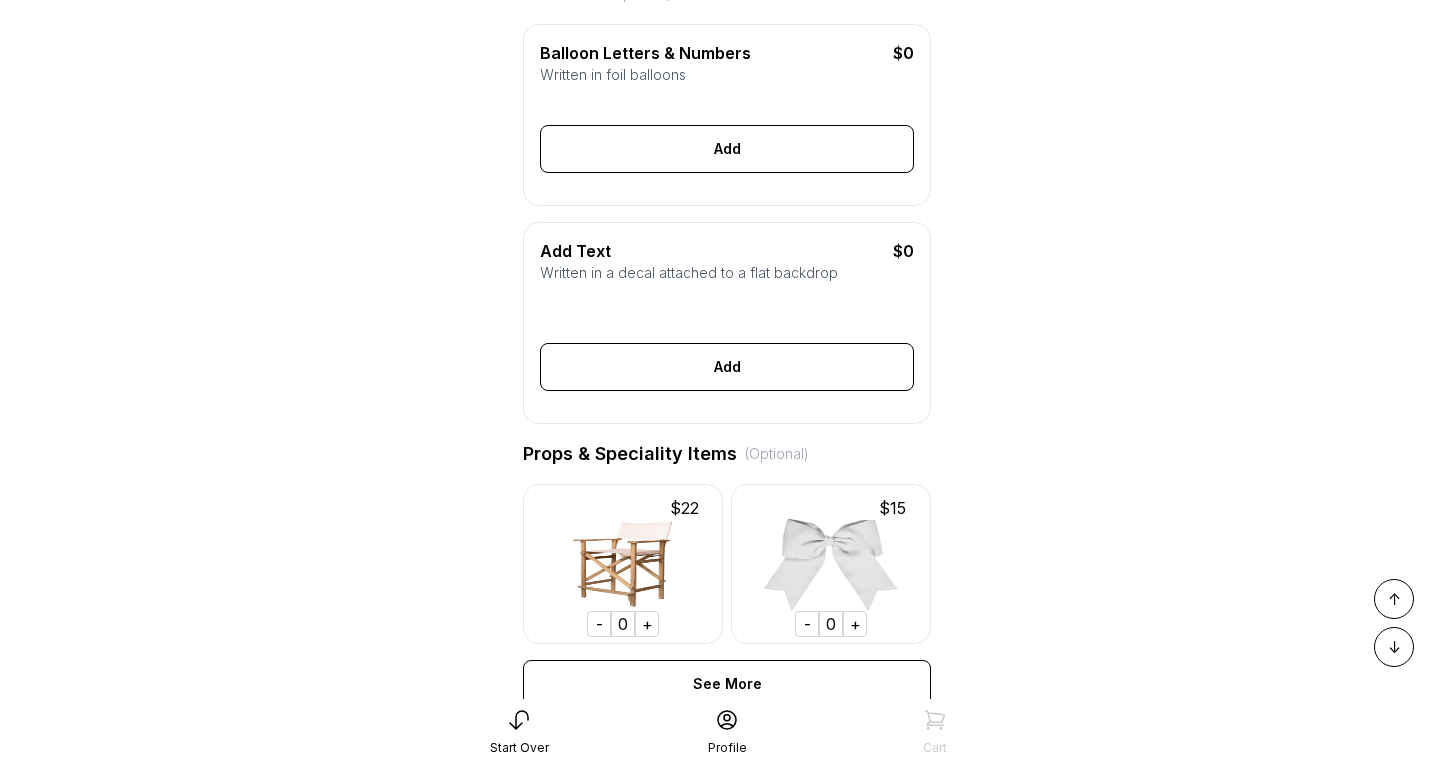scroll, scrollTop: 746, scrollLeft: 0, axis: vertical 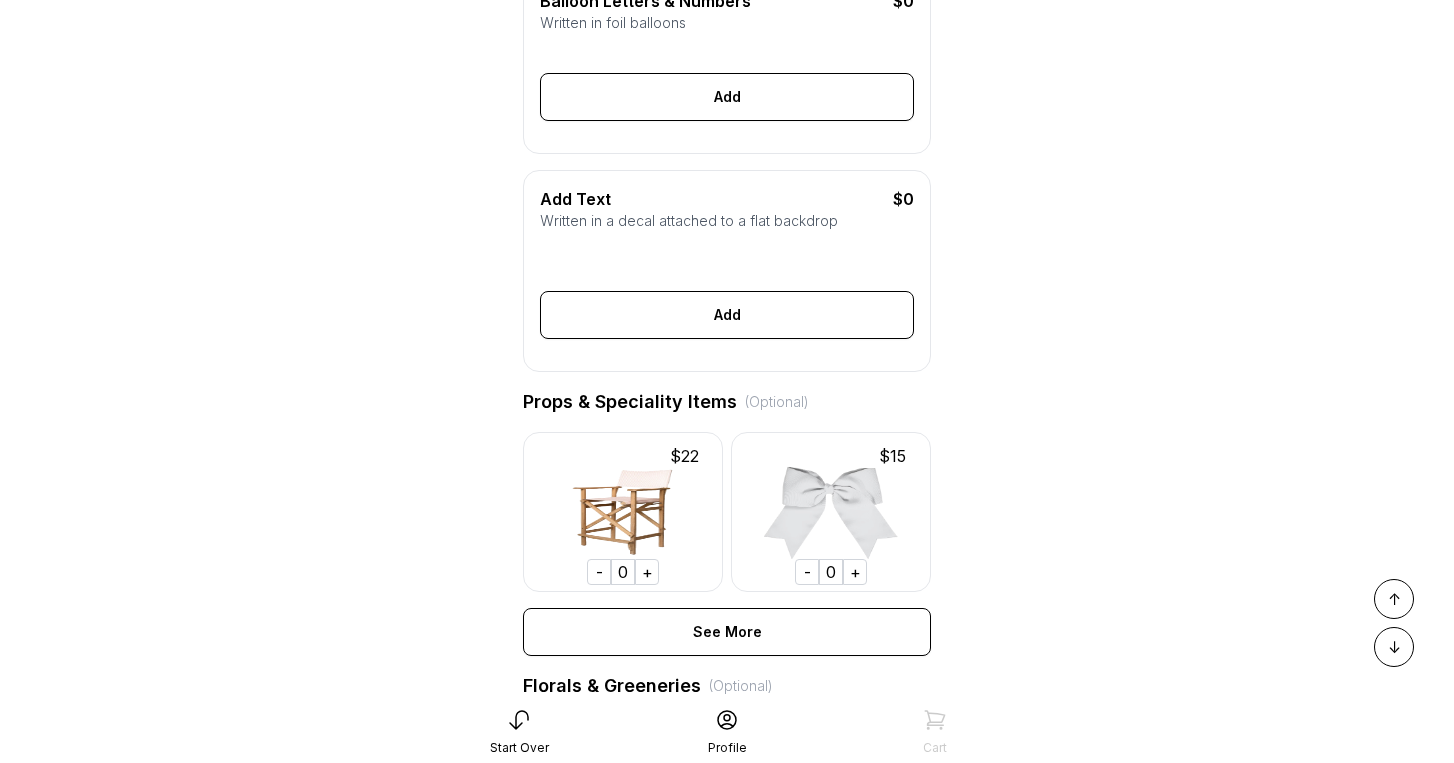 click on "+" at bounding box center [855, 572] 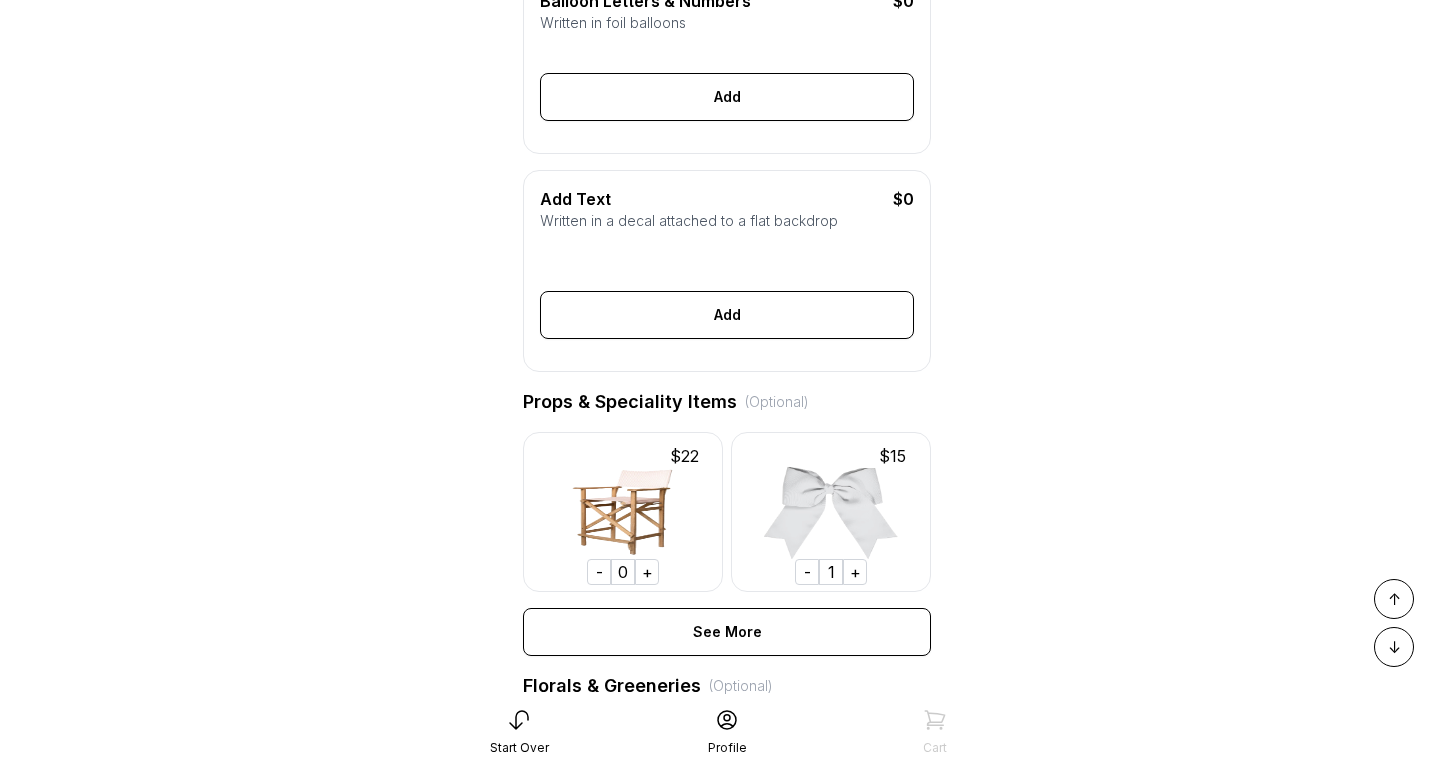 click on "+" at bounding box center (855, 572) 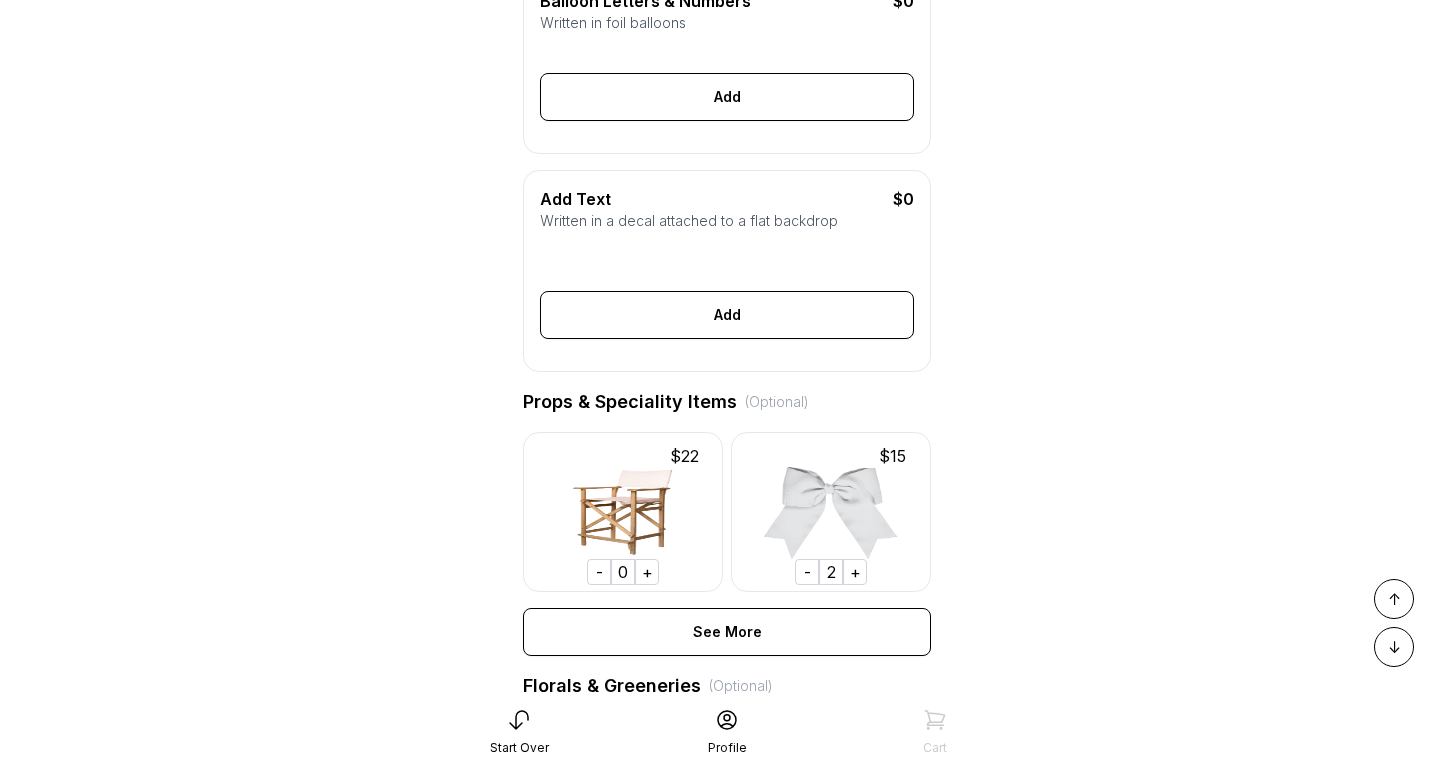 click on "+" at bounding box center [855, 572] 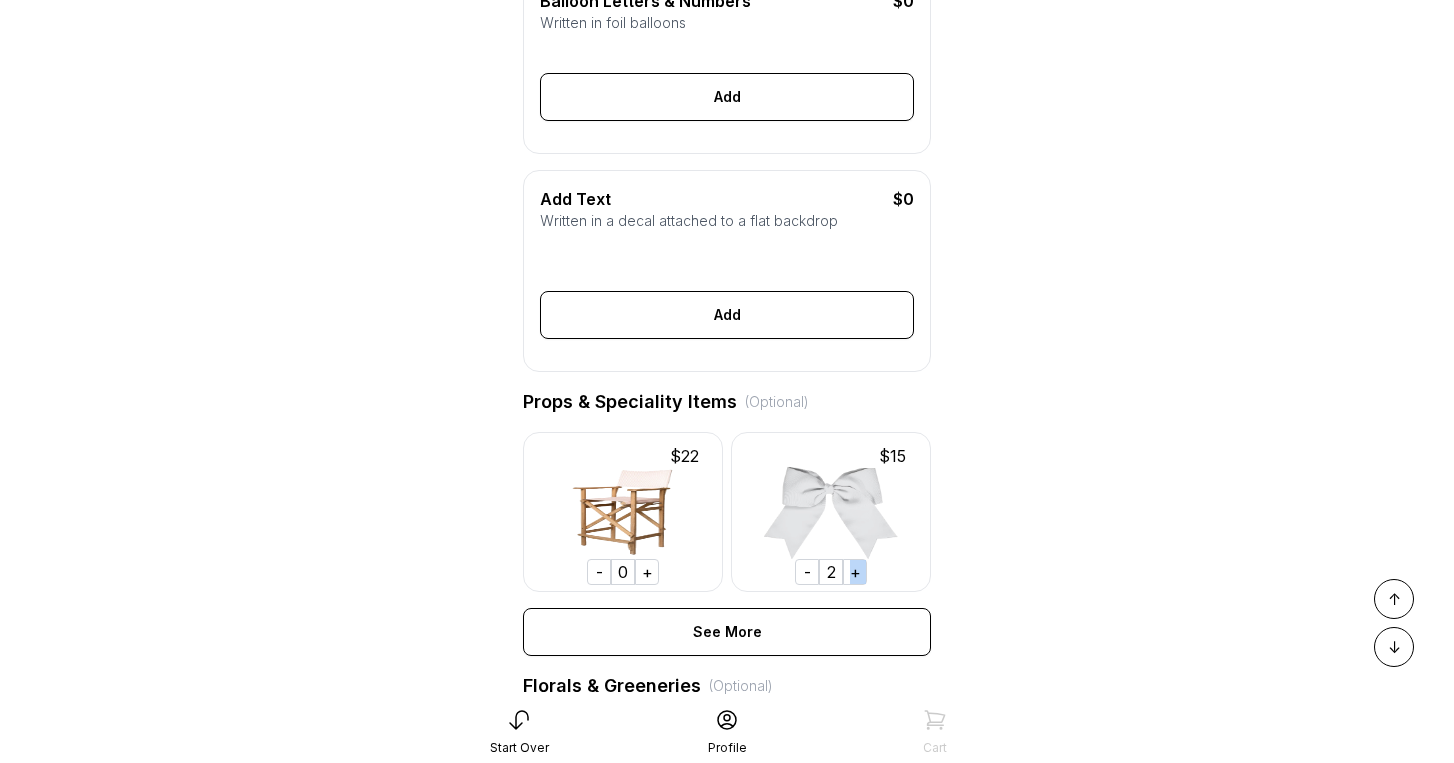 click on "+" at bounding box center (855, 572) 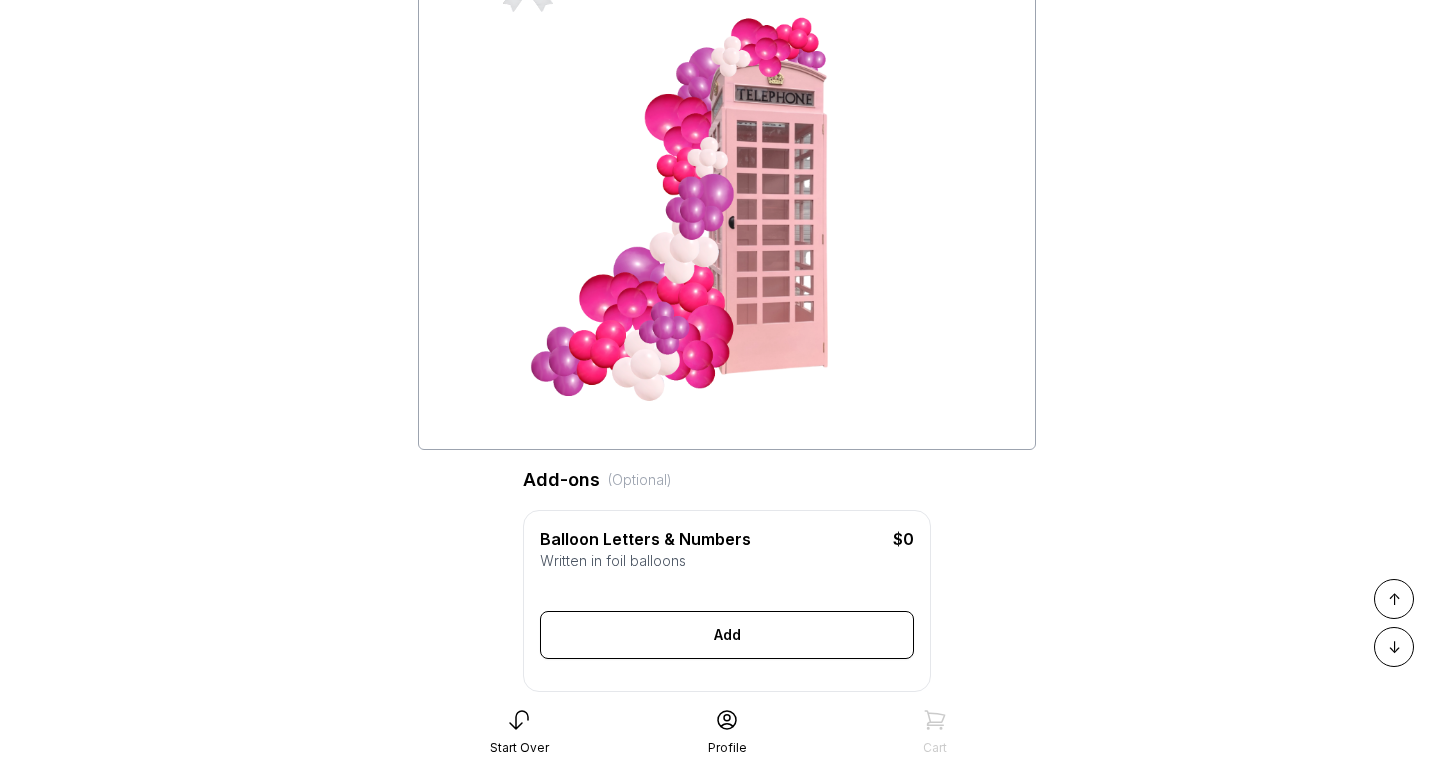 scroll, scrollTop: 0, scrollLeft: 0, axis: both 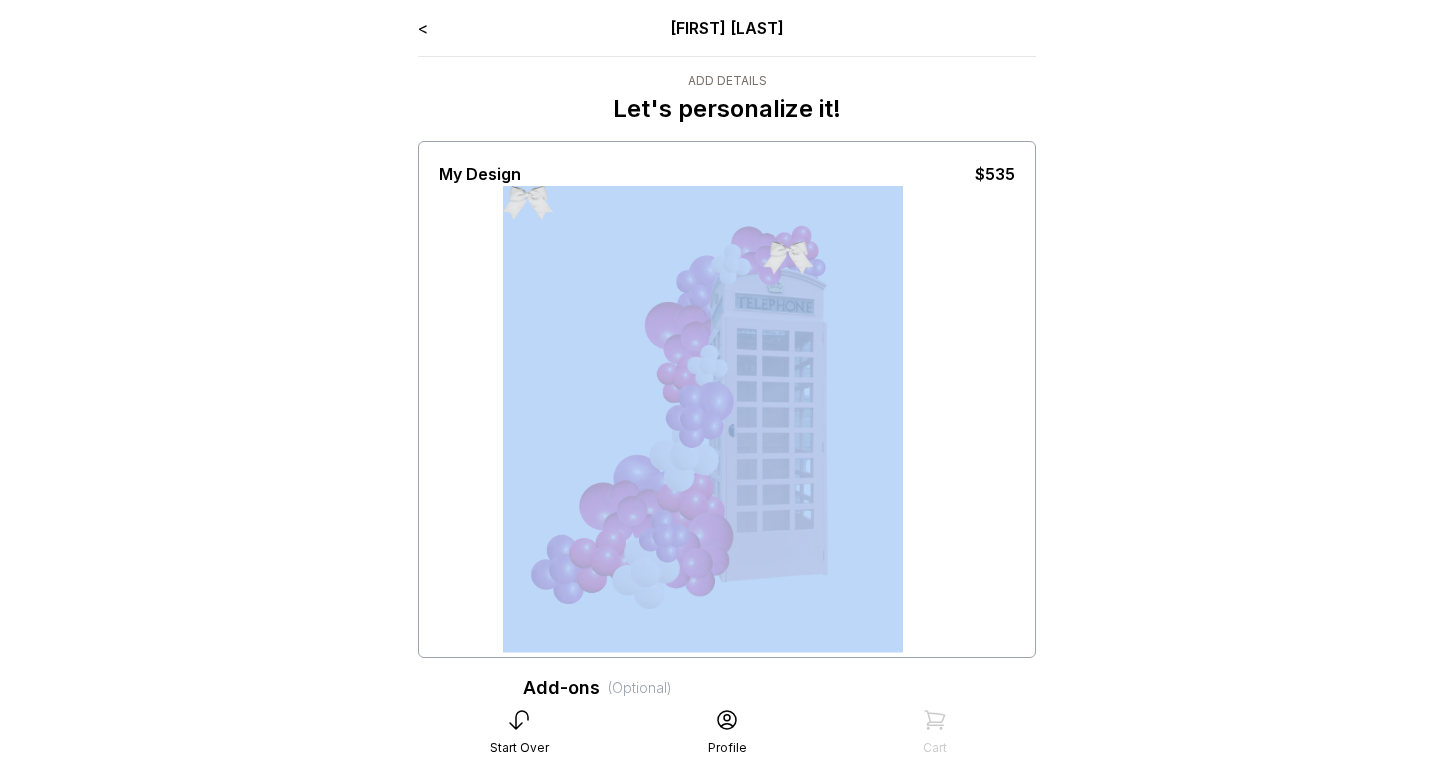 drag, startPoint x: 534, startPoint y: 190, endPoint x: 1056, endPoint y: 300, distance: 533.4642 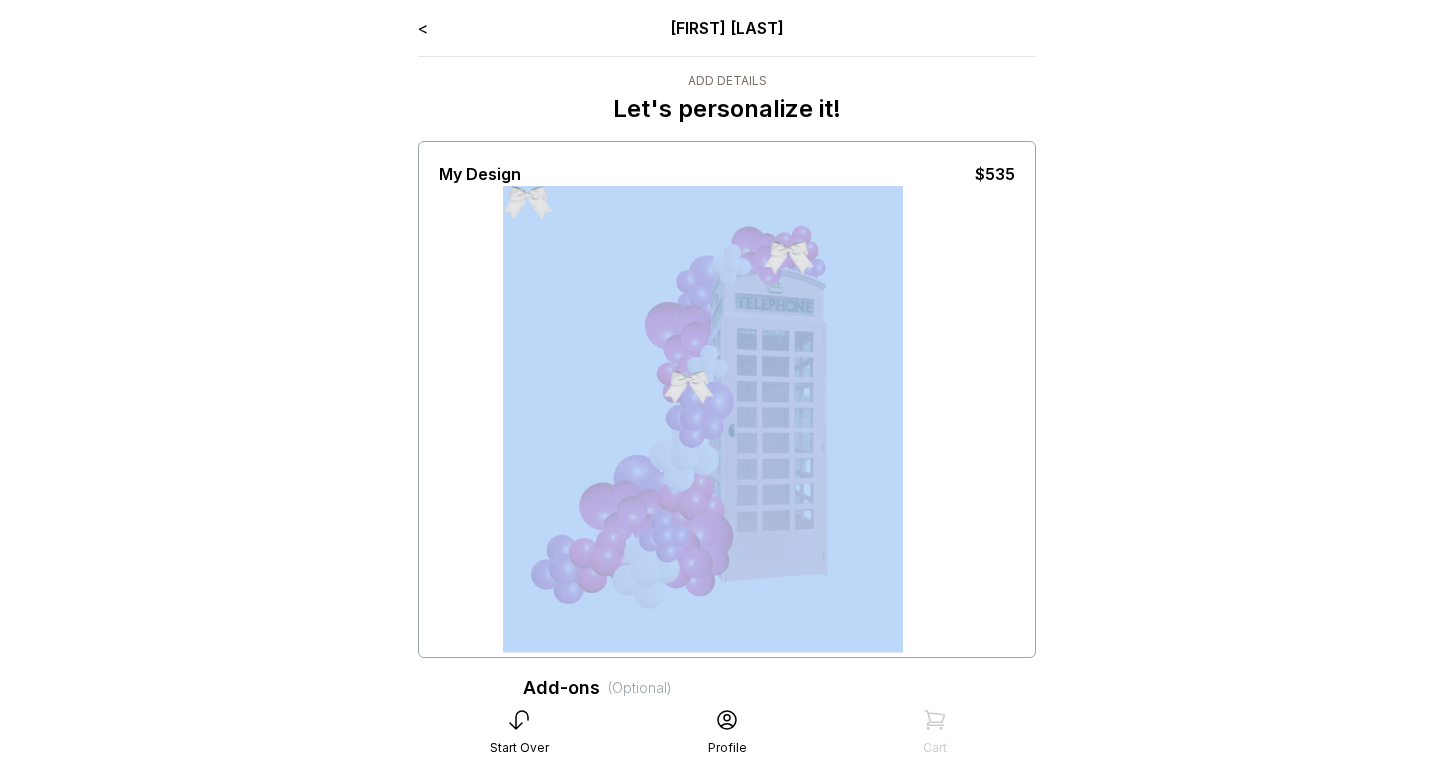 drag, startPoint x: 541, startPoint y: 196, endPoint x: 863, endPoint y: 566, distance: 490.49362 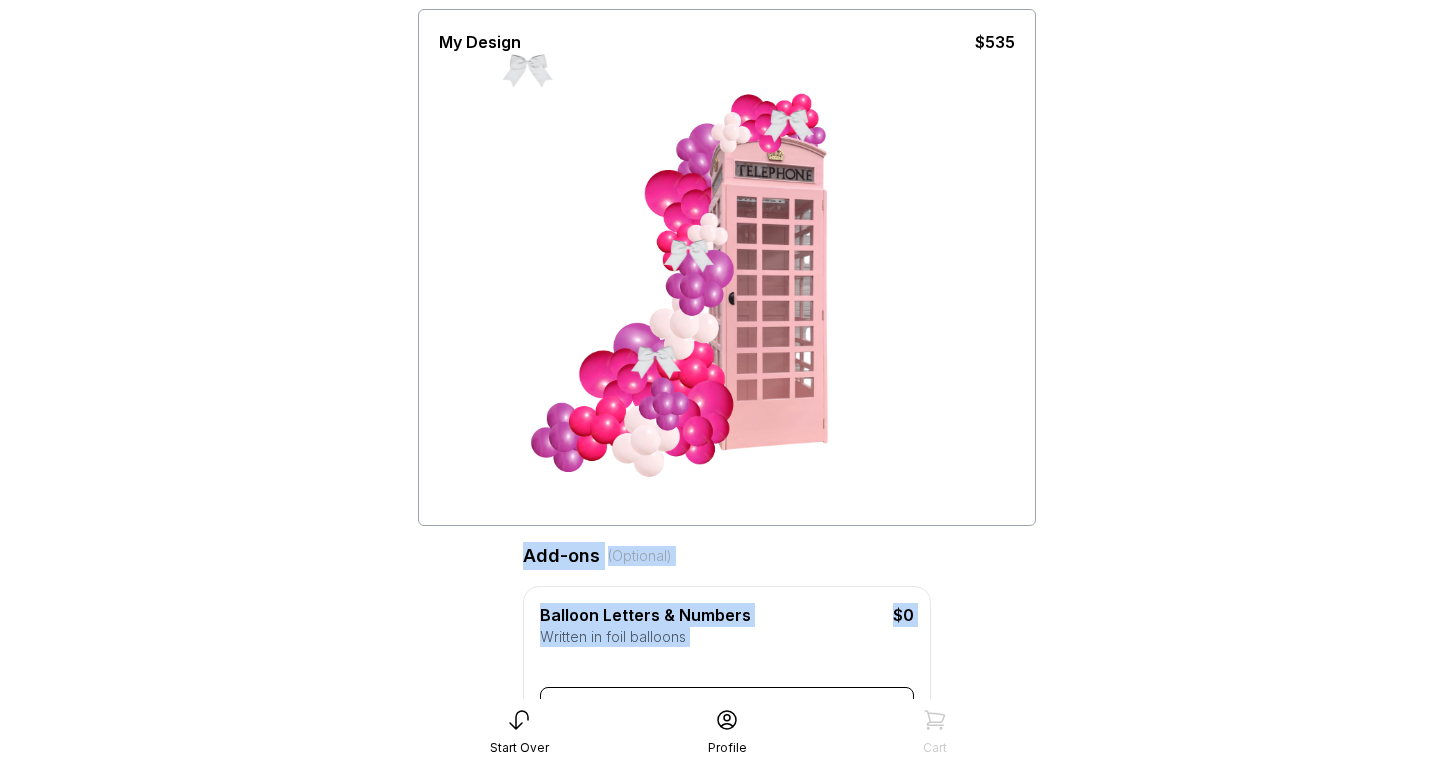 drag, startPoint x: 540, startPoint y: 197, endPoint x: 796, endPoint y: 765, distance: 623.0249 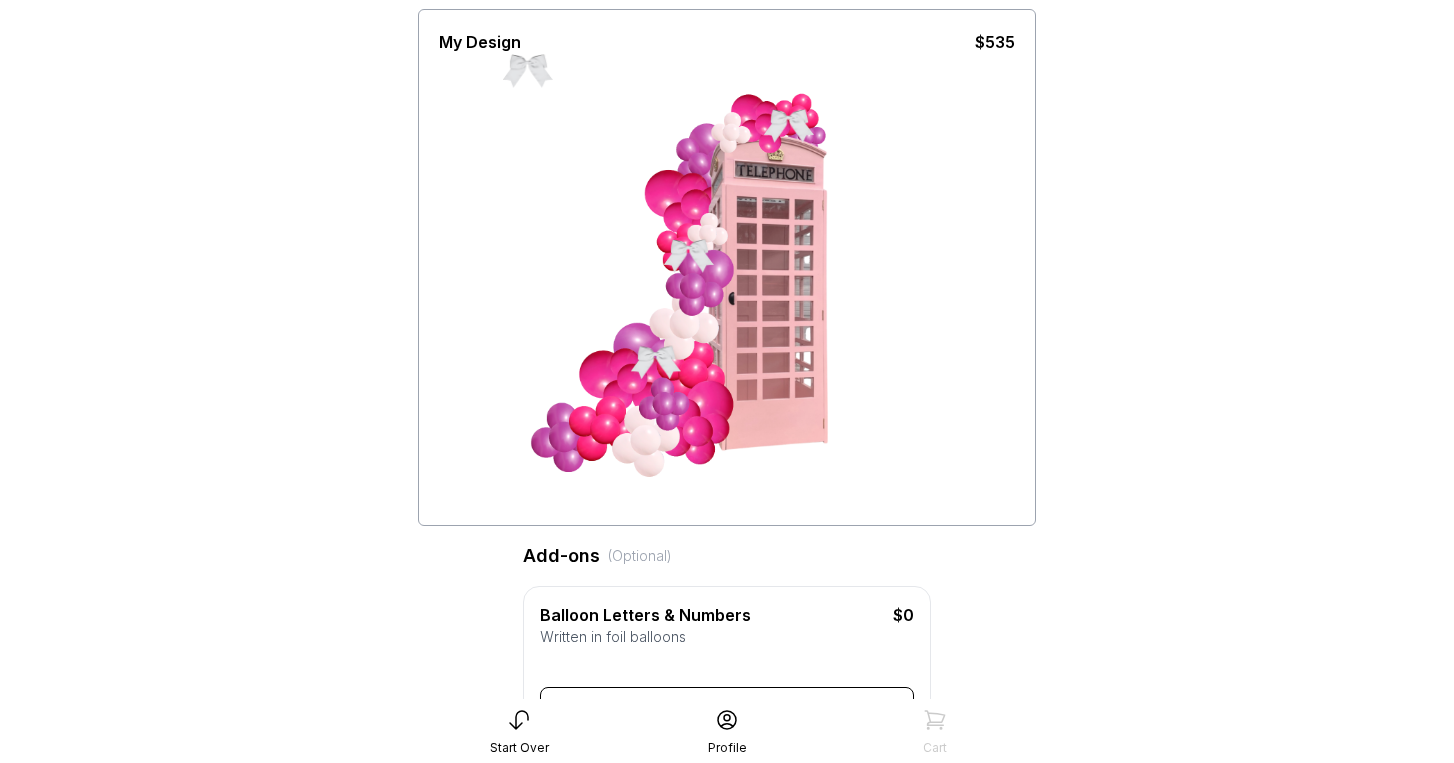 scroll, scrollTop: 145, scrollLeft: 0, axis: vertical 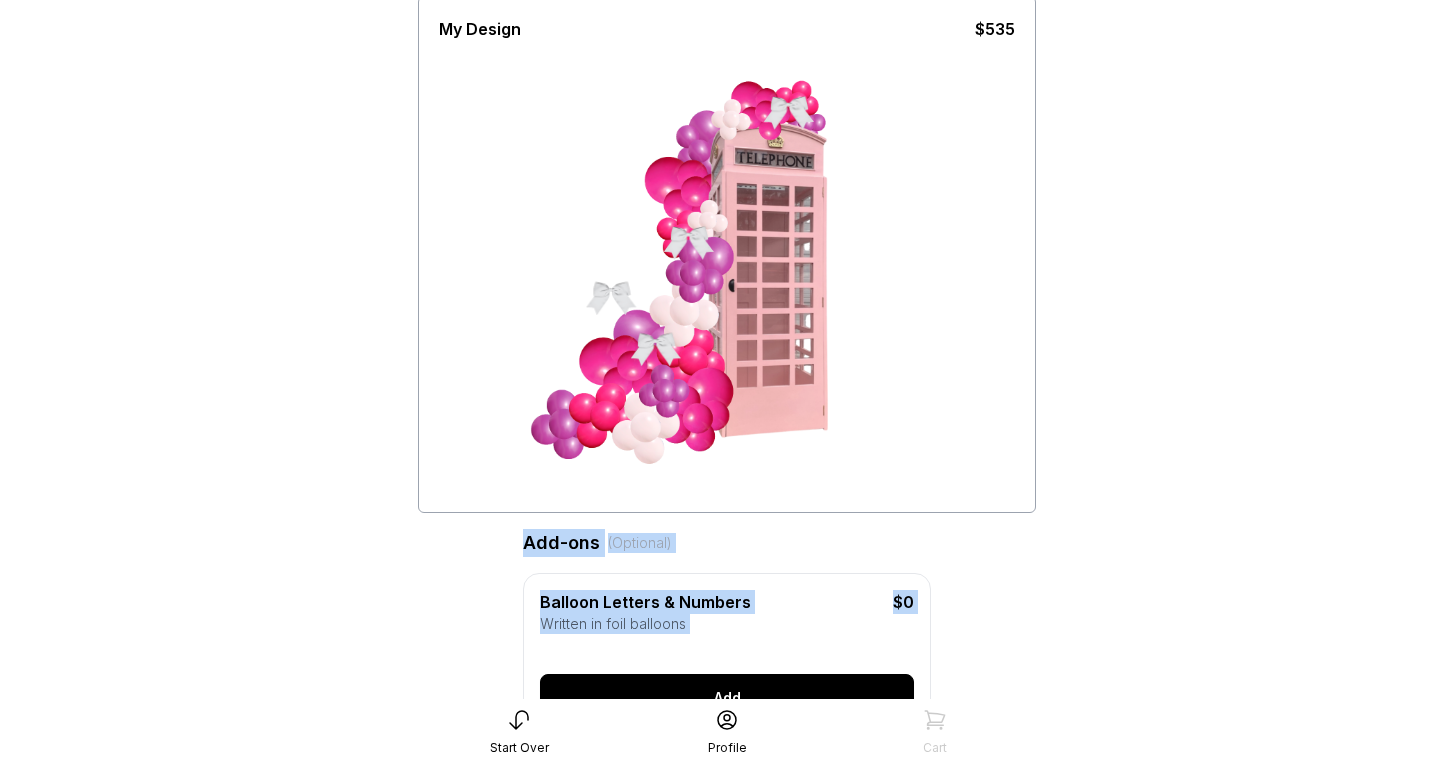 drag, startPoint x: 526, startPoint y: 51, endPoint x: 710, endPoint y: 679, distance: 654.4005 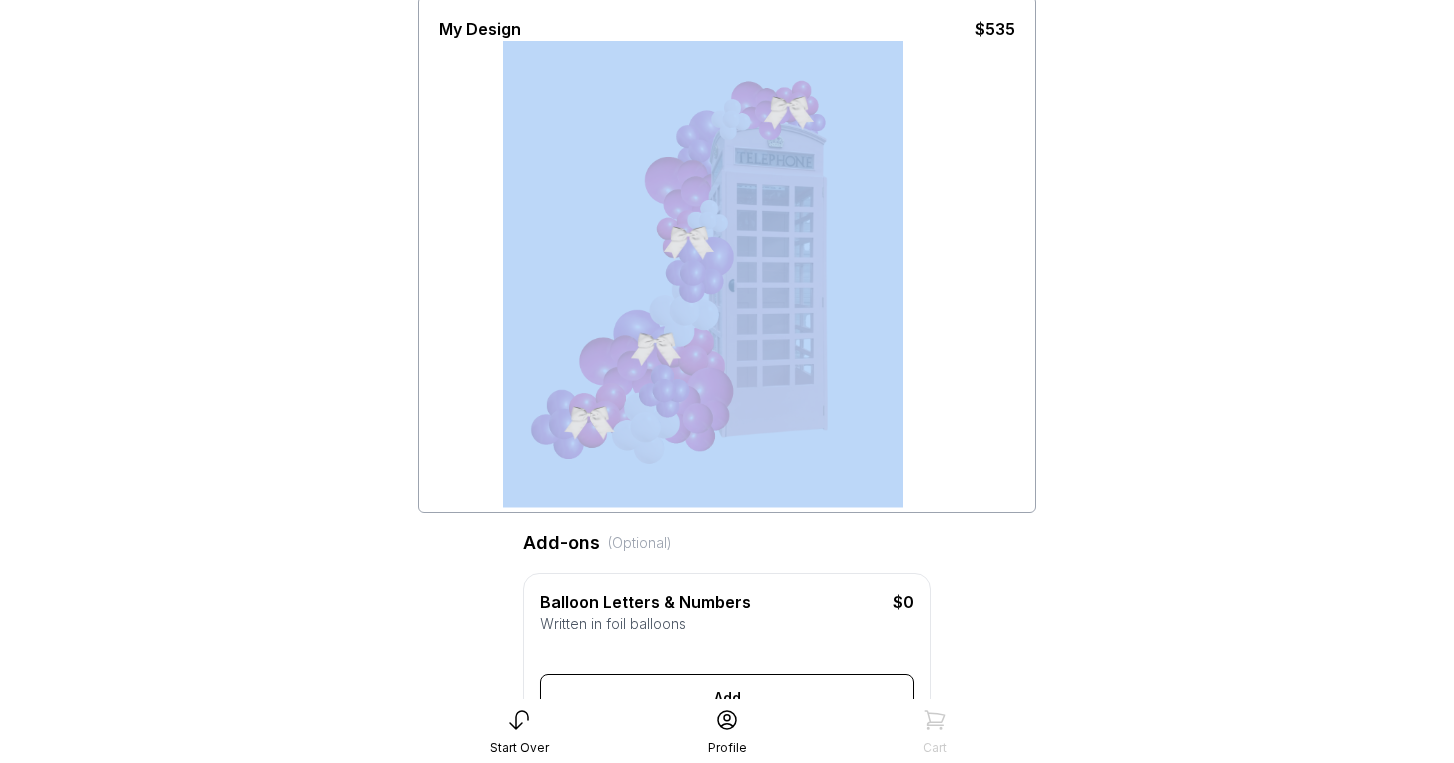 drag, startPoint x: 629, startPoint y: 364, endPoint x: 557, endPoint y: 473, distance: 130.63307 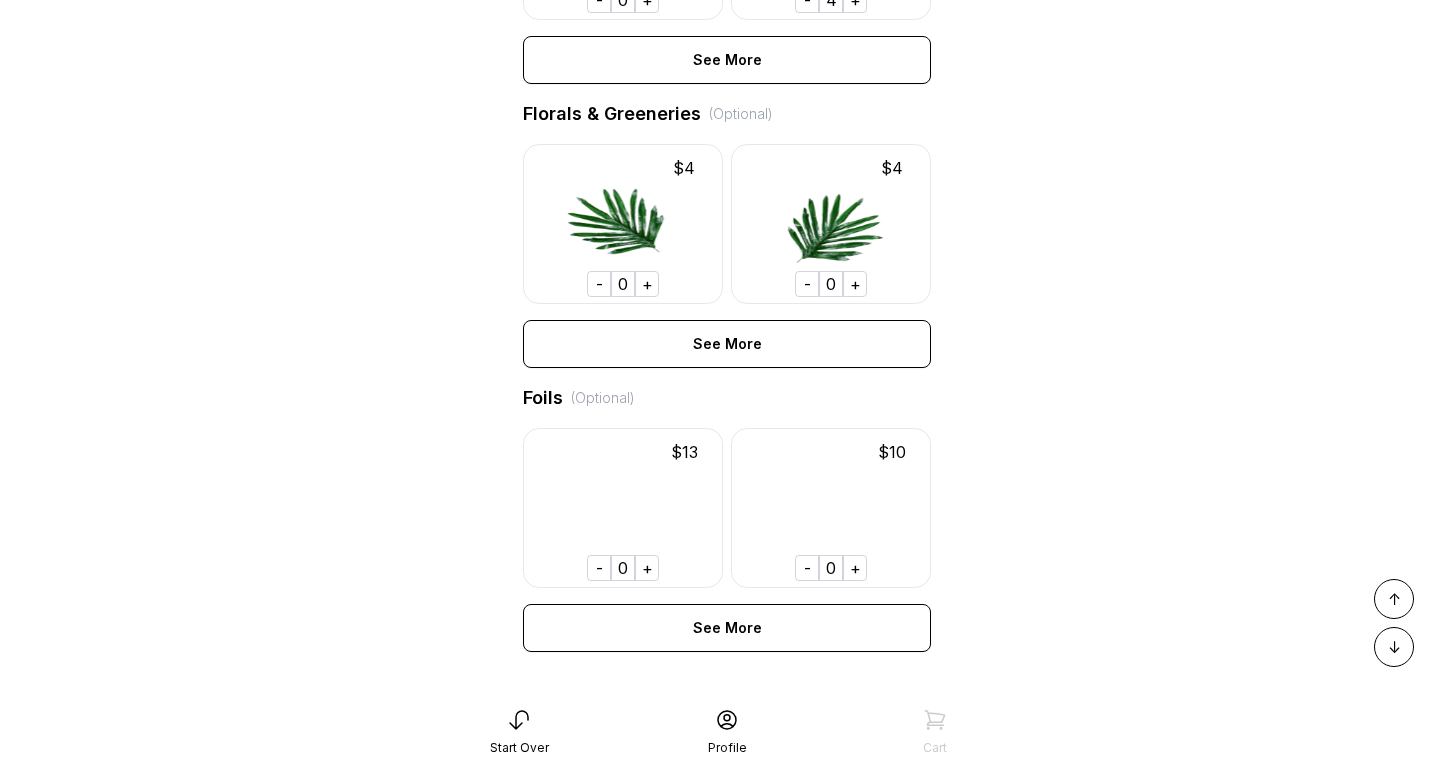 scroll, scrollTop: 1575, scrollLeft: 0, axis: vertical 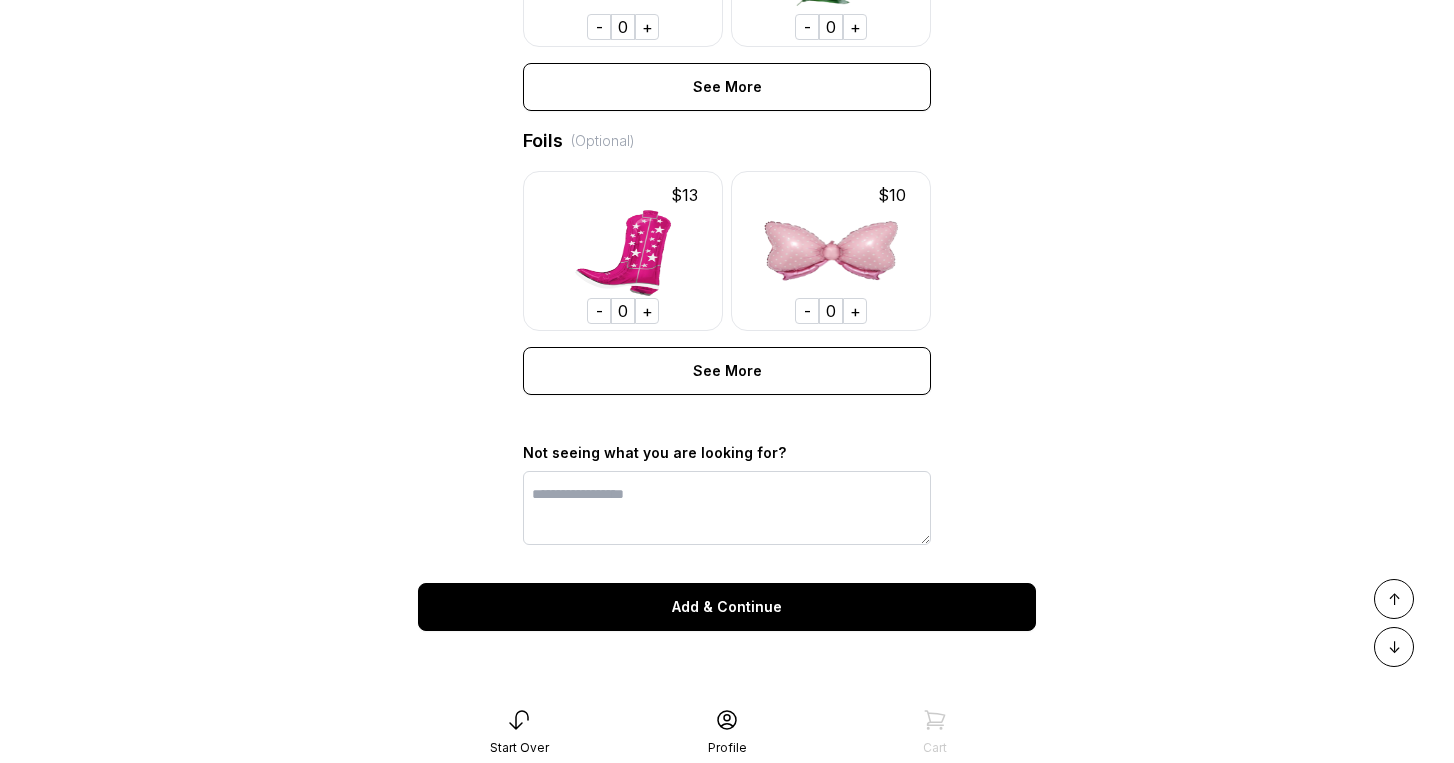 click on "Add & Continue" at bounding box center [727, 607] 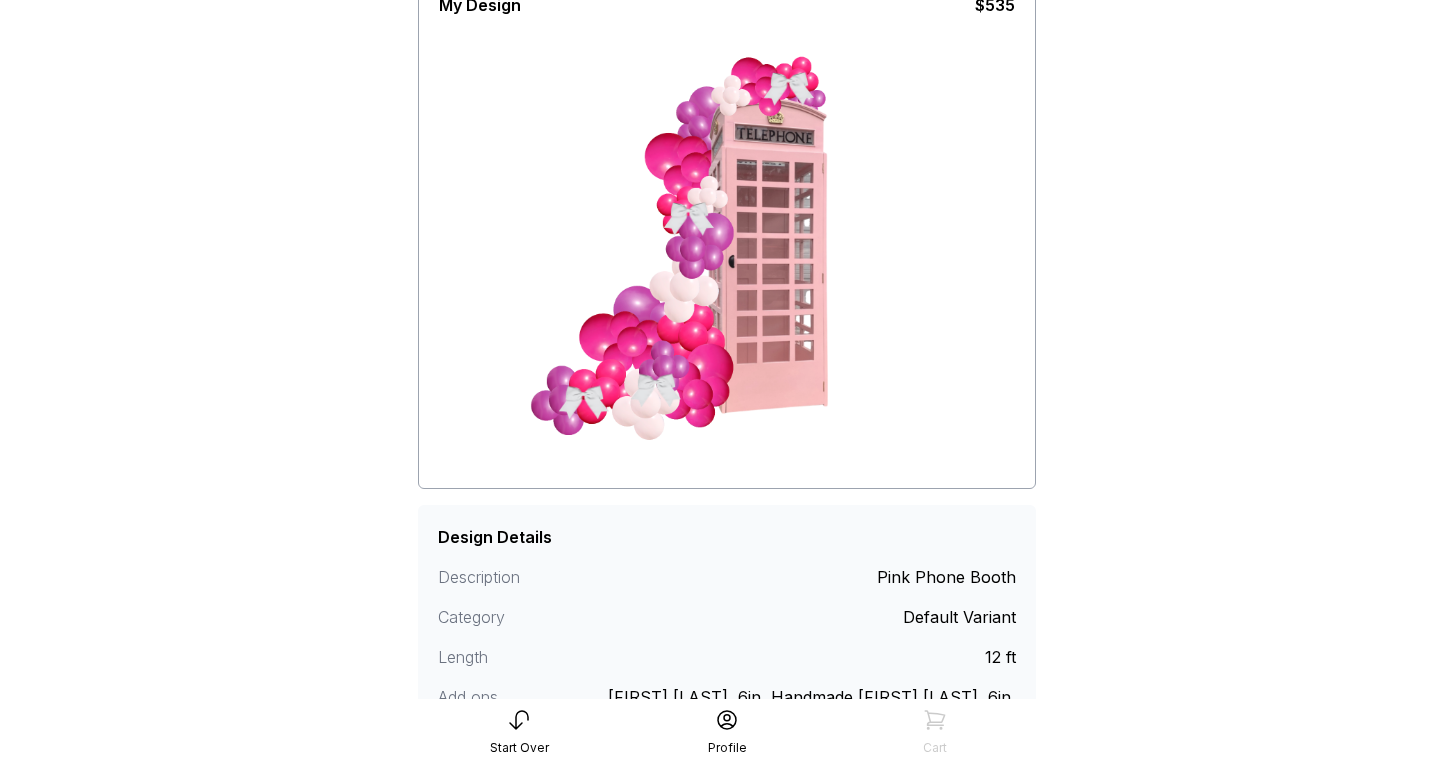 scroll, scrollTop: 361, scrollLeft: 0, axis: vertical 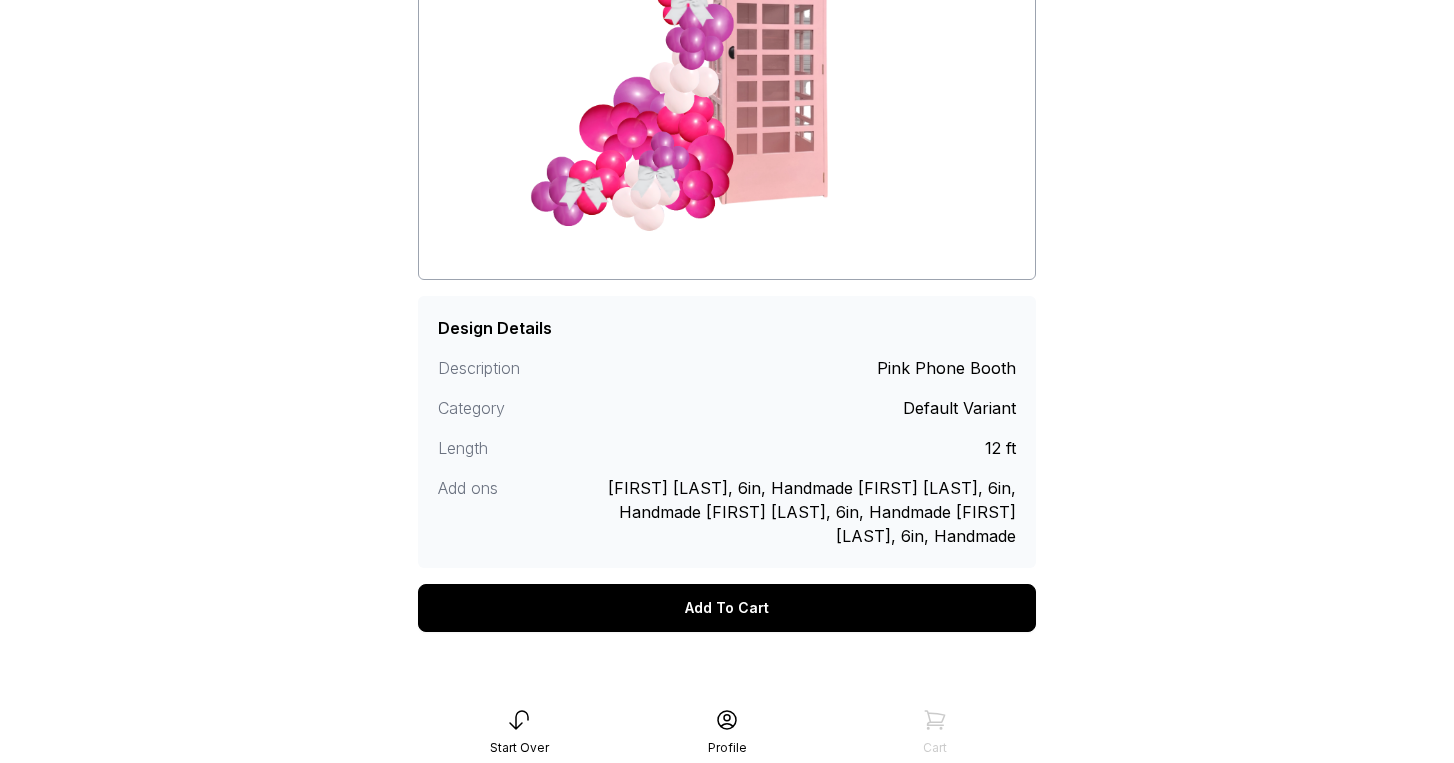 click on "Add To Cart" at bounding box center [727, 608] 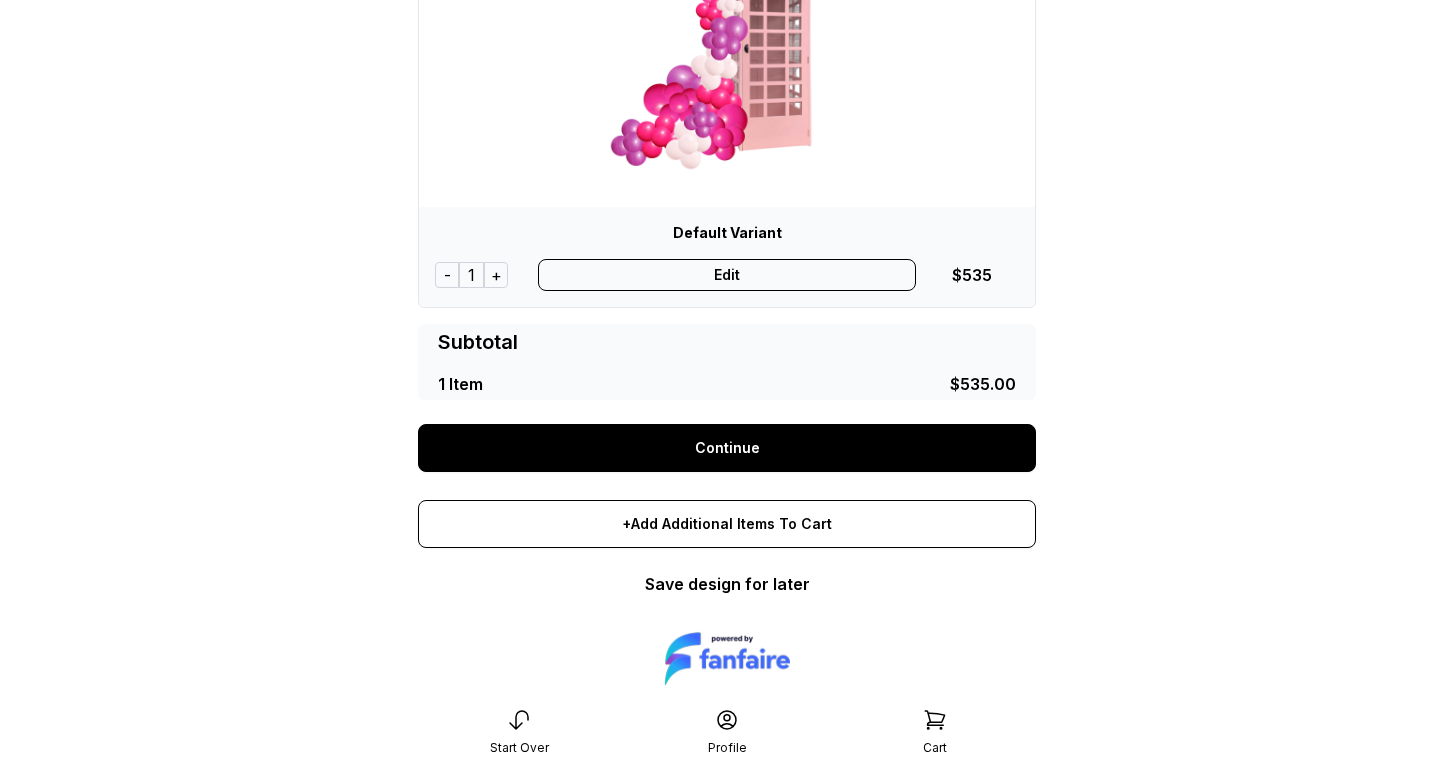 scroll, scrollTop: 281, scrollLeft: 0, axis: vertical 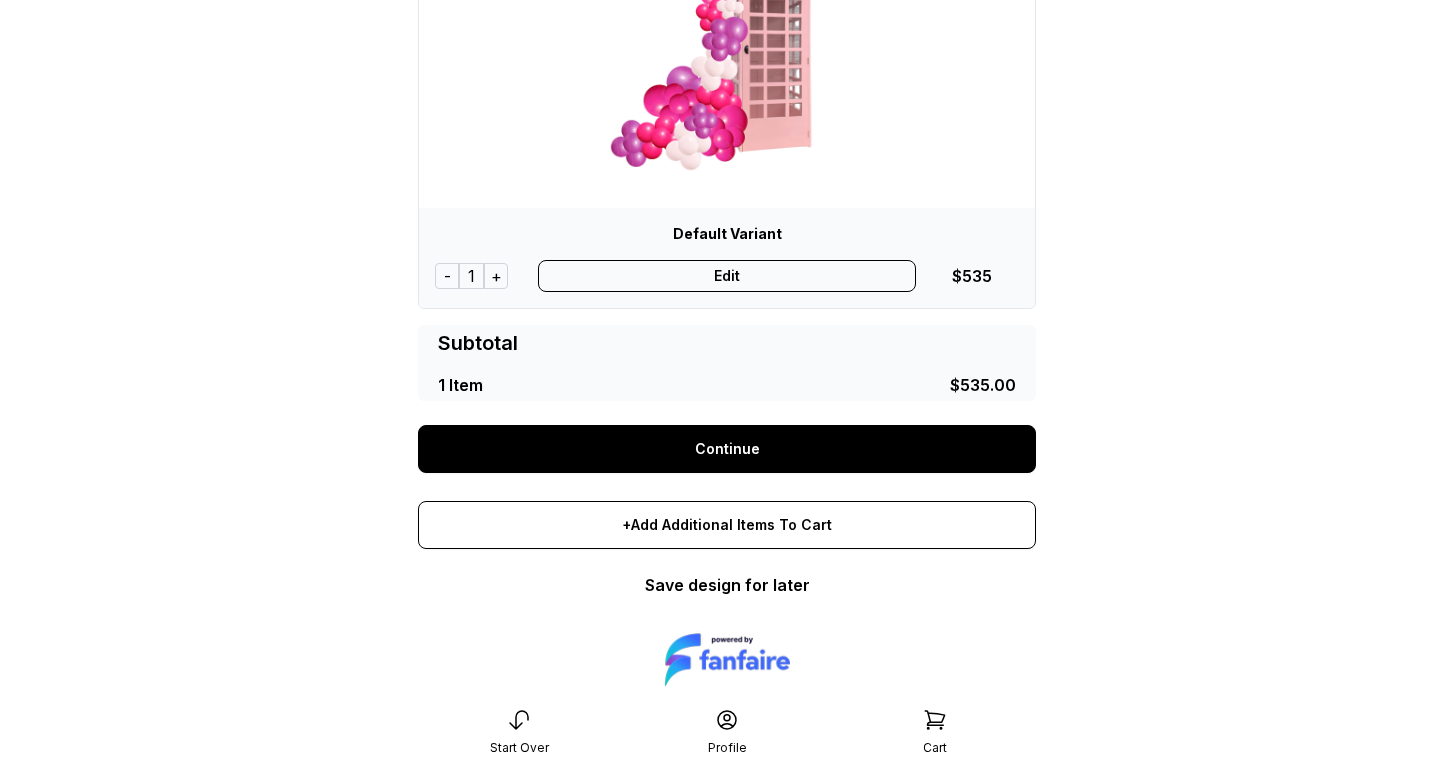 click on "Continue" at bounding box center [727, 449] 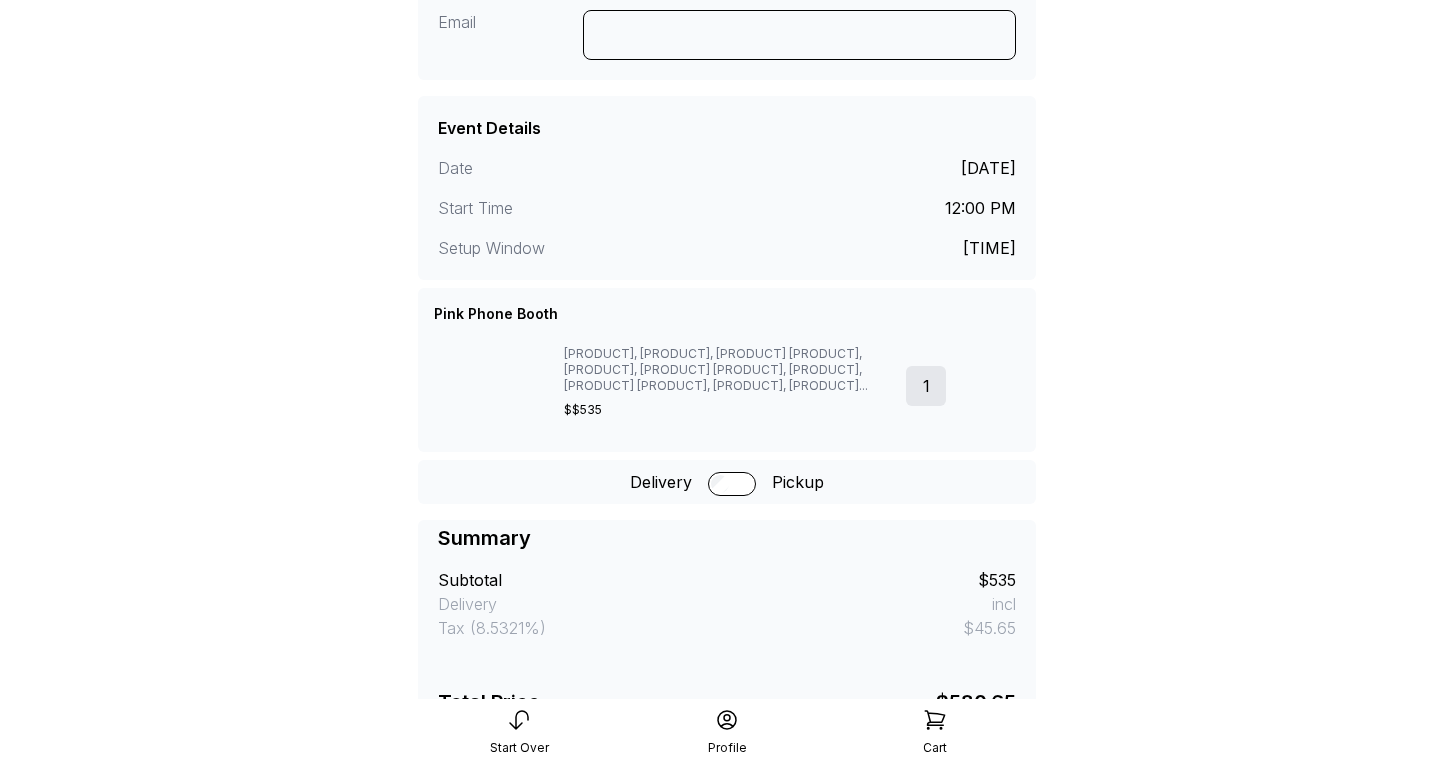 scroll, scrollTop: 0, scrollLeft: 0, axis: both 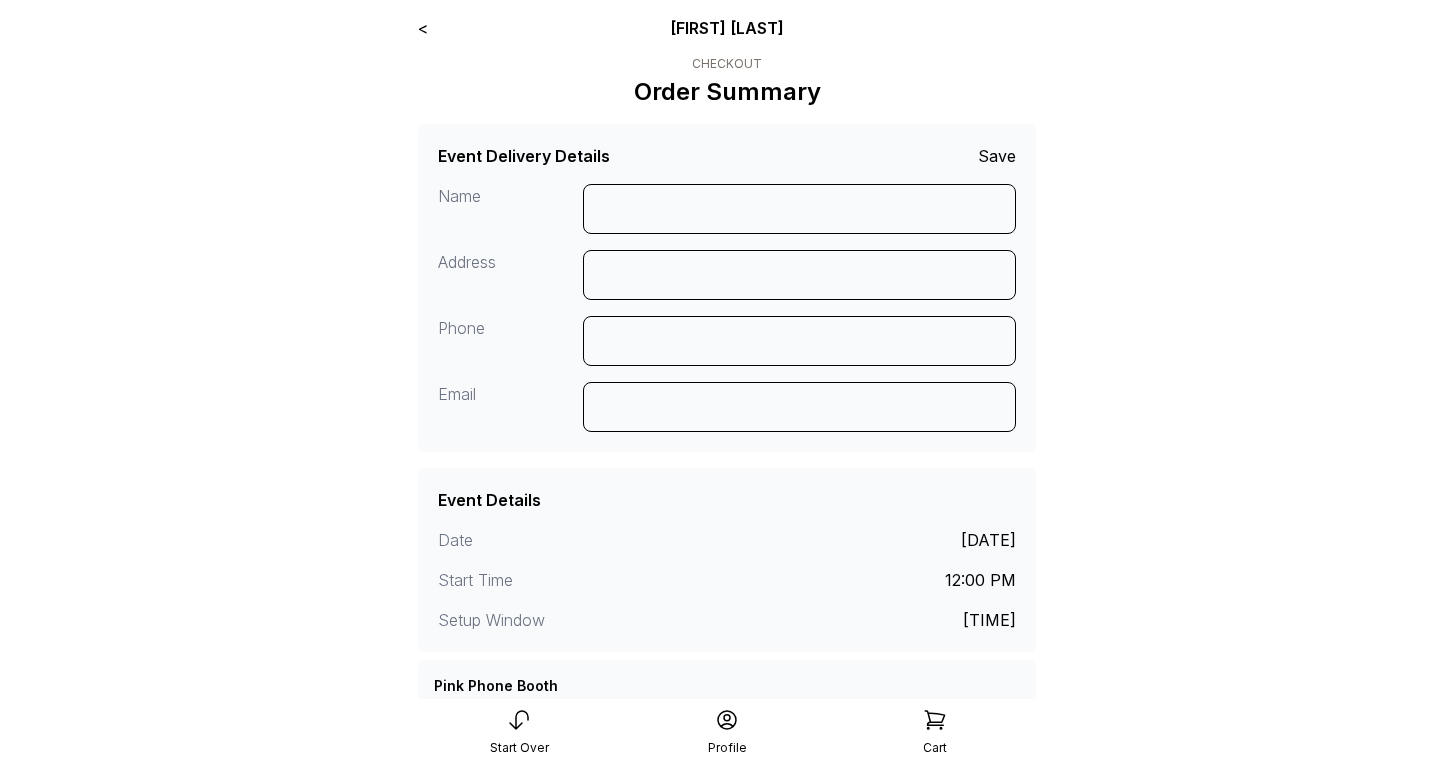 click on "<" at bounding box center (423, 28) 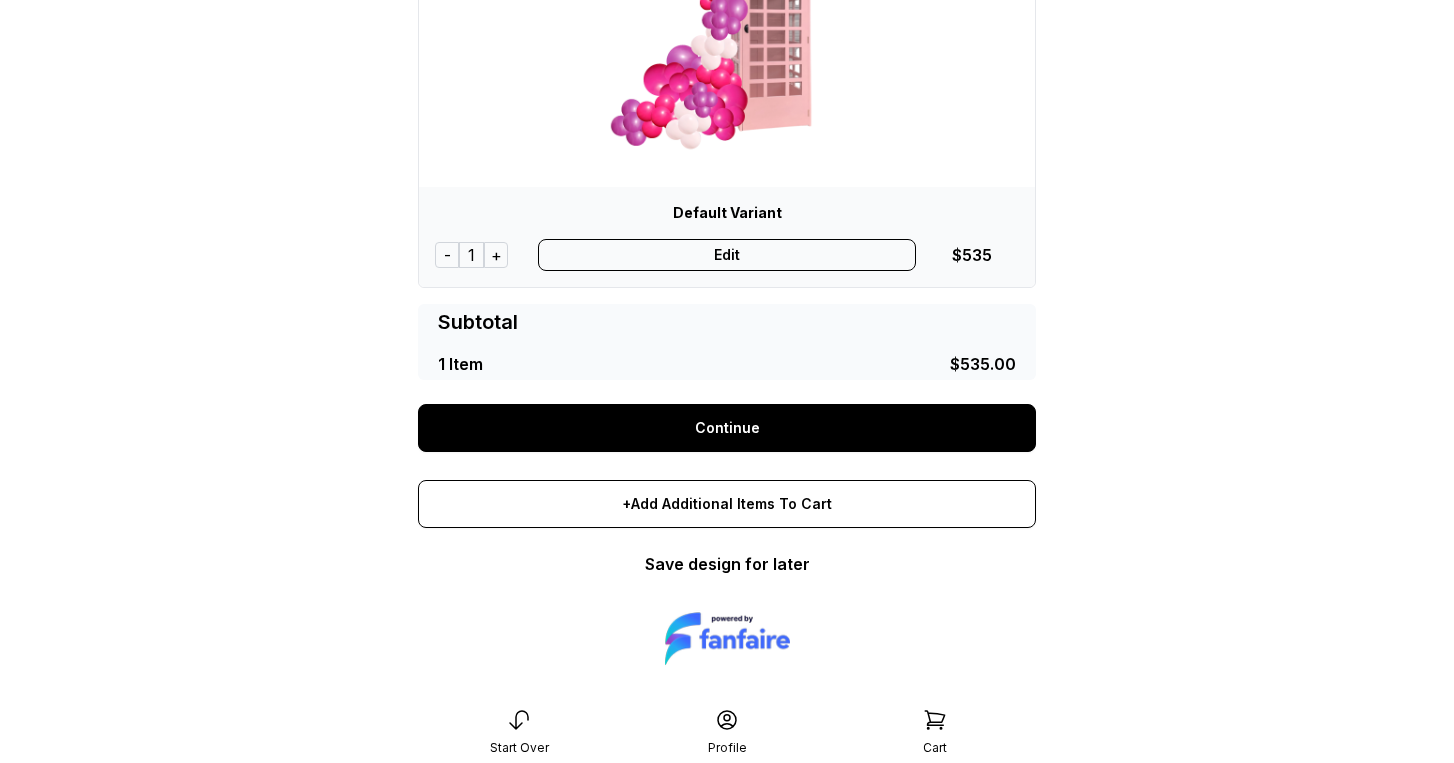 scroll, scrollTop: 324, scrollLeft: 0, axis: vertical 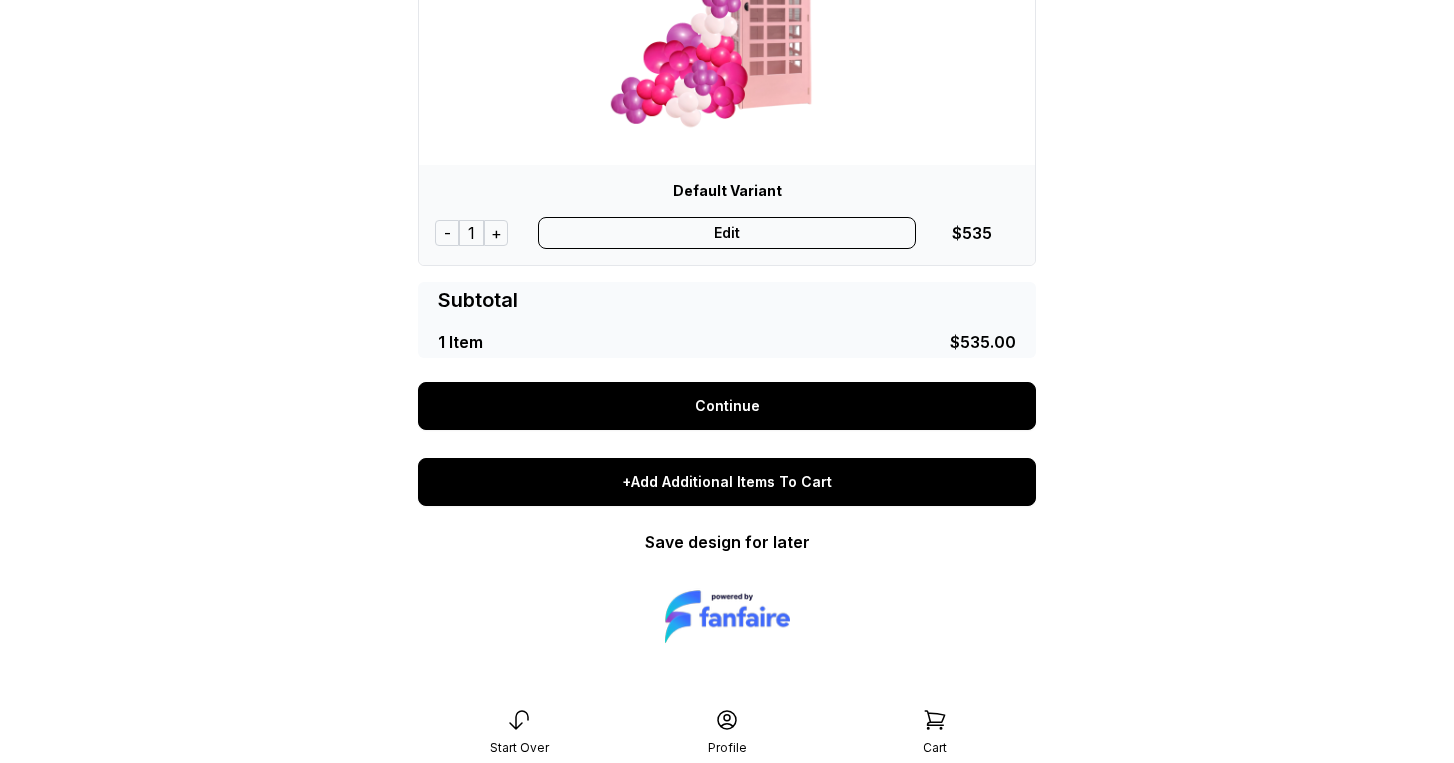 click on "+Add Additional Items To Cart" at bounding box center (727, 482) 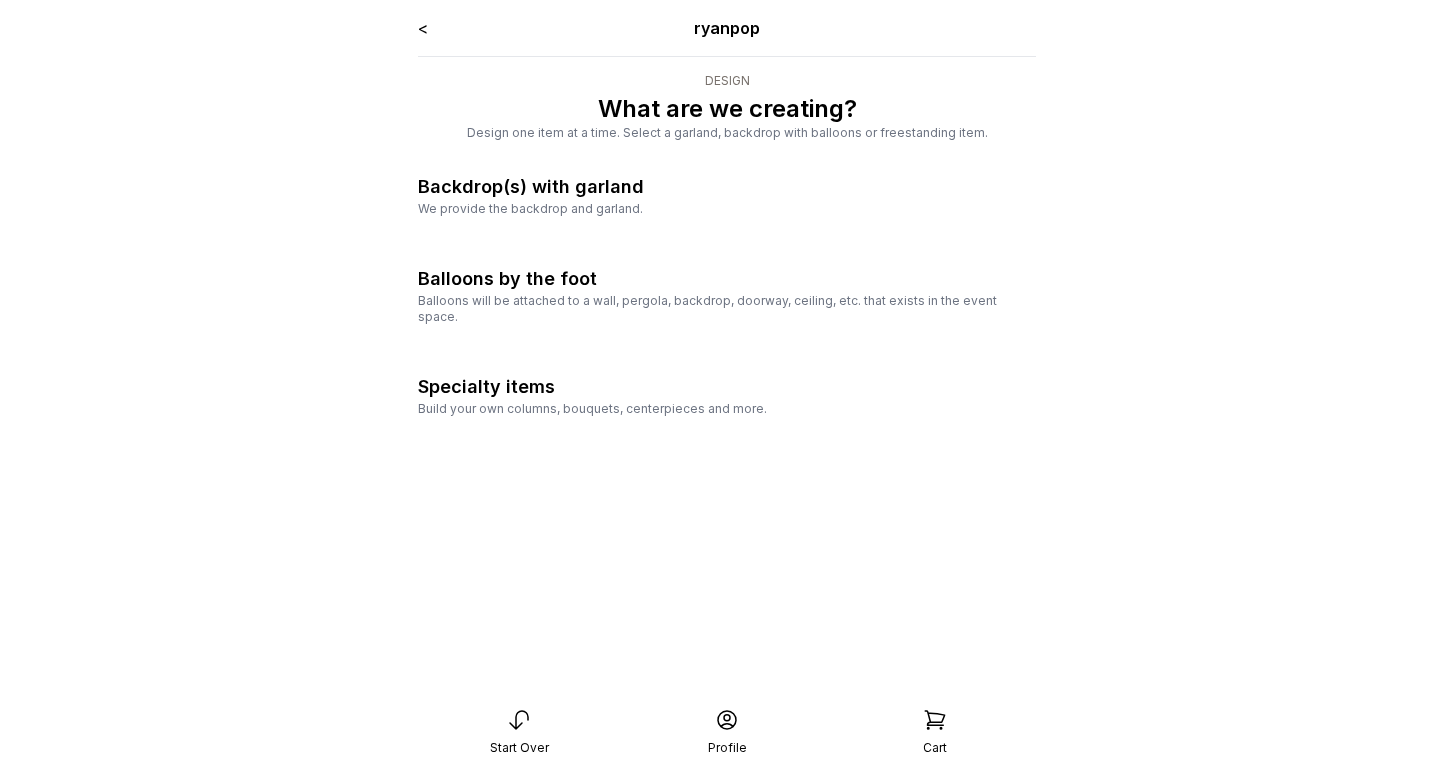 scroll, scrollTop: 0, scrollLeft: 0, axis: both 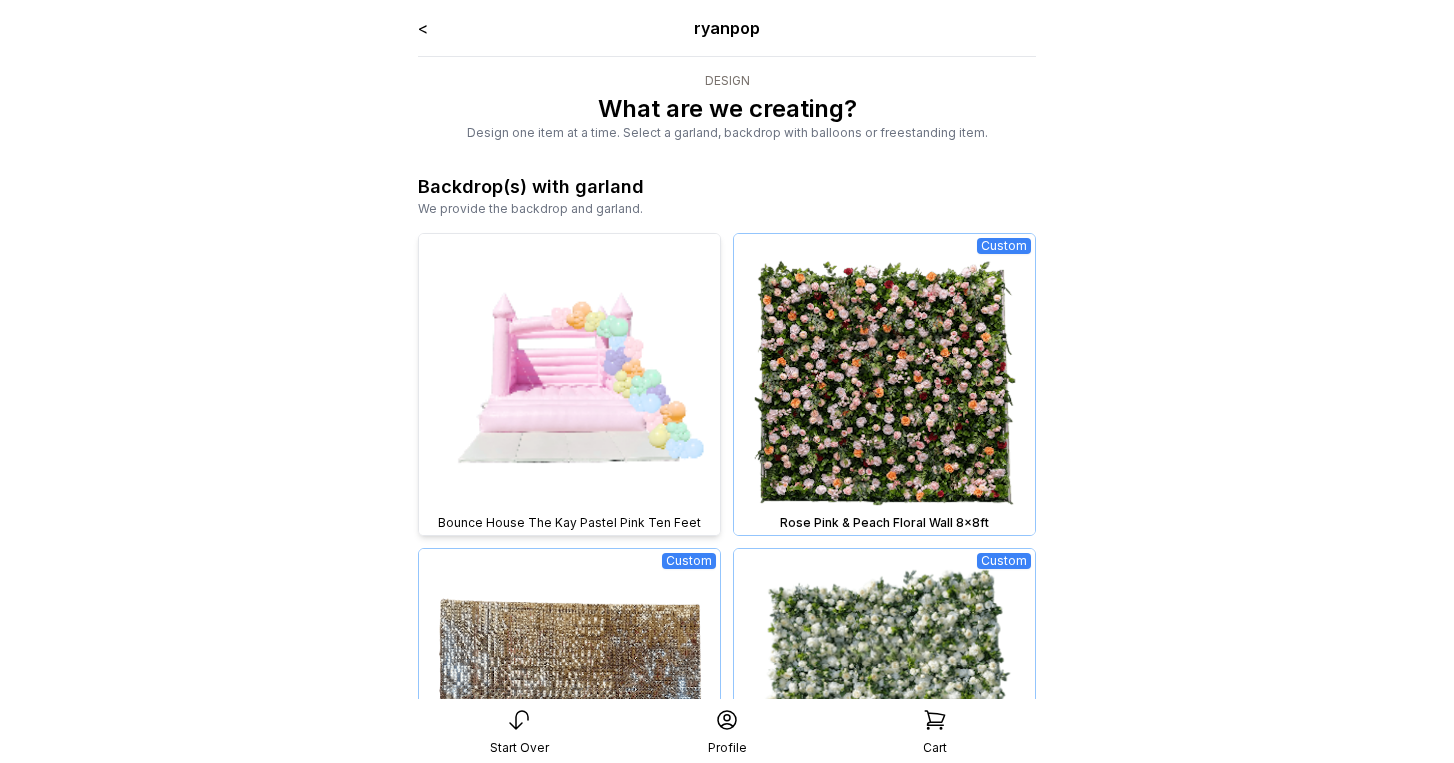 click at bounding box center [569, 384] 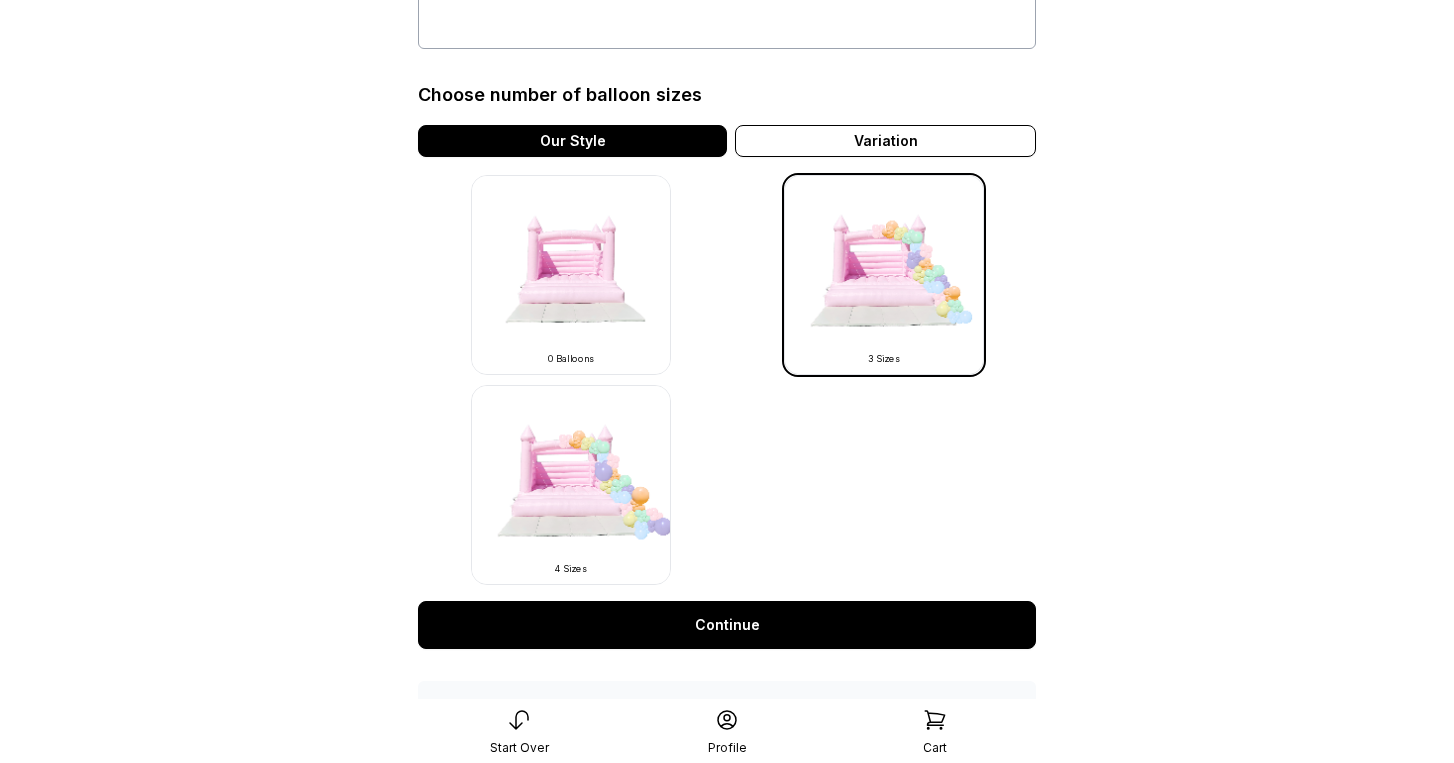 scroll, scrollTop: 530, scrollLeft: 0, axis: vertical 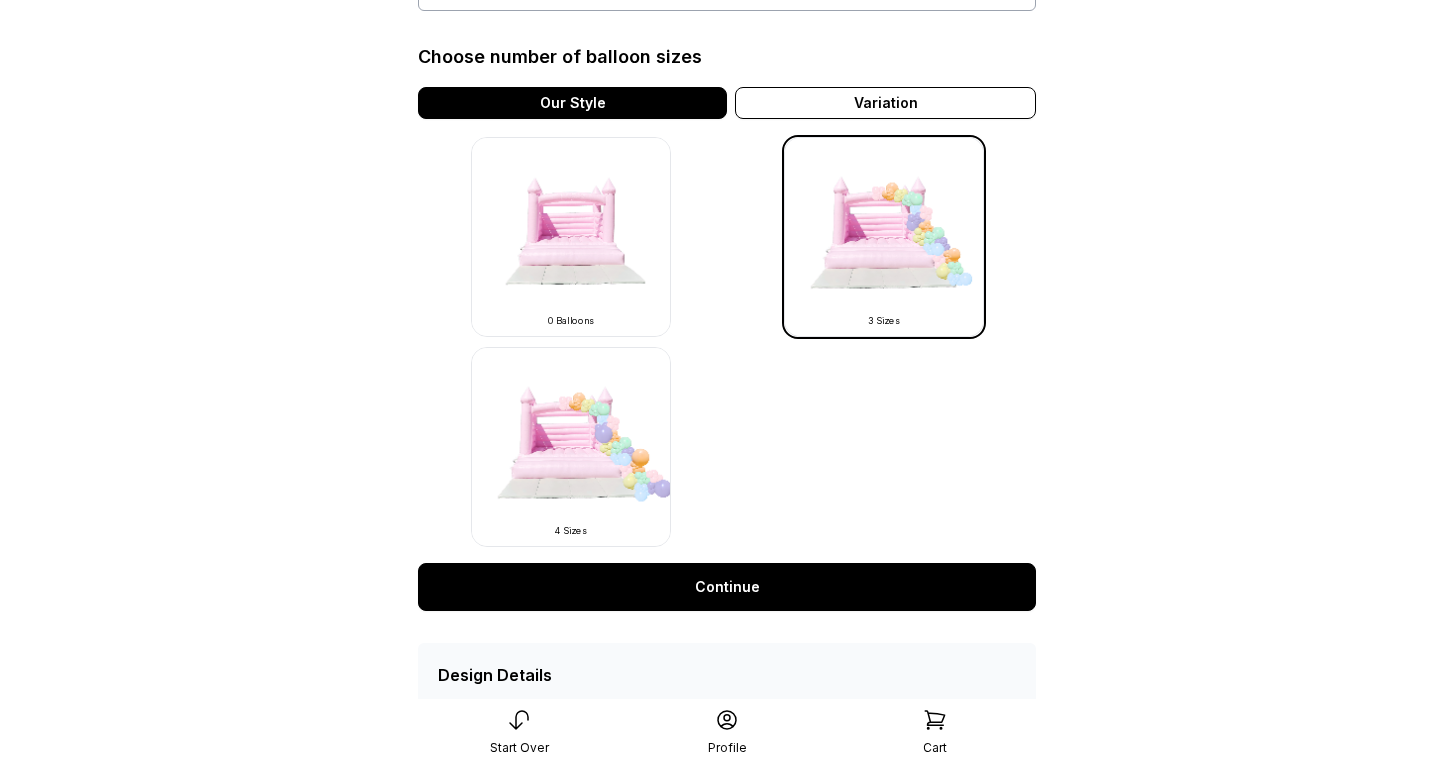 click on "Continue" at bounding box center (727, 587) 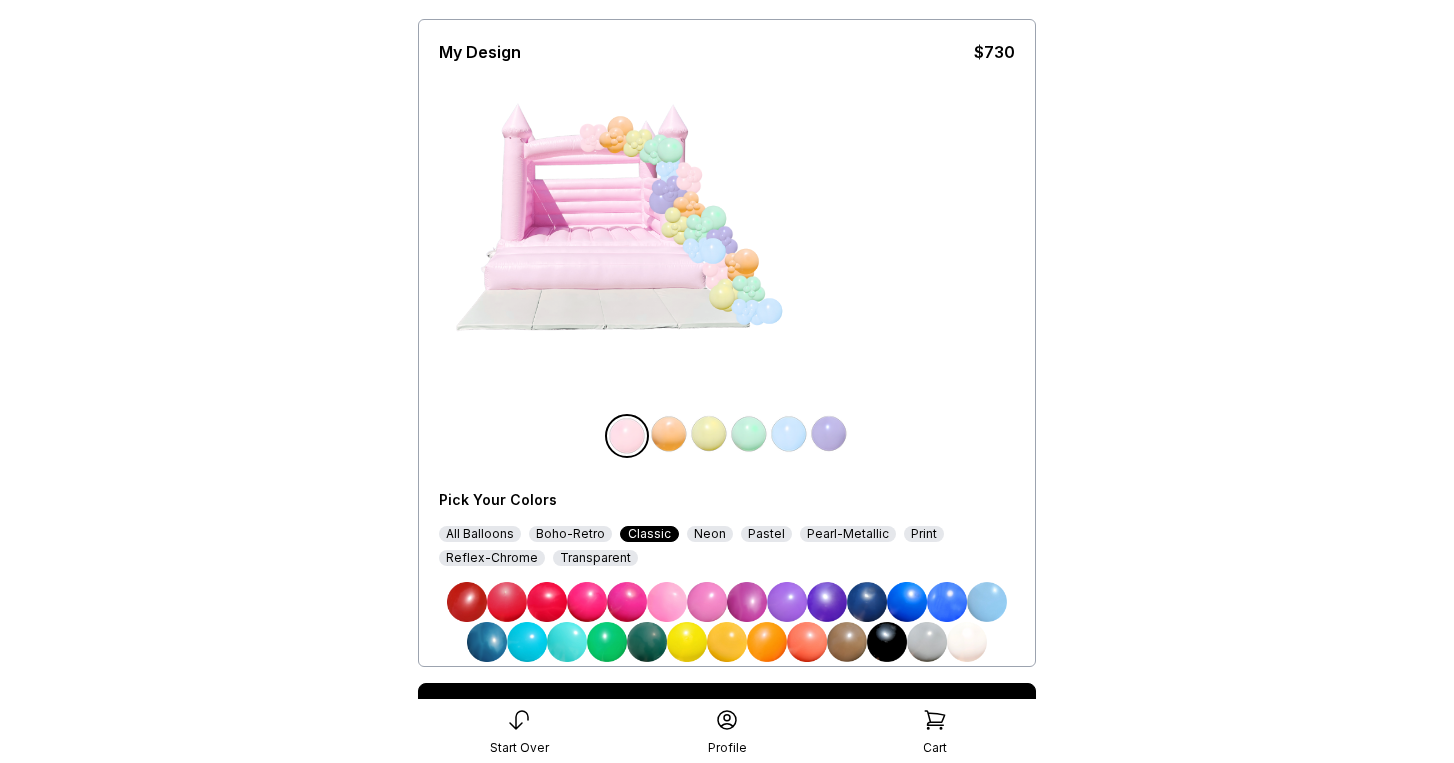 scroll, scrollTop: 138, scrollLeft: 0, axis: vertical 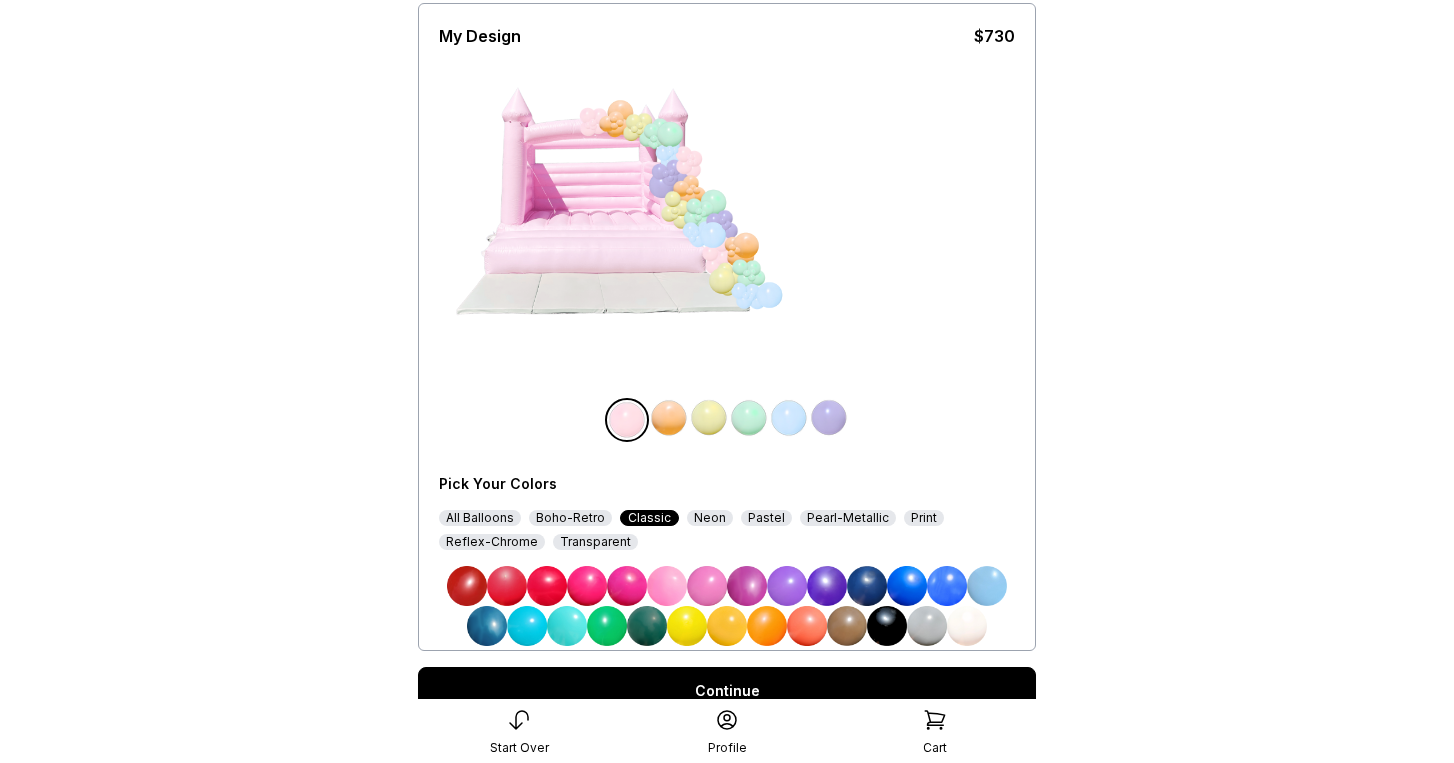 click at bounding box center (667, 586) 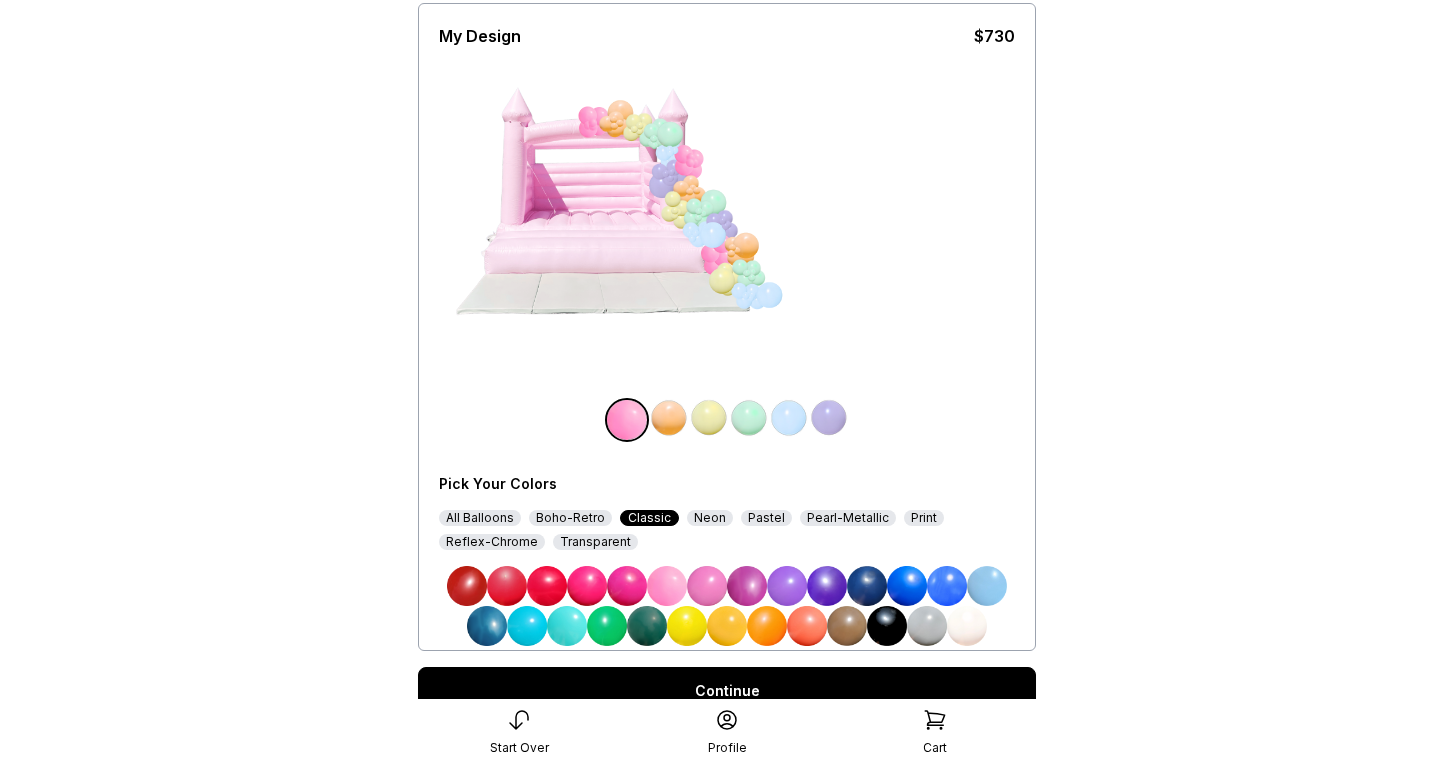 click at bounding box center (709, 418) 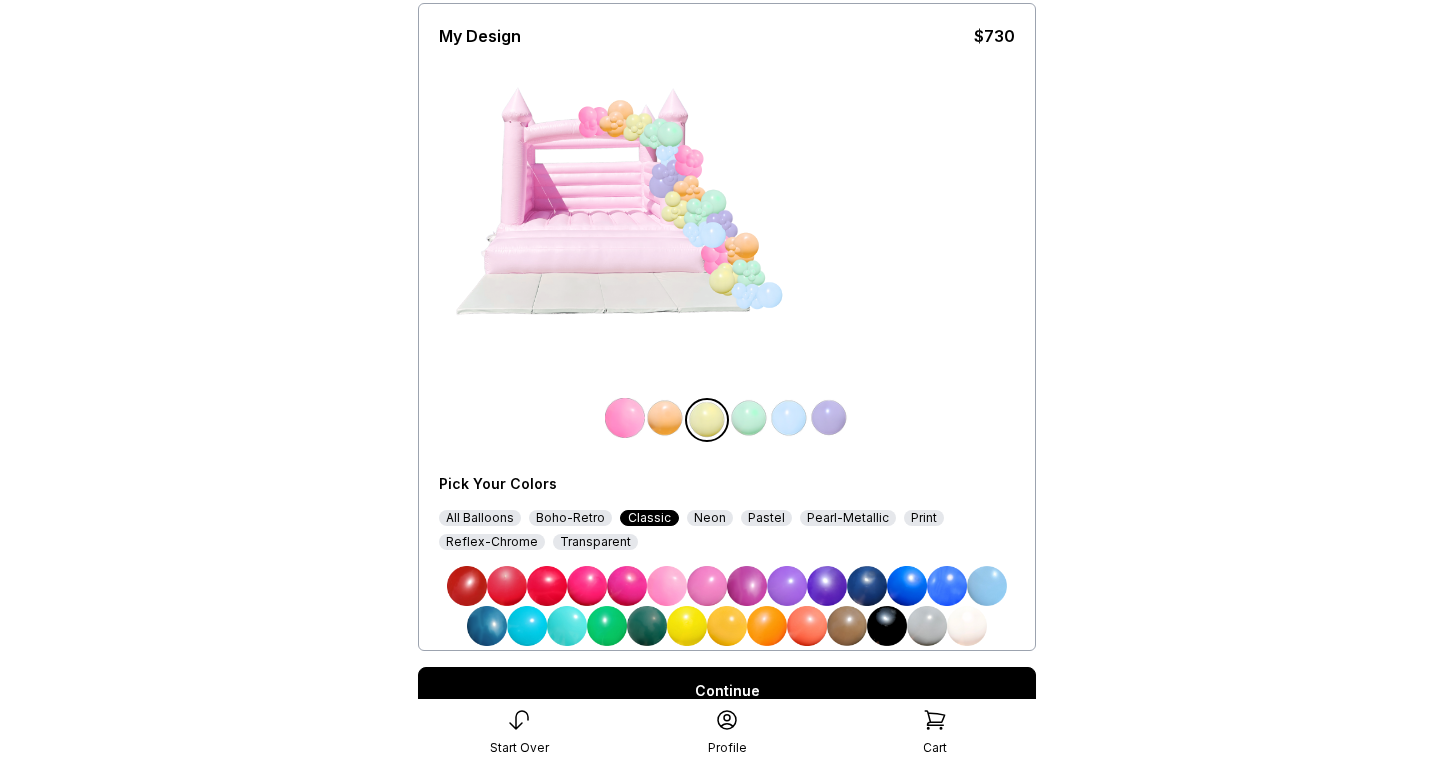 click at bounding box center (707, 586) 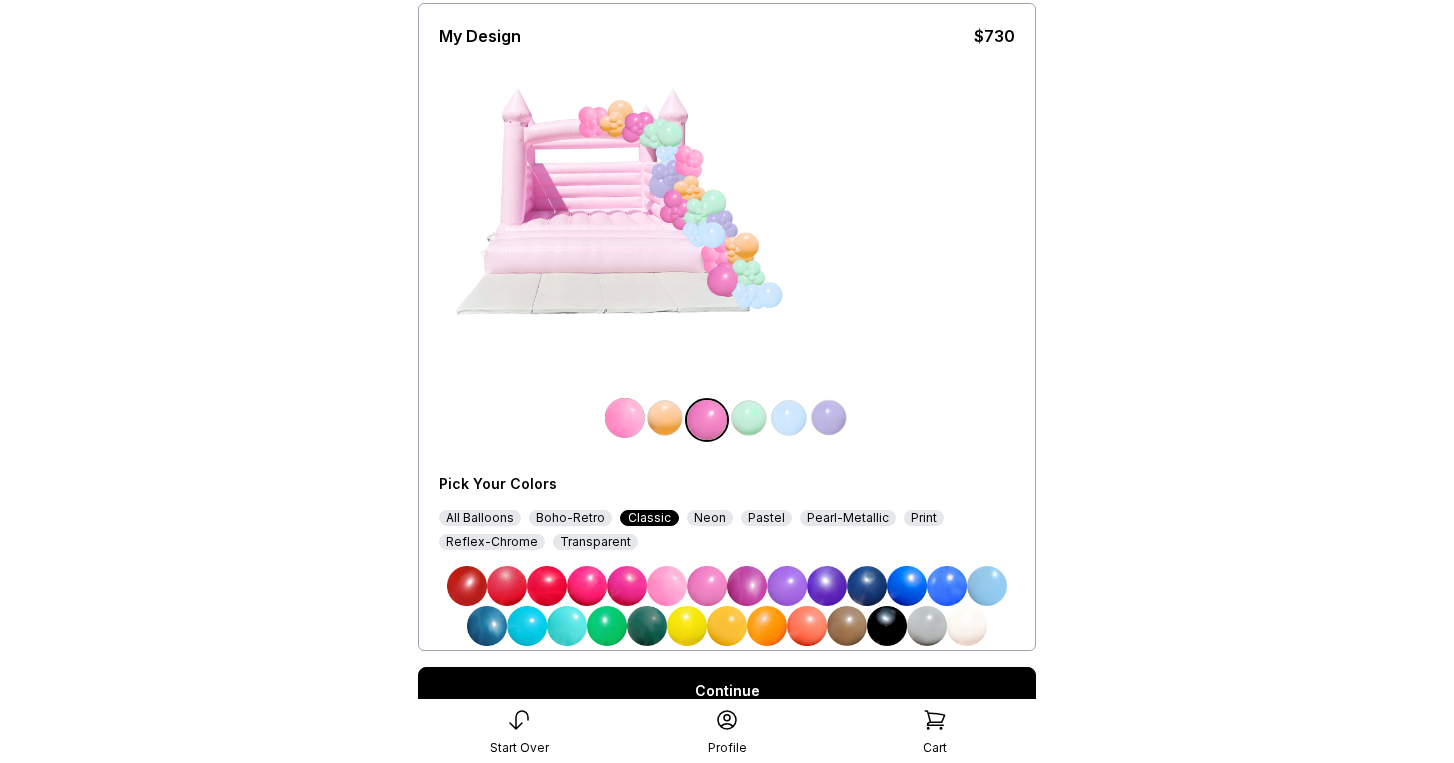 click at bounding box center (789, 418) 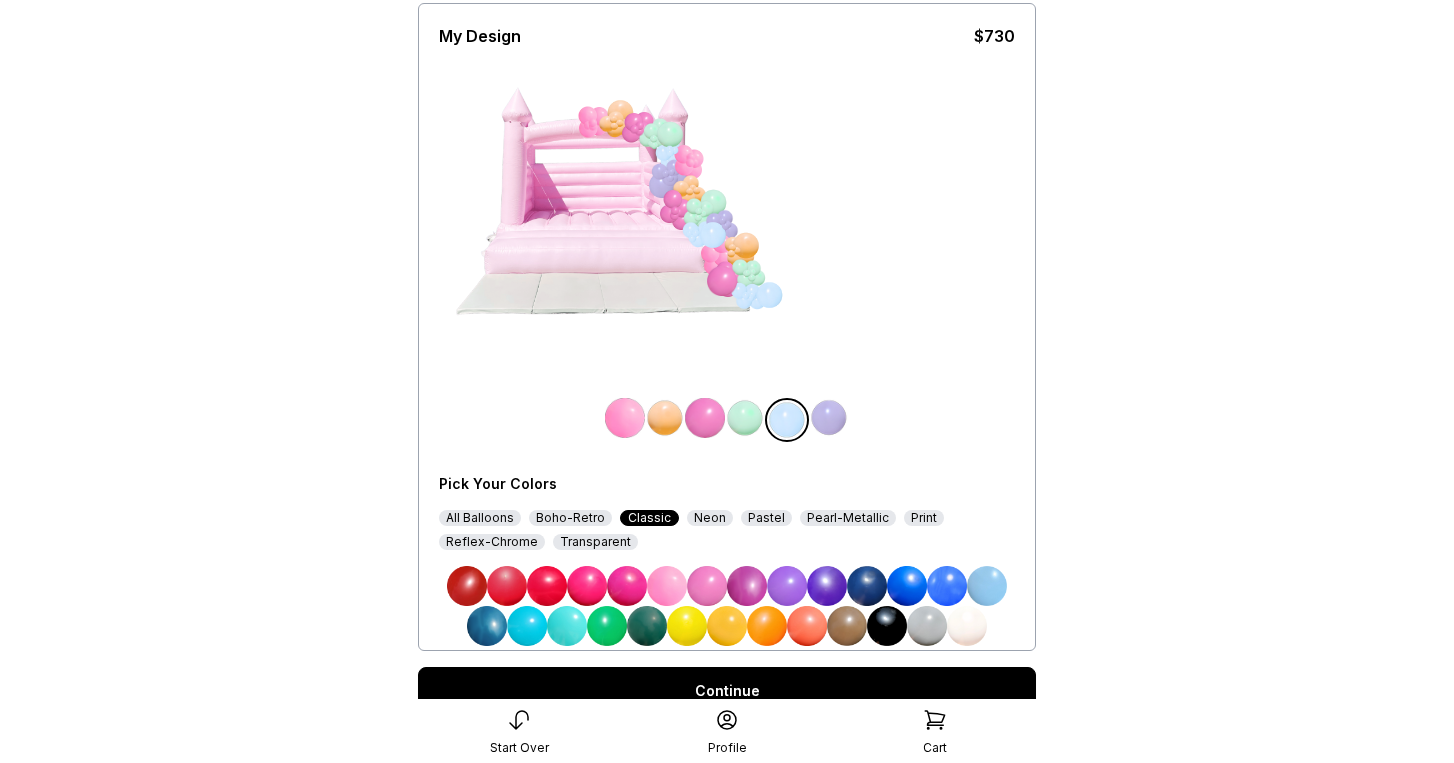 click on "Continue" at bounding box center (727, 691) 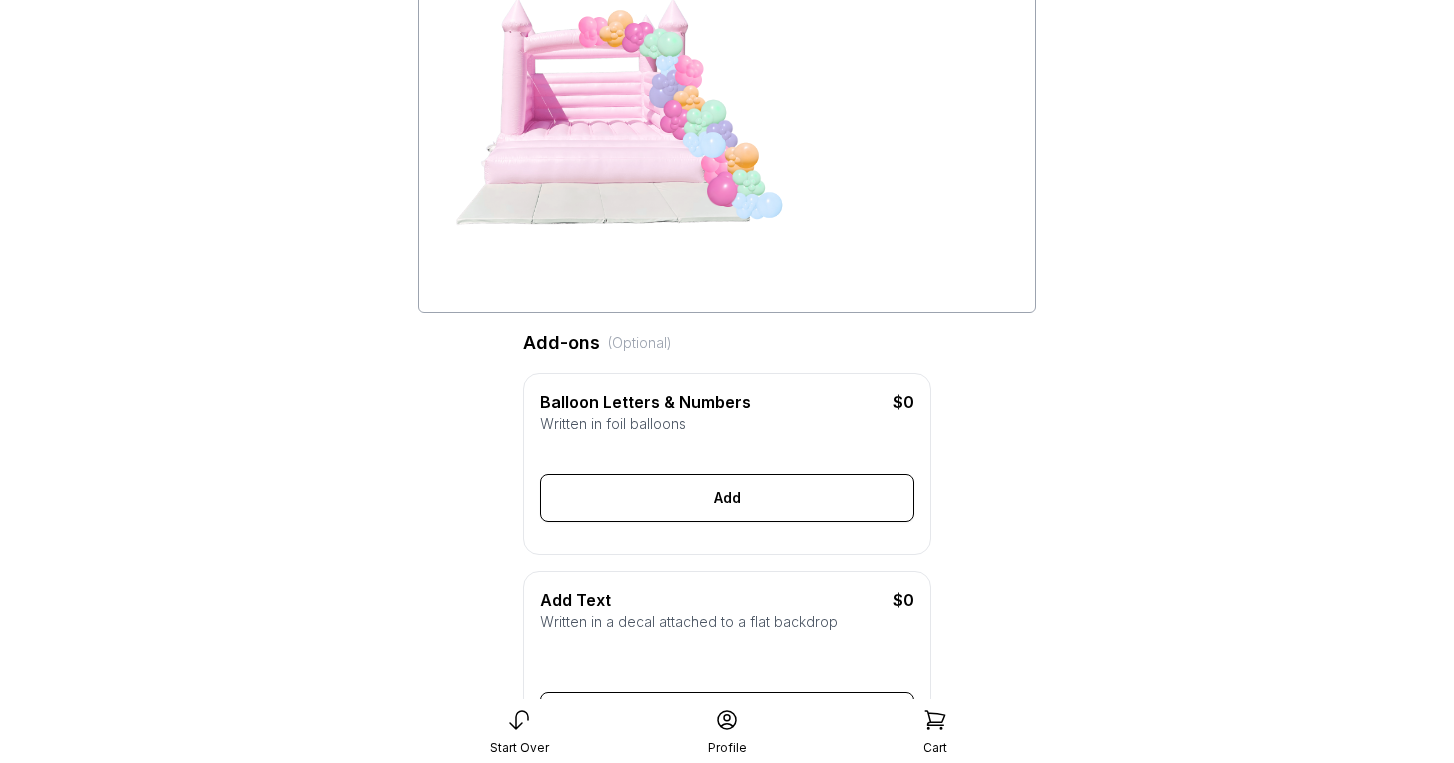 scroll, scrollTop: 233, scrollLeft: 0, axis: vertical 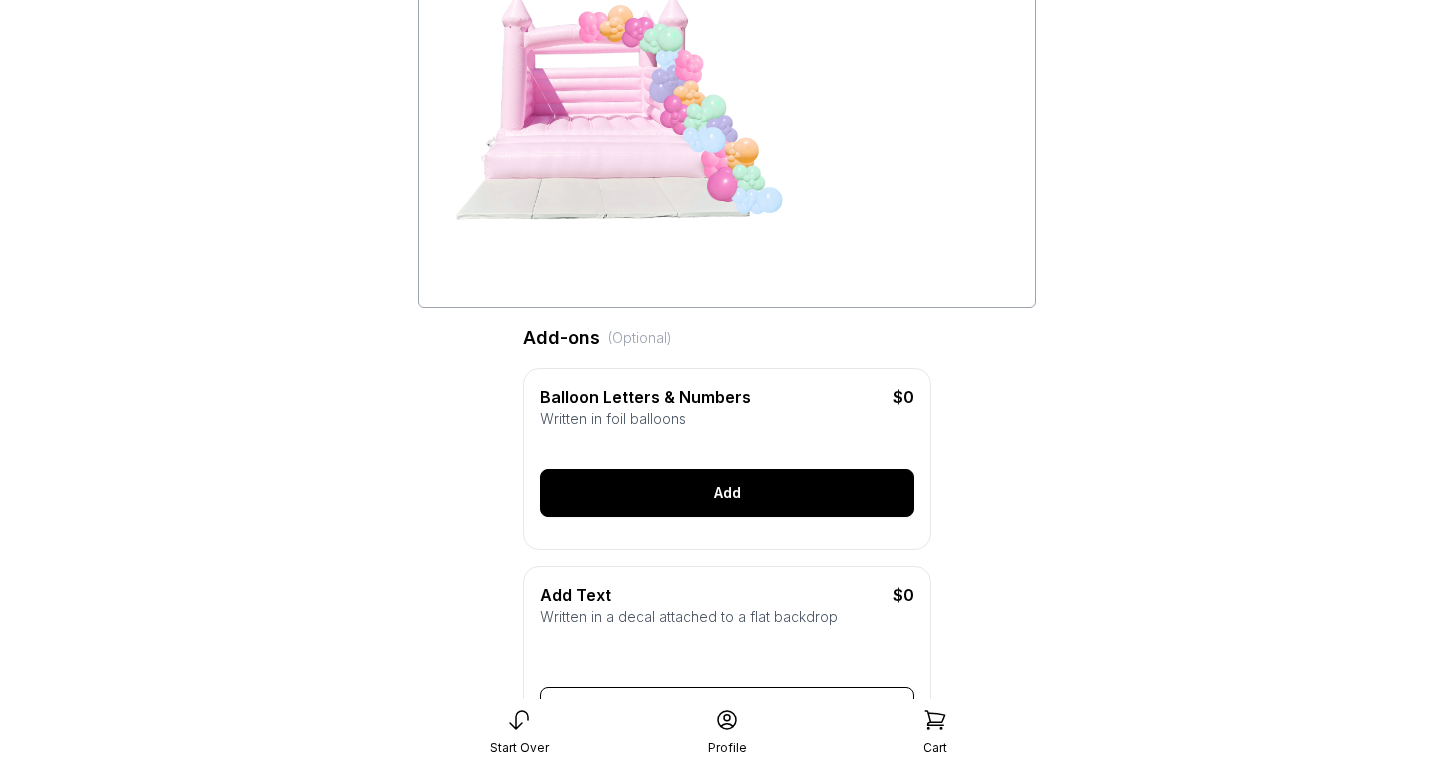 click on "Add" at bounding box center [727, 493] 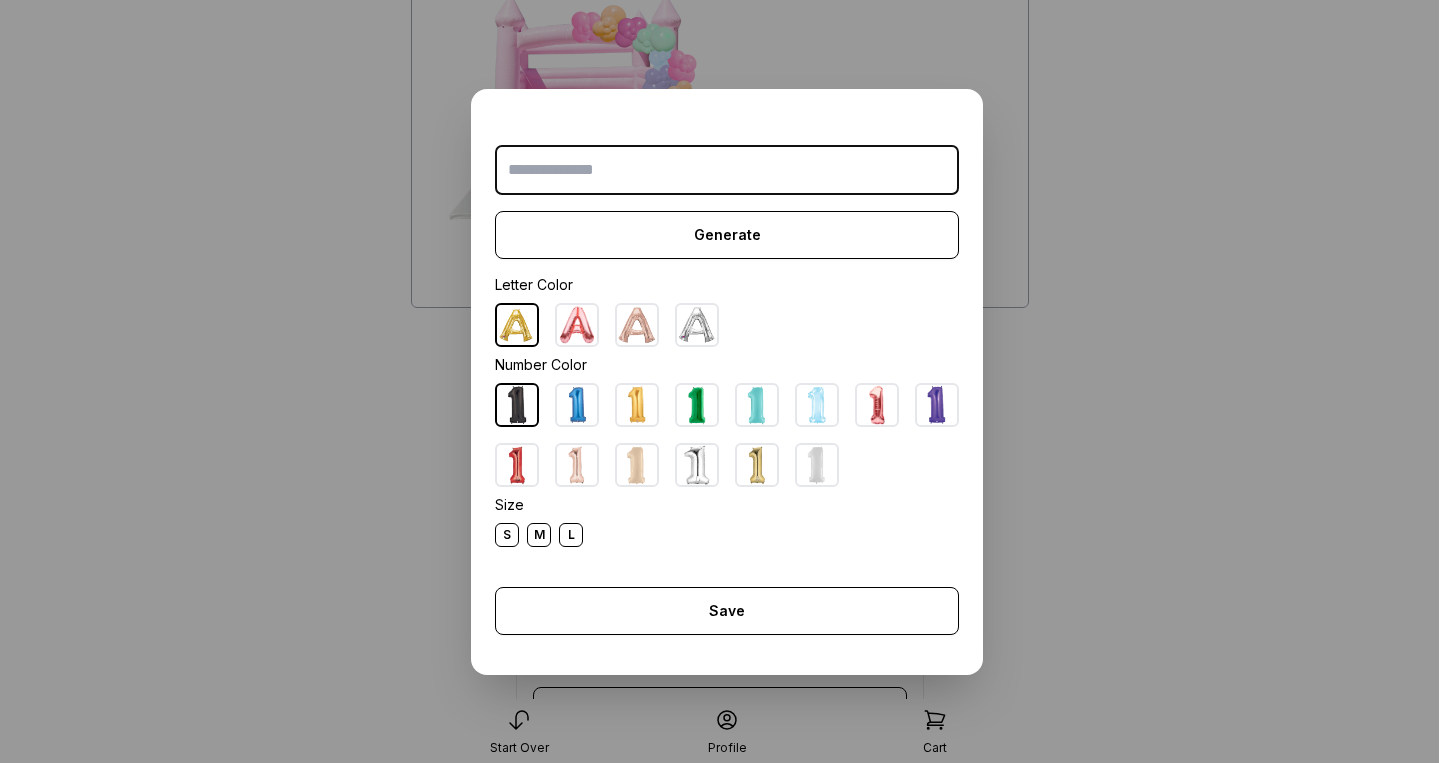 click at bounding box center (757, 405) 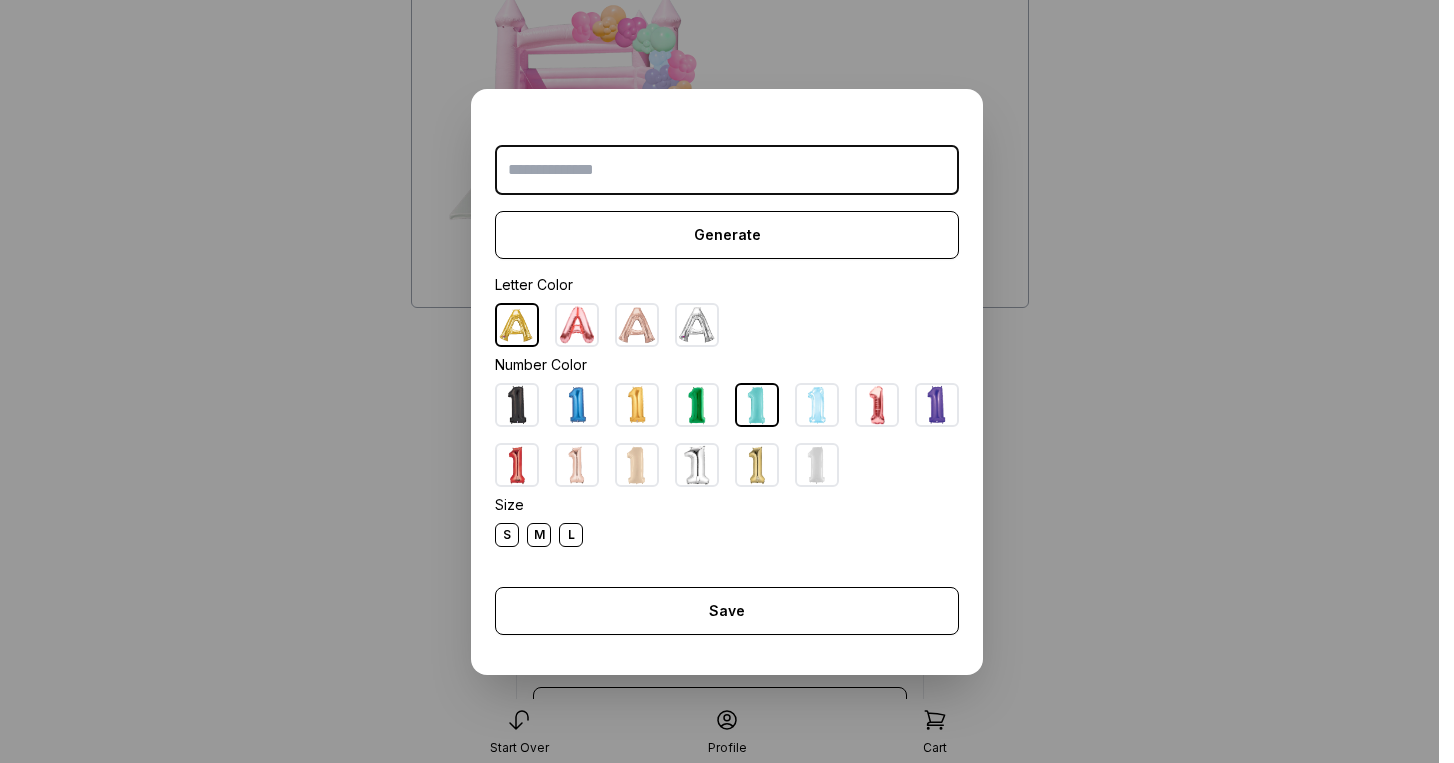 click at bounding box center [727, 170] 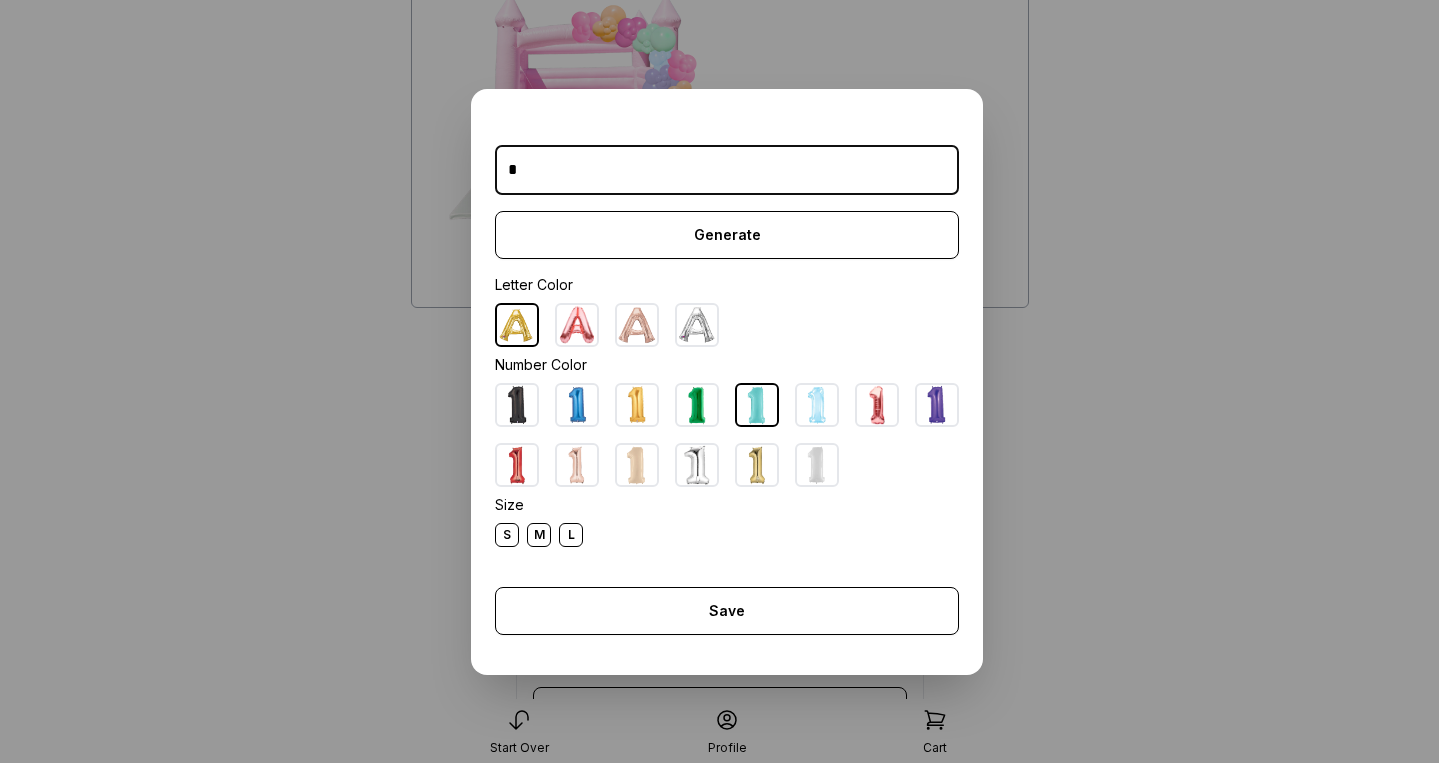type on "*" 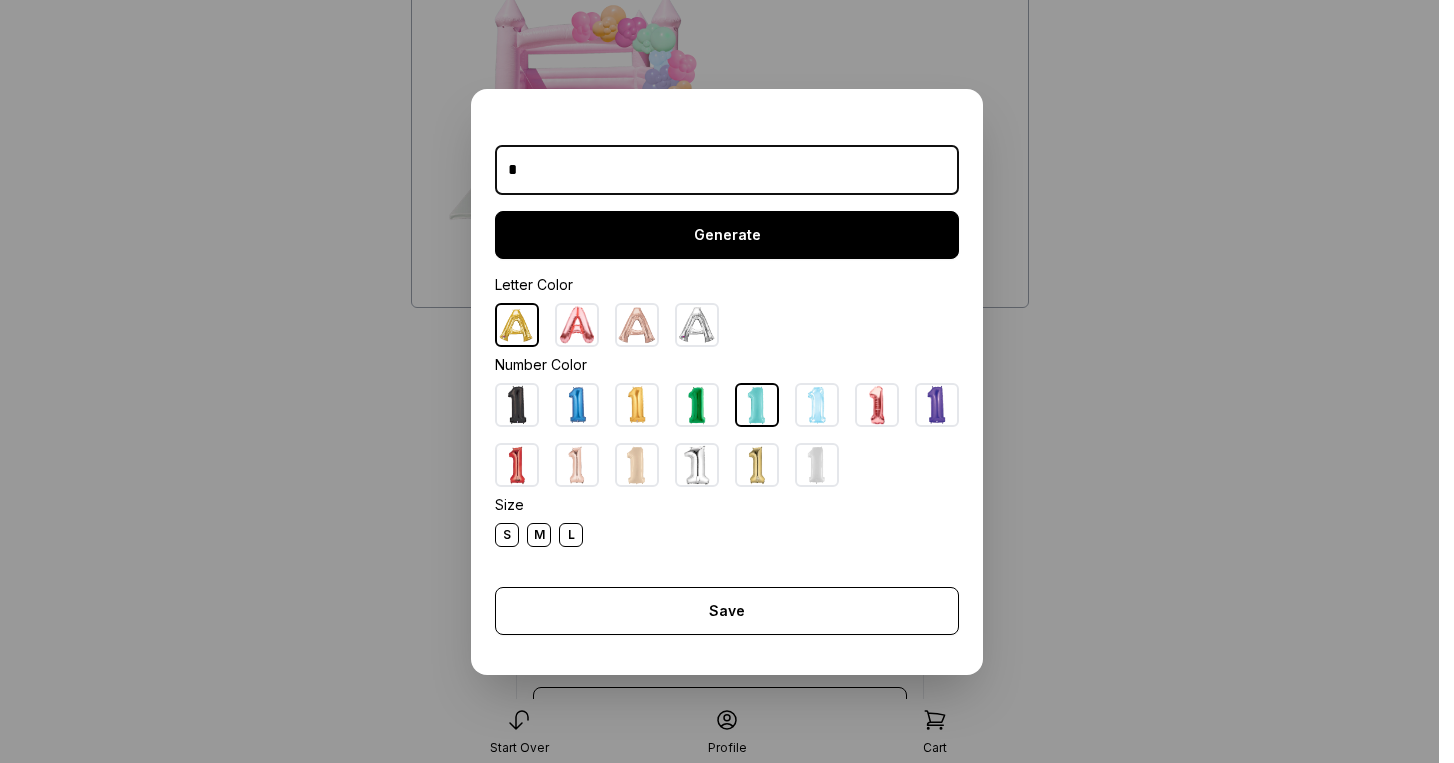 click on "Generate" at bounding box center [727, 235] 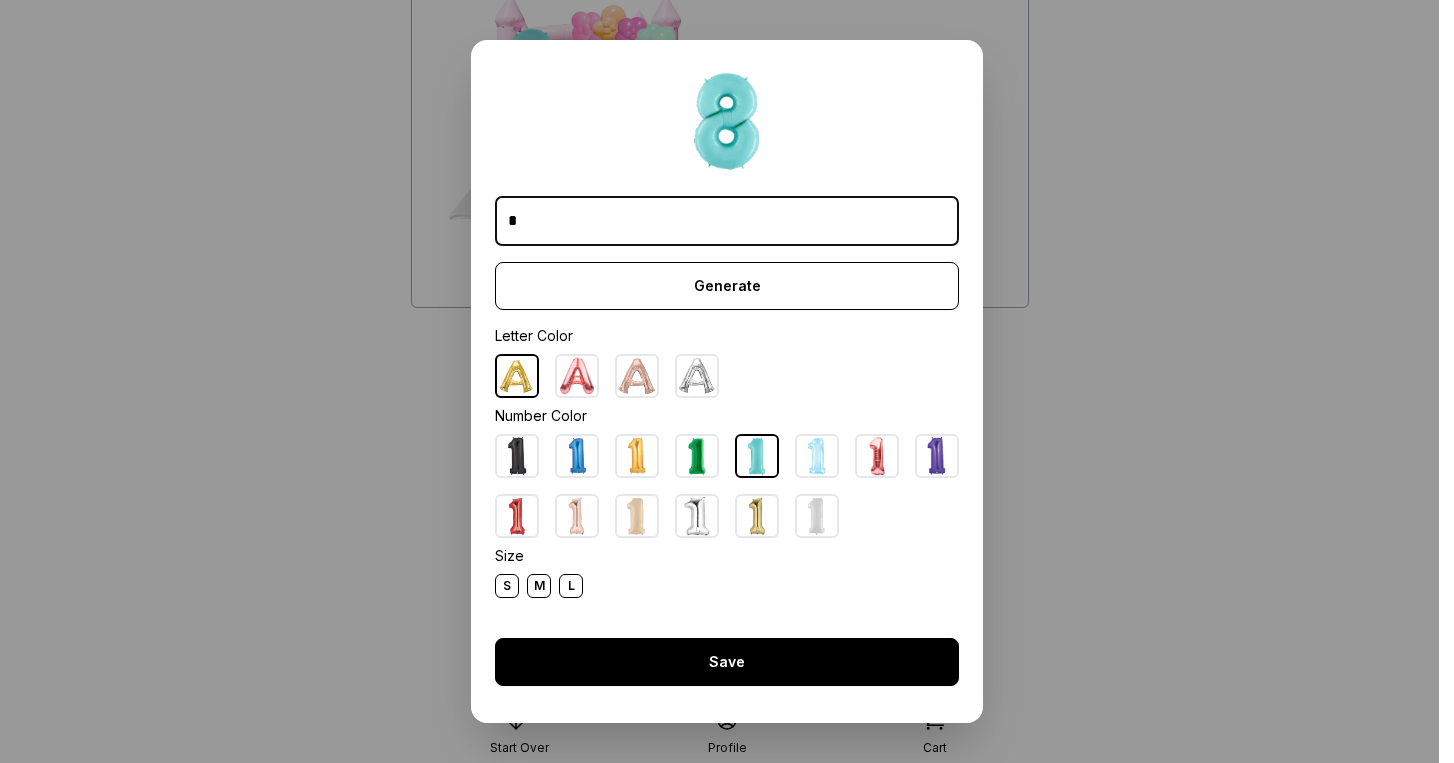 click on "Save" at bounding box center (727, 662) 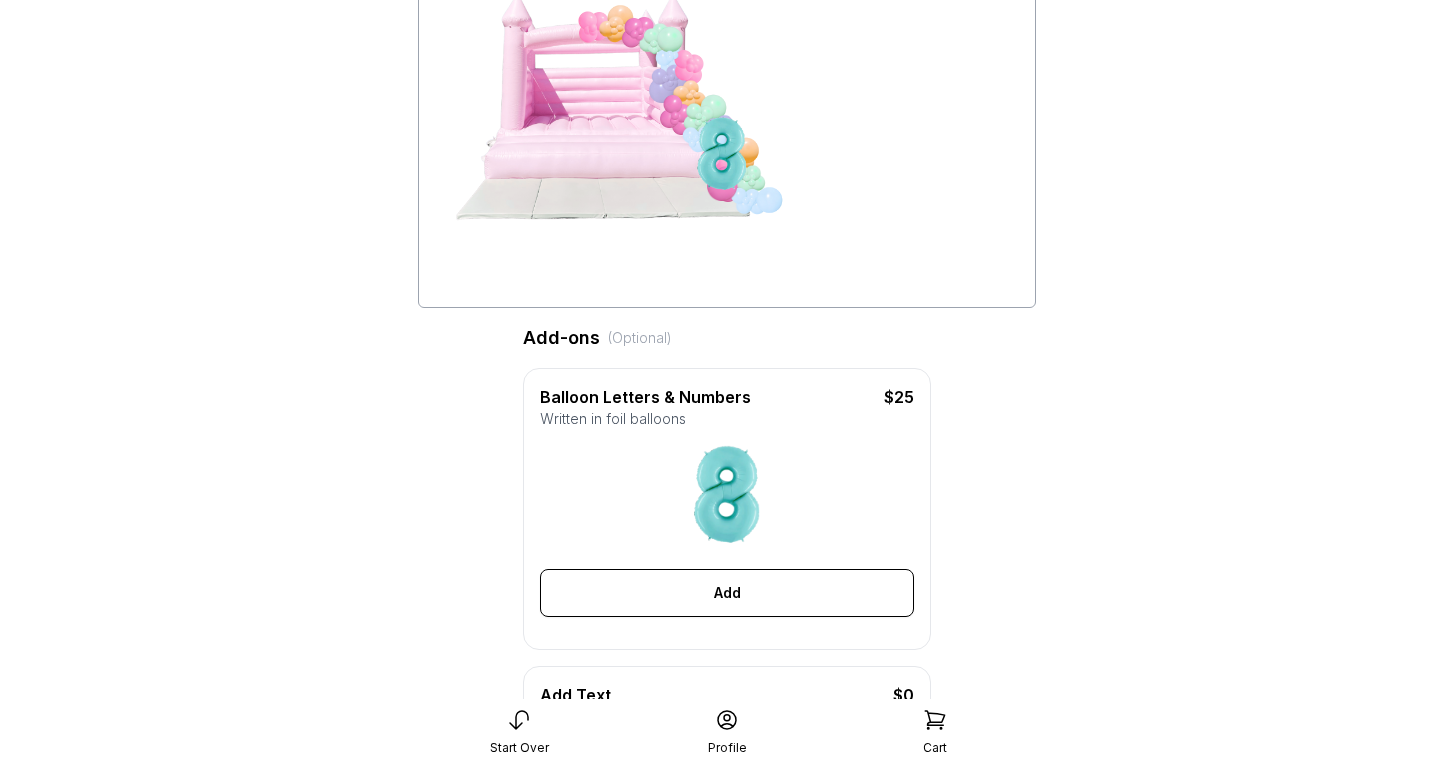 drag, startPoint x: 553, startPoint y: 74, endPoint x: 912, endPoint y: 254, distance: 401.59805 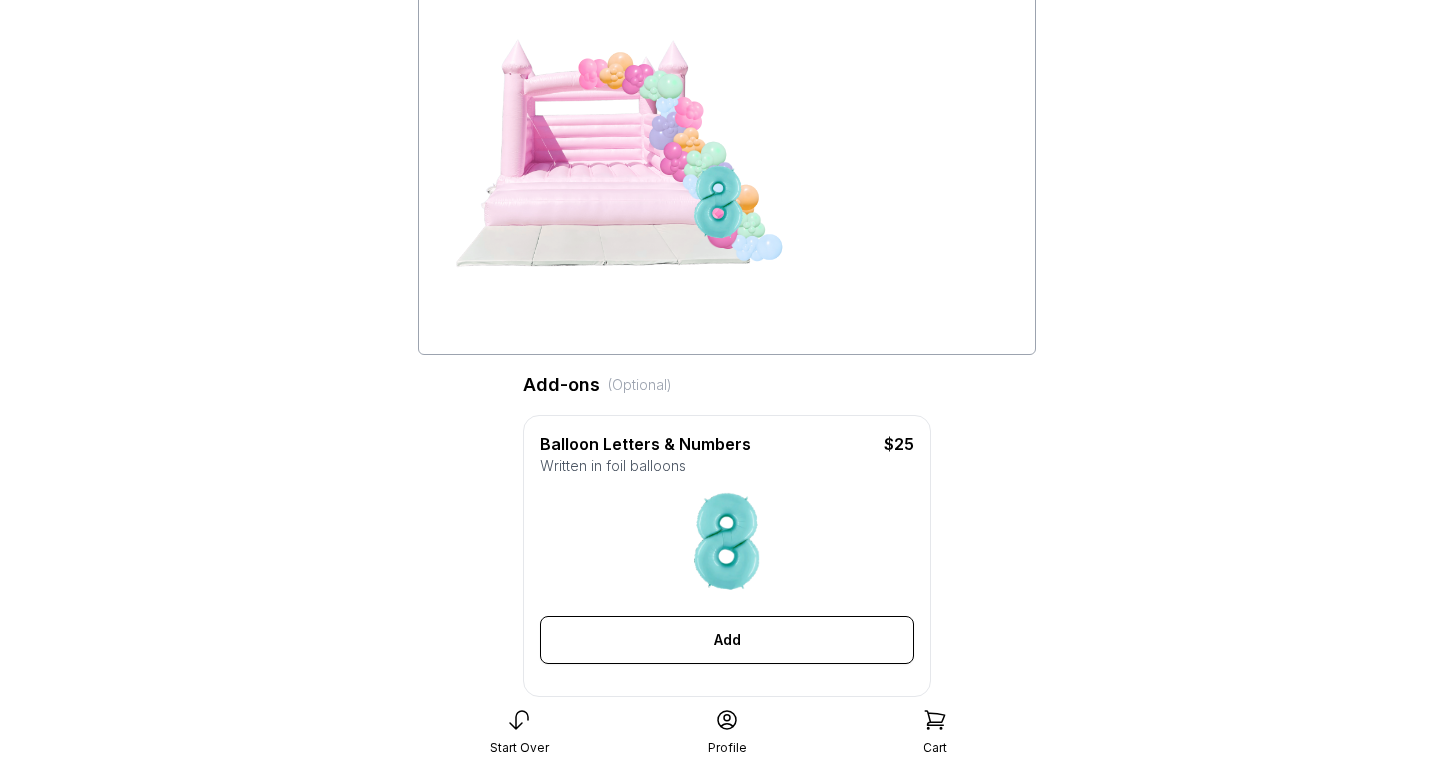 scroll, scrollTop: 112, scrollLeft: 0, axis: vertical 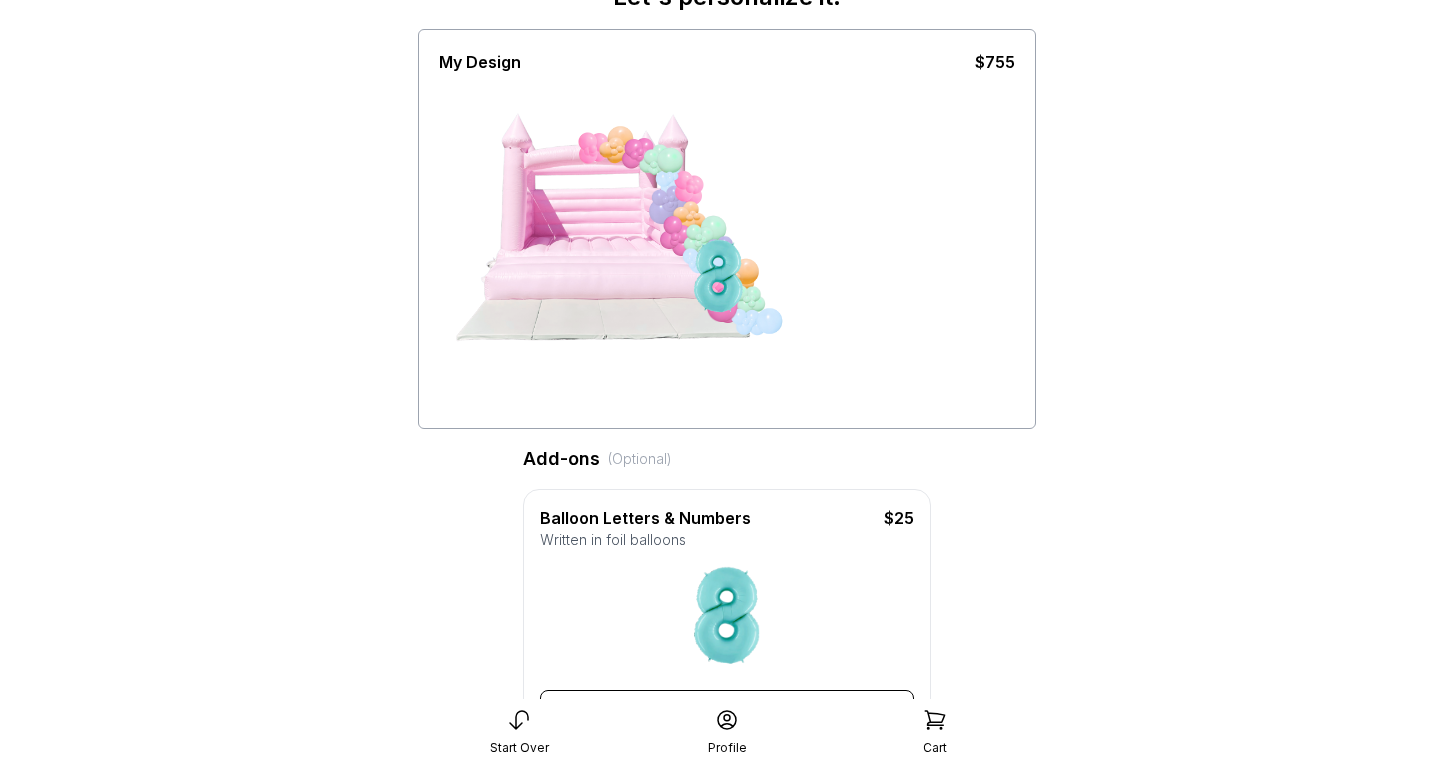 drag, startPoint x: 599, startPoint y: 203, endPoint x: 643, endPoint y: 201, distance: 44.04543 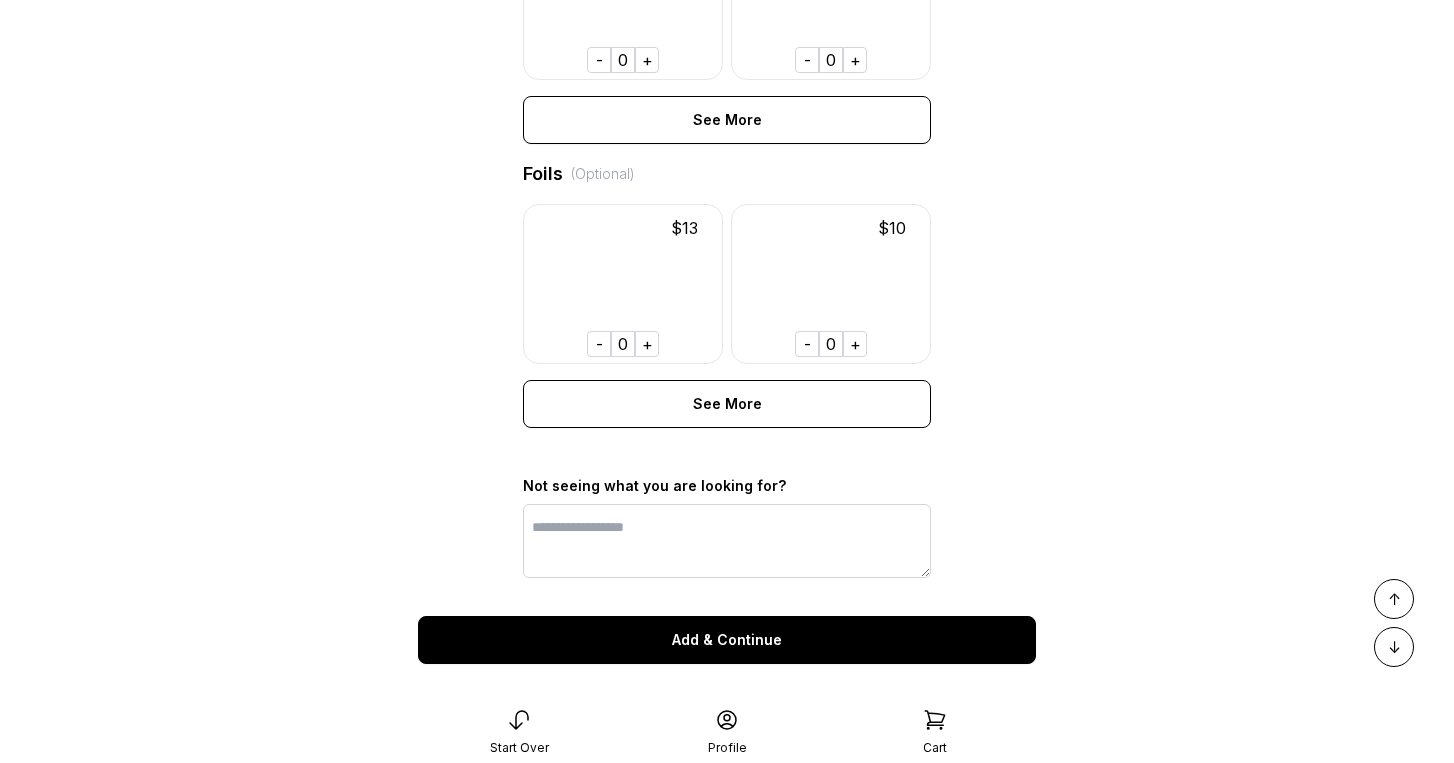 scroll, scrollTop: 1558, scrollLeft: 0, axis: vertical 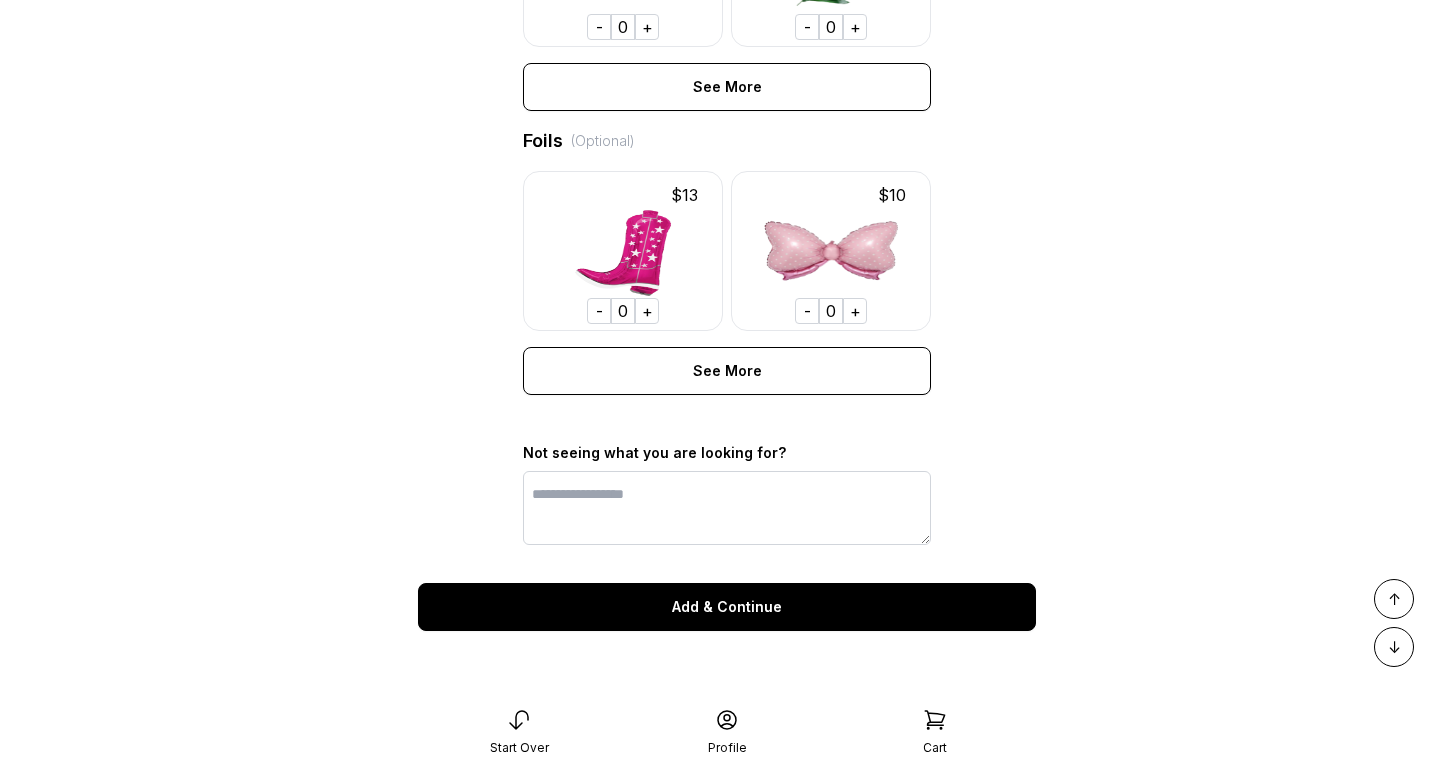 click on "Add & Continue" at bounding box center (727, 607) 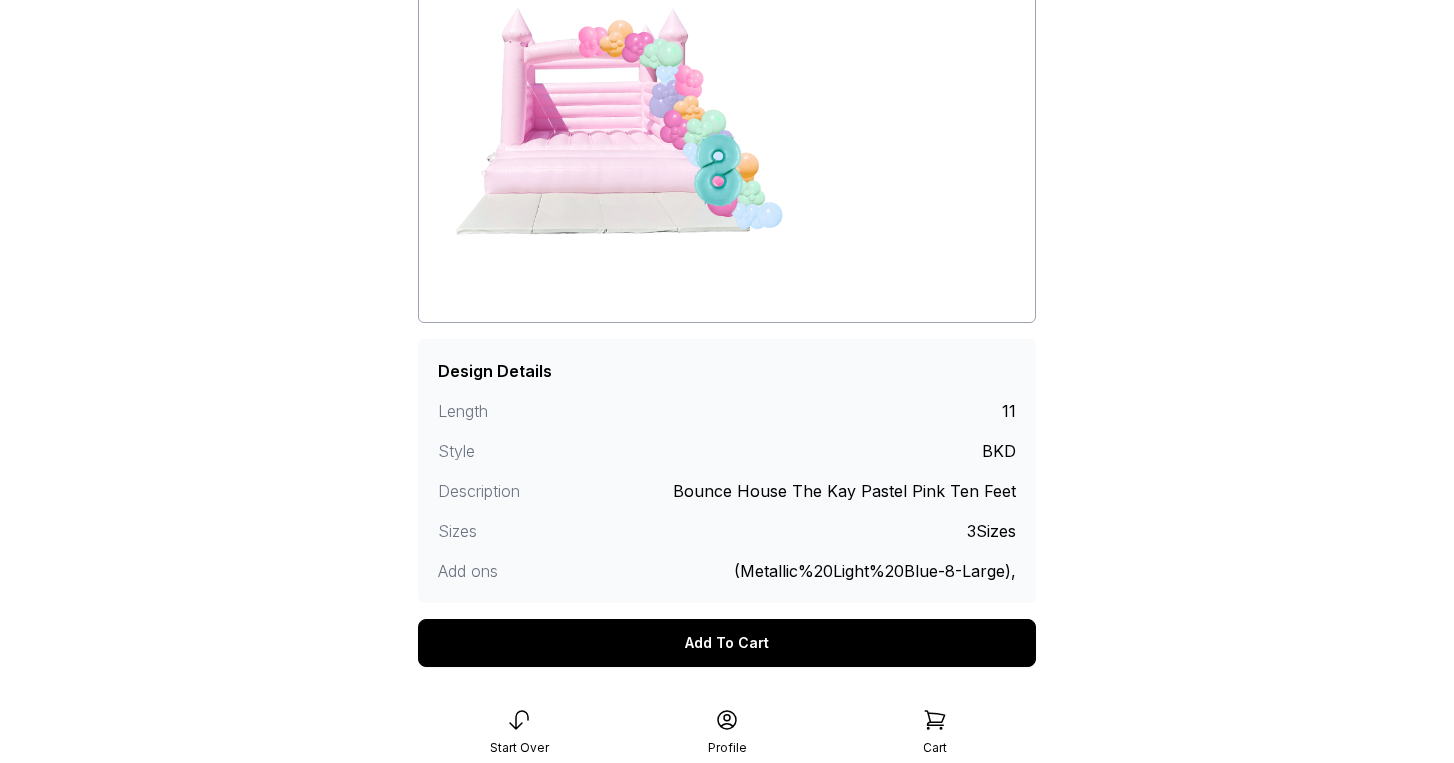 scroll, scrollTop: 261, scrollLeft: 0, axis: vertical 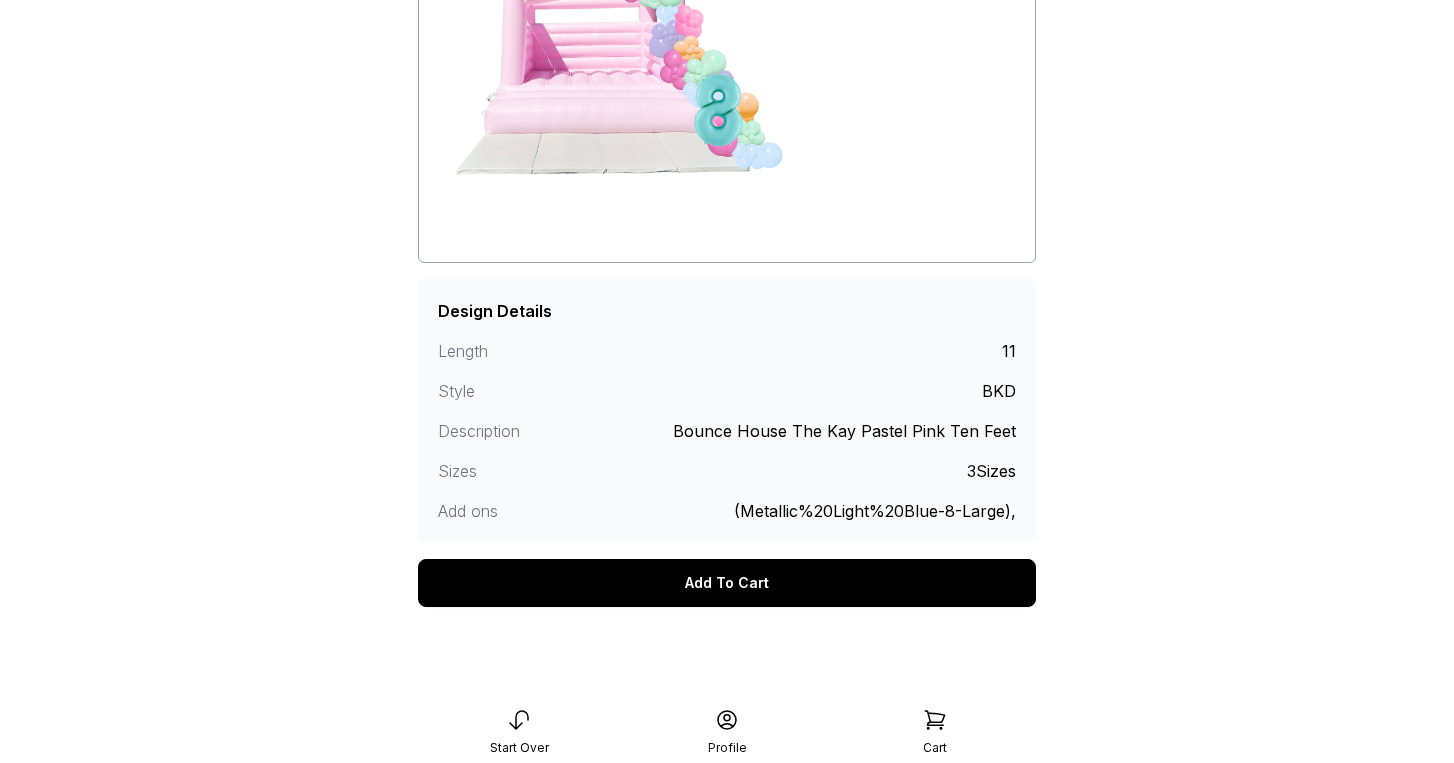 click on "Add To Cart" at bounding box center (727, 583) 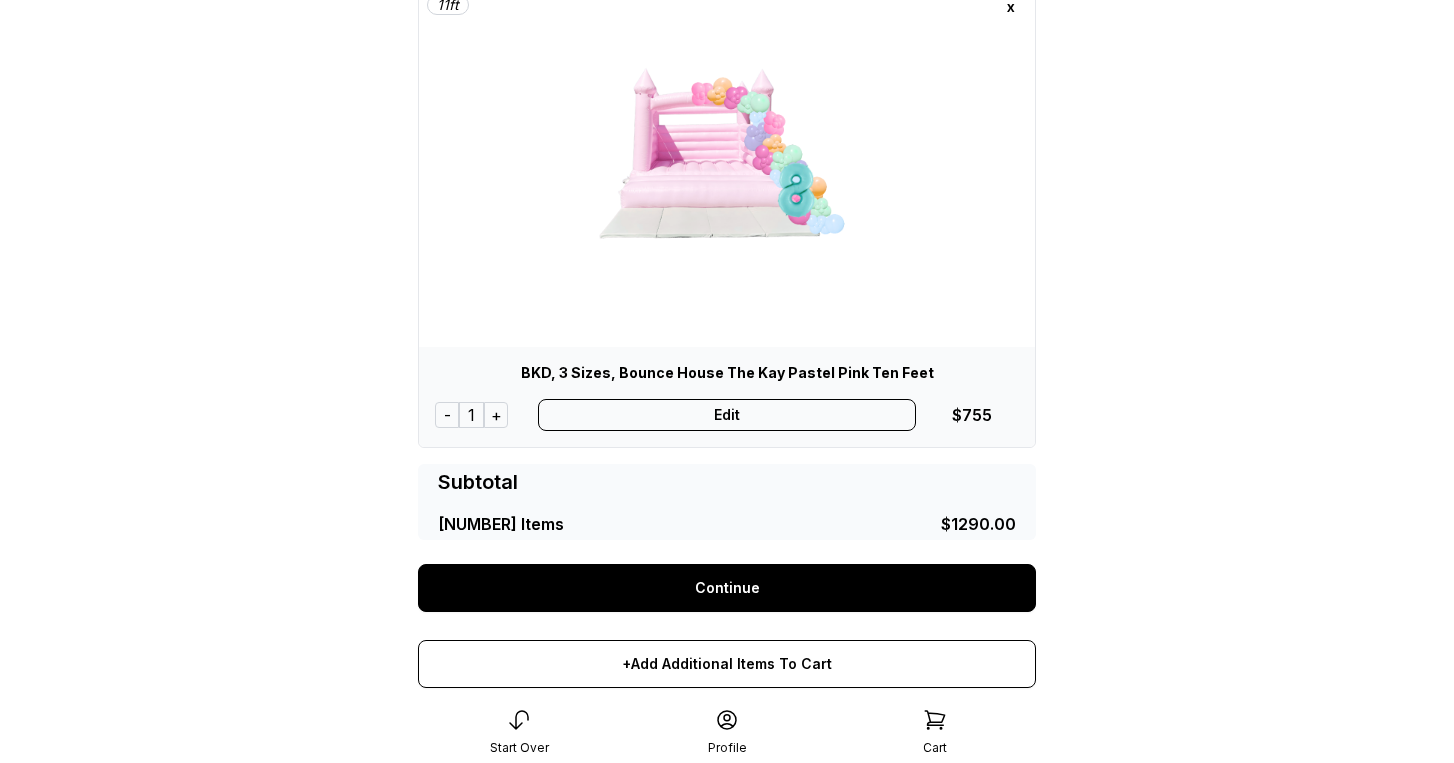 scroll, scrollTop: 639, scrollLeft: 0, axis: vertical 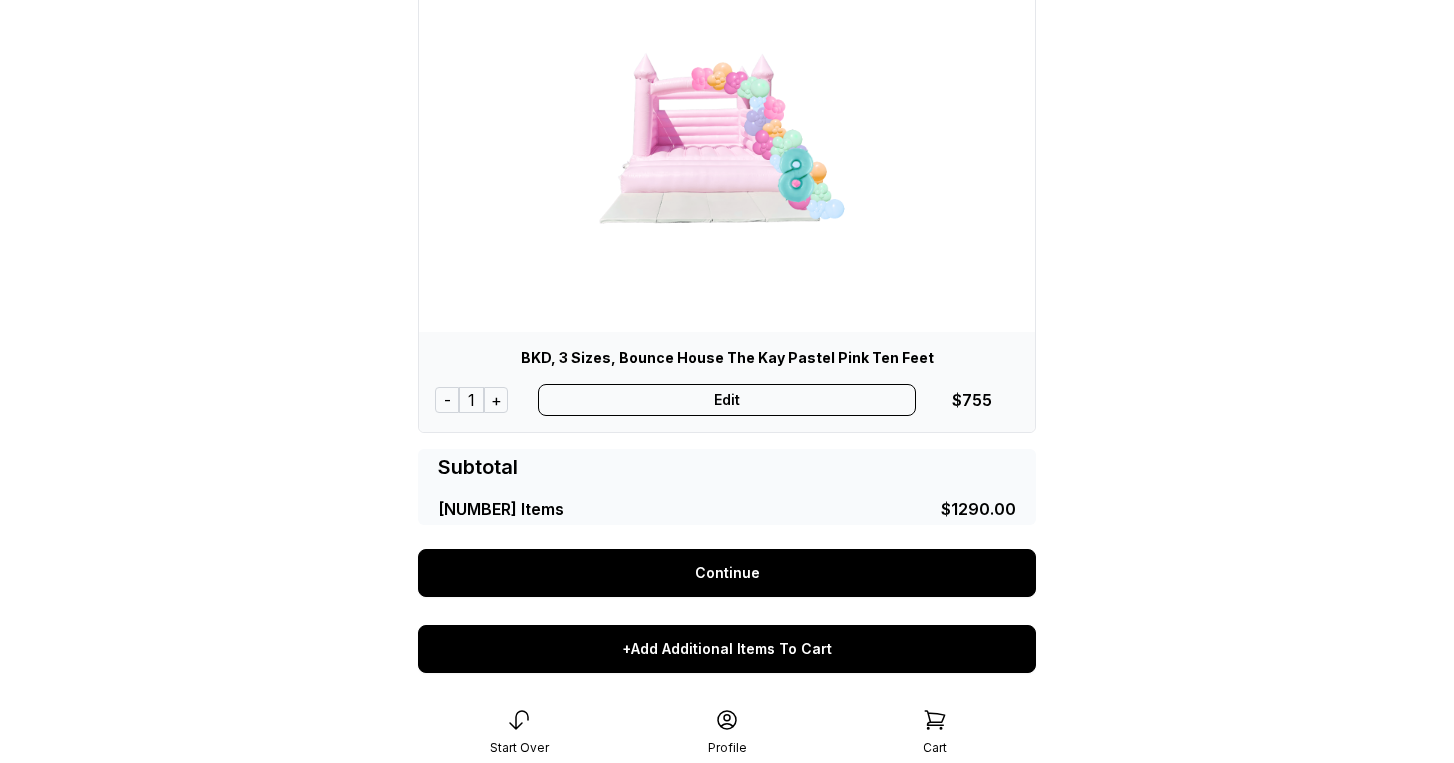 click on "+Add Additional Items To Cart" at bounding box center (727, 649) 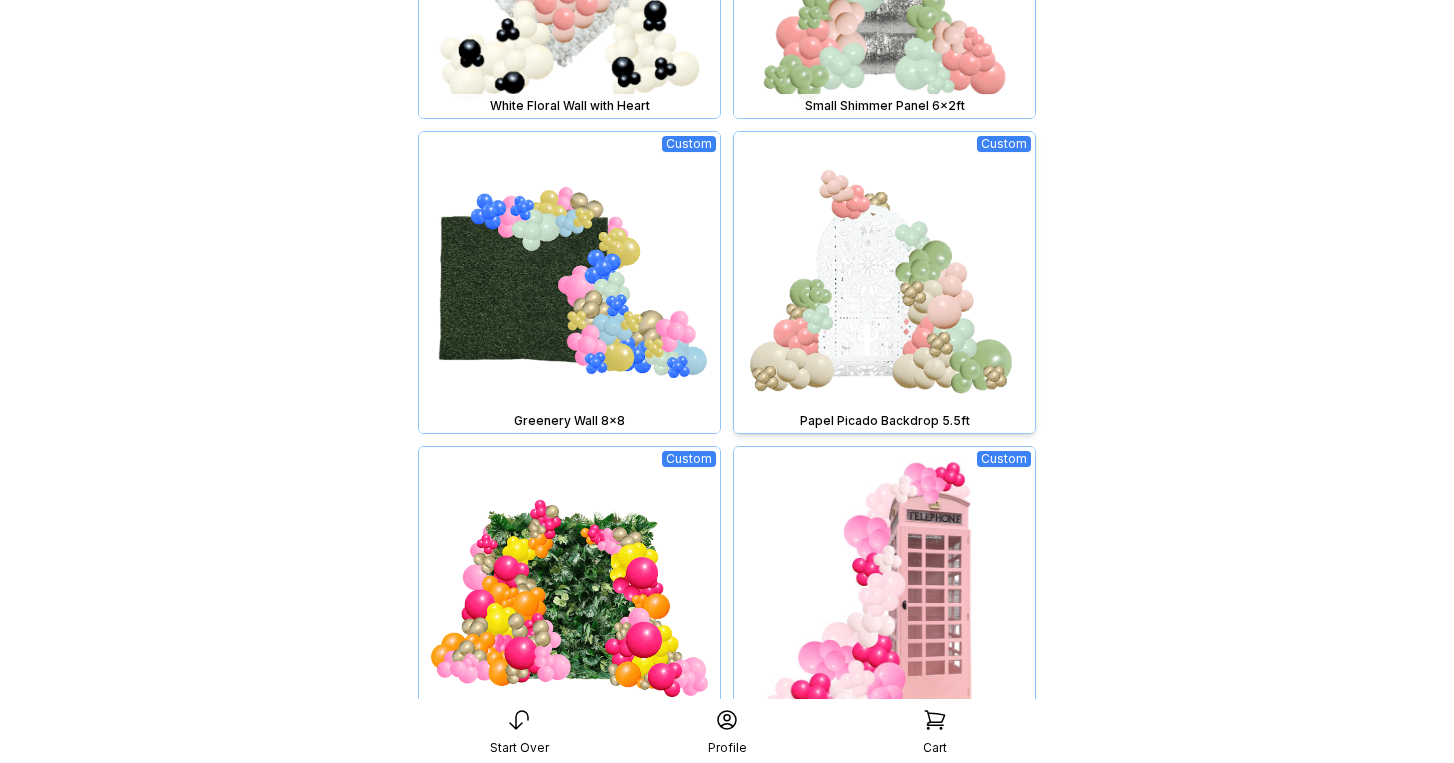 scroll, scrollTop: 1702, scrollLeft: 0, axis: vertical 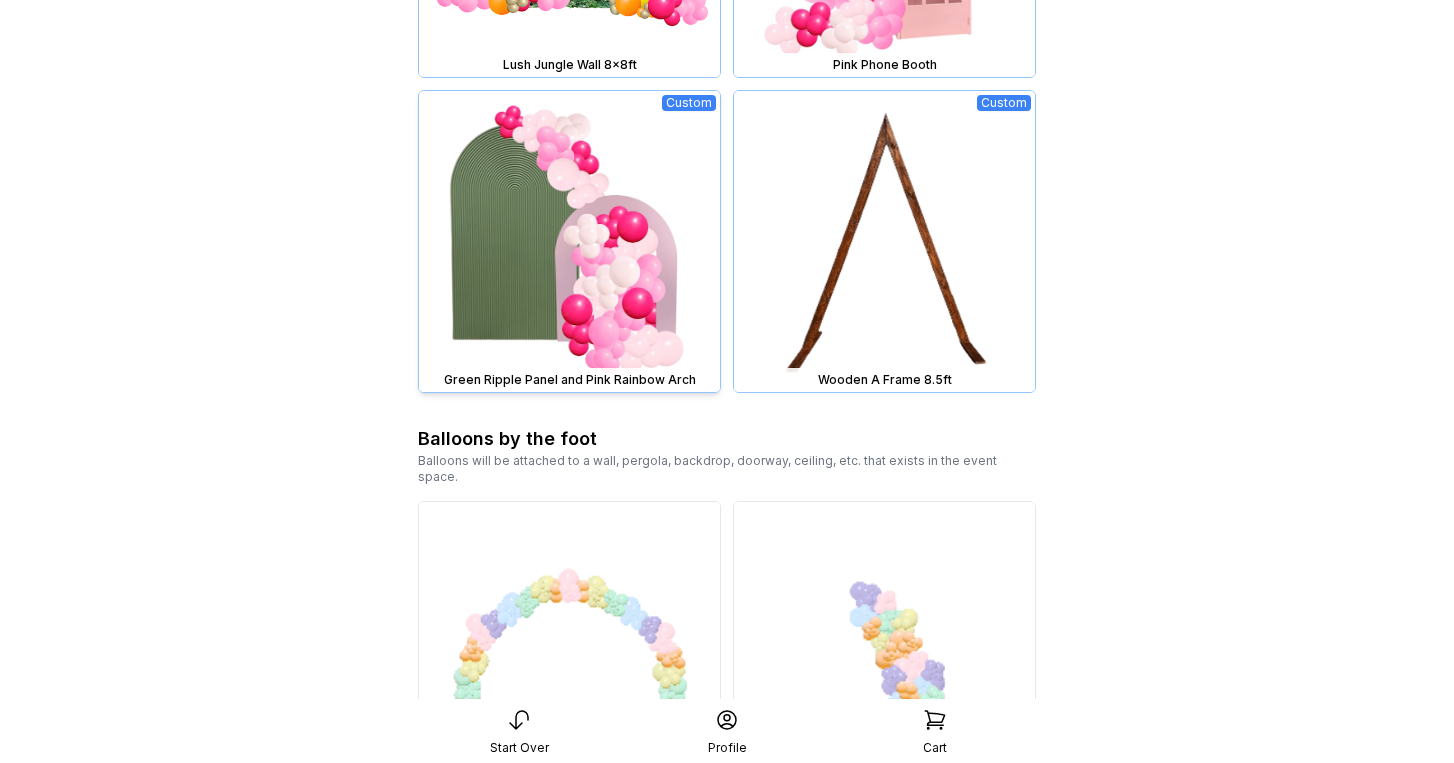 click at bounding box center (569, 241) 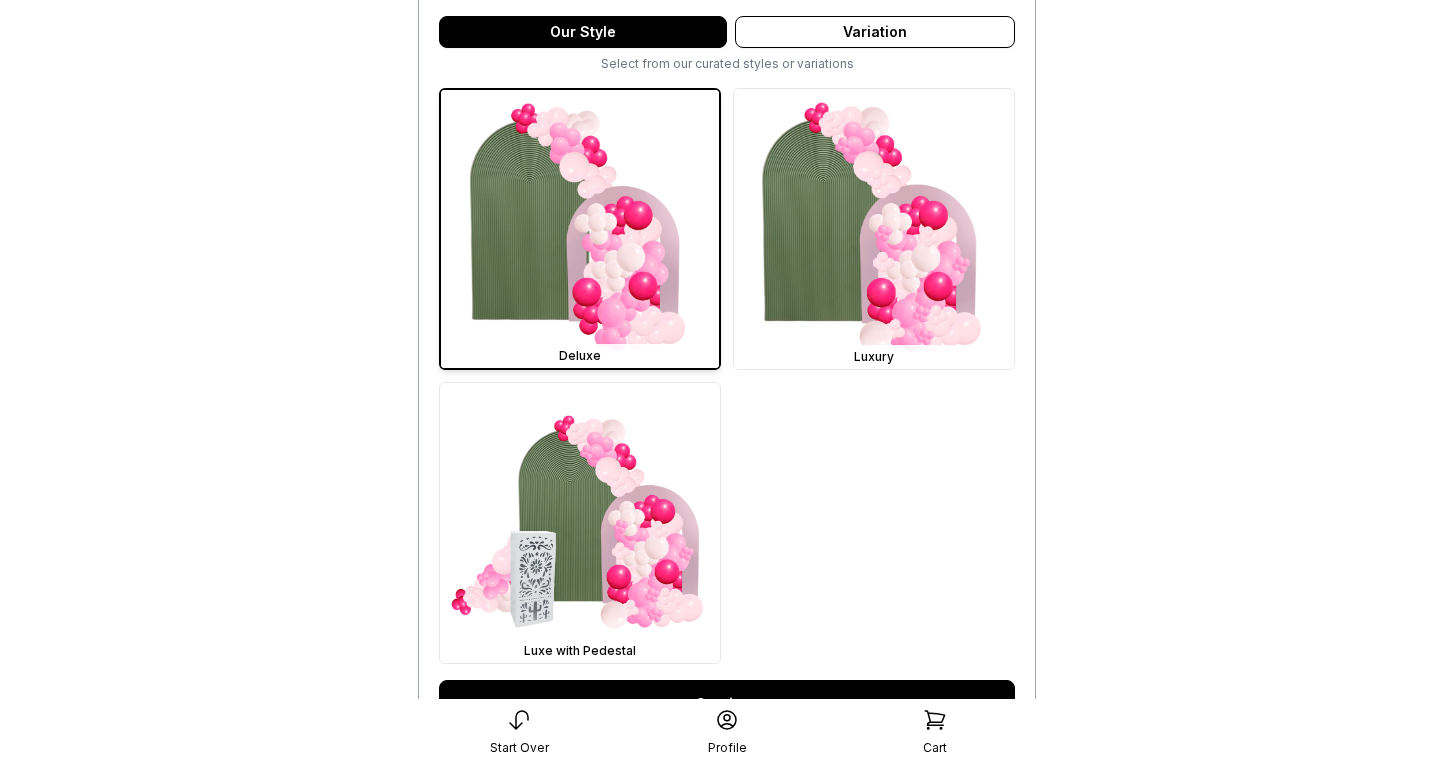 scroll, scrollTop: 672, scrollLeft: 0, axis: vertical 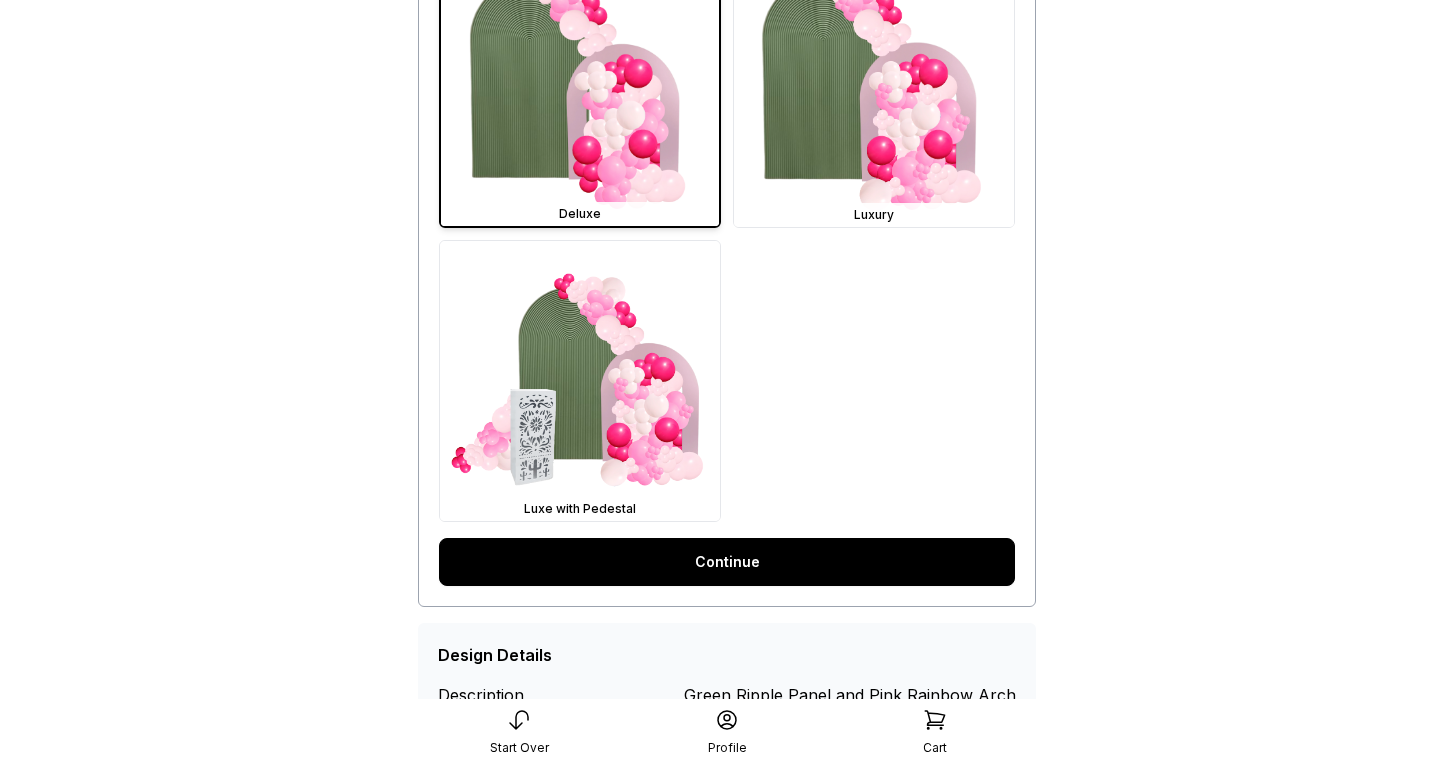 click on "Continue" at bounding box center (727, 562) 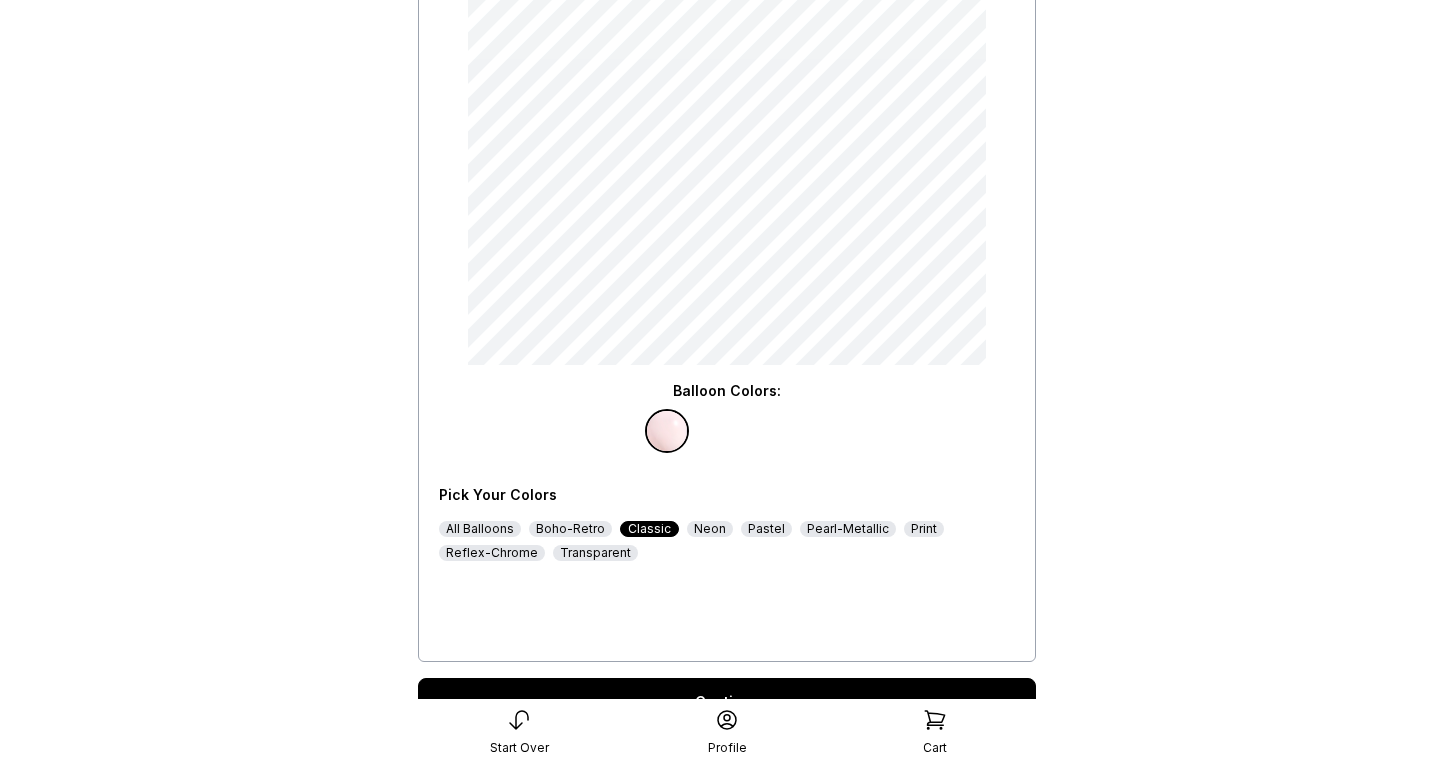 scroll, scrollTop: 291, scrollLeft: 0, axis: vertical 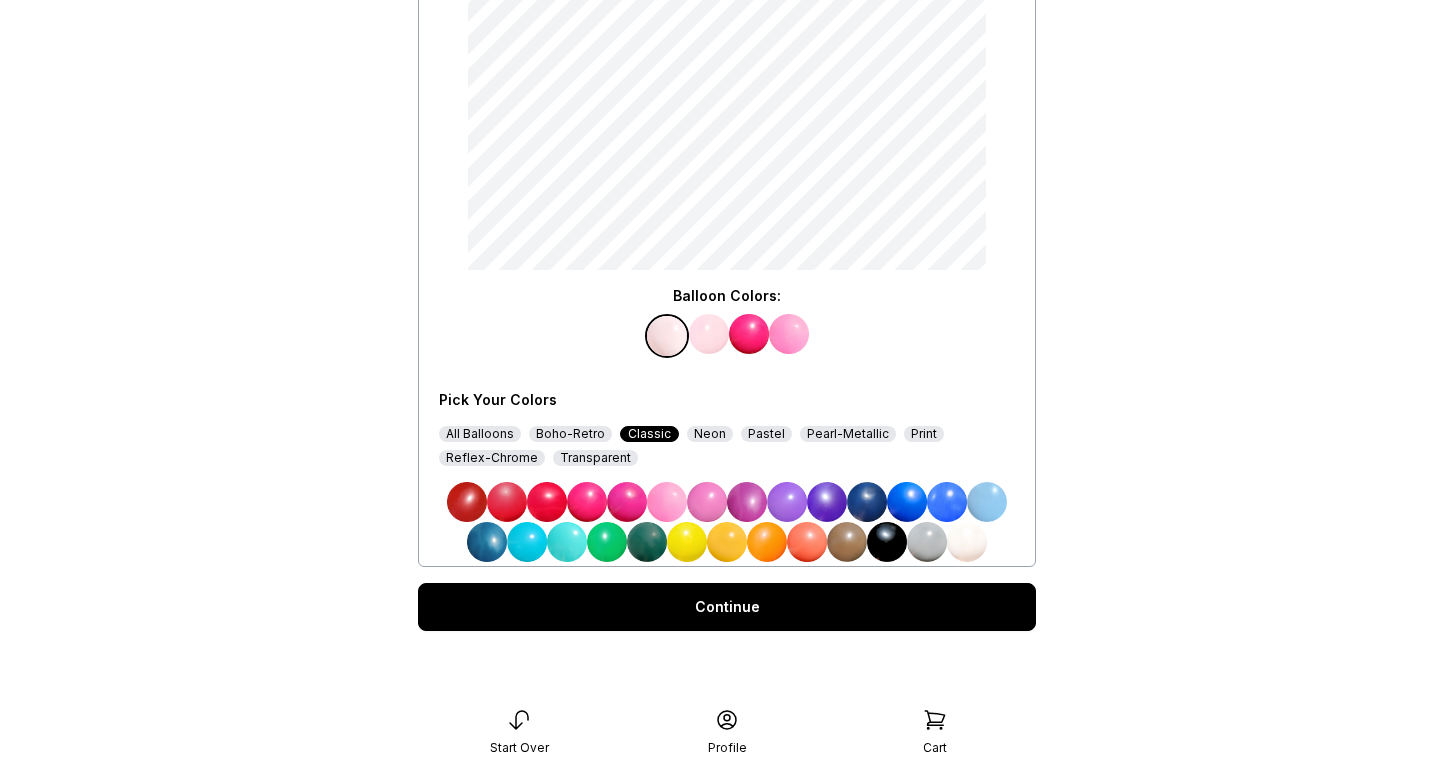 click on "Continue" at bounding box center (727, 607) 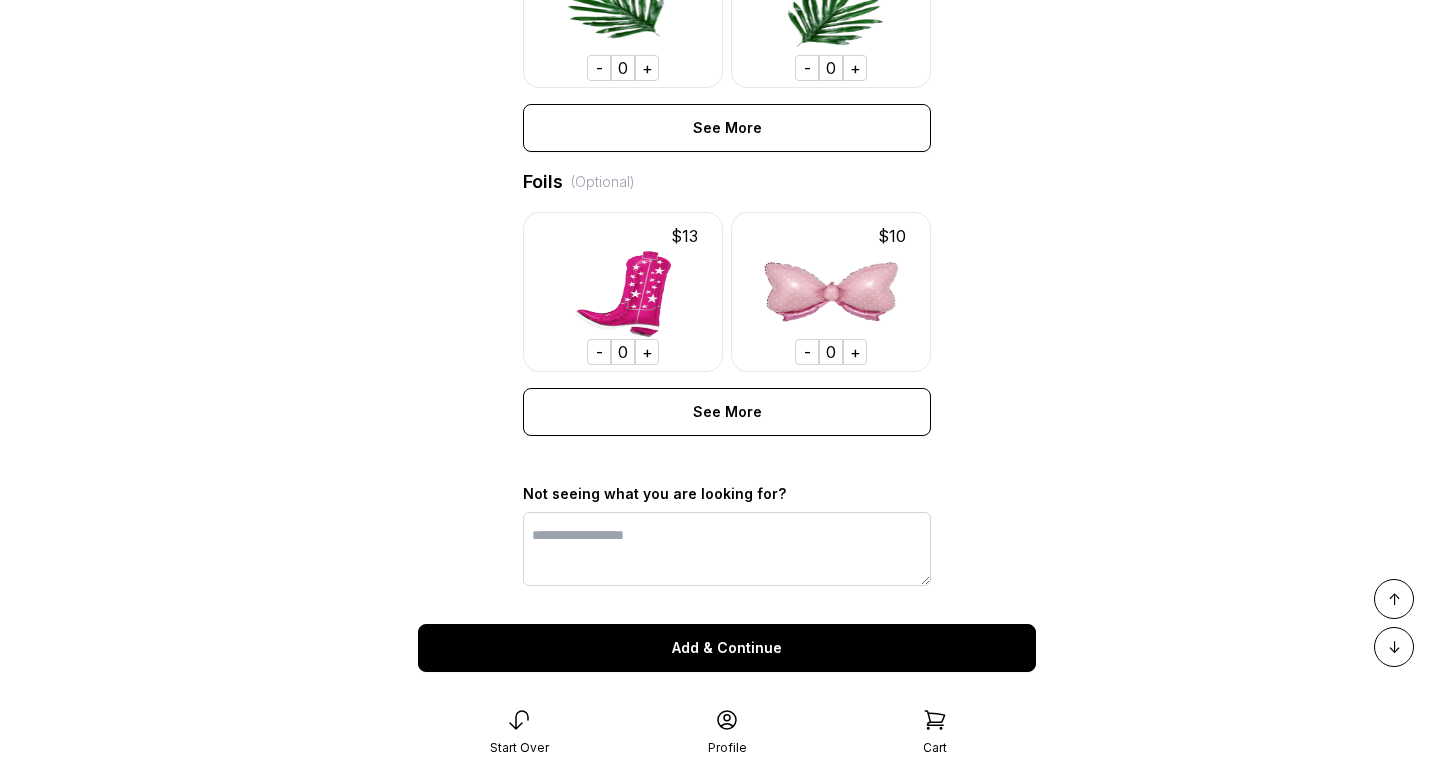 scroll, scrollTop: 1575, scrollLeft: 0, axis: vertical 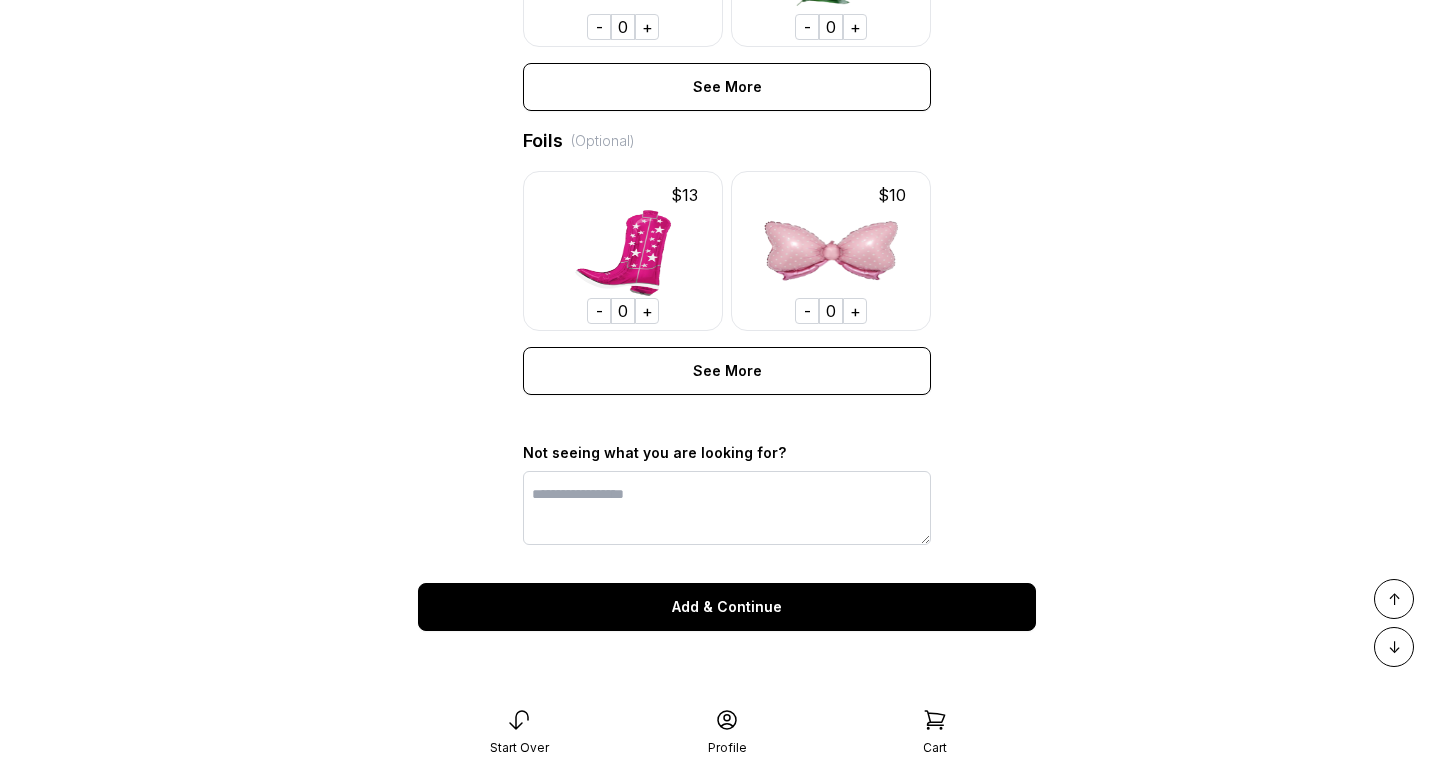 click on "Add & Continue" at bounding box center (727, 607) 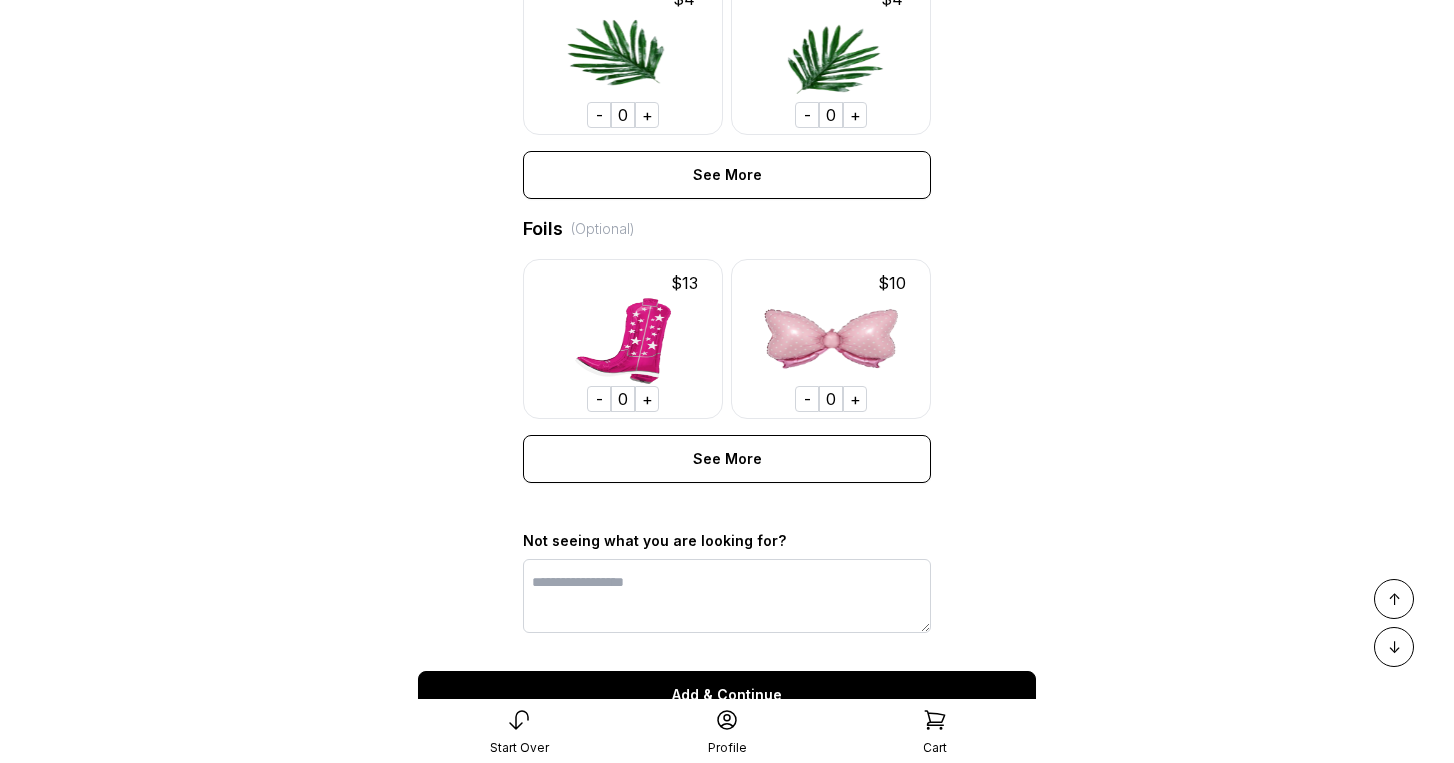 scroll, scrollTop: 1575, scrollLeft: 0, axis: vertical 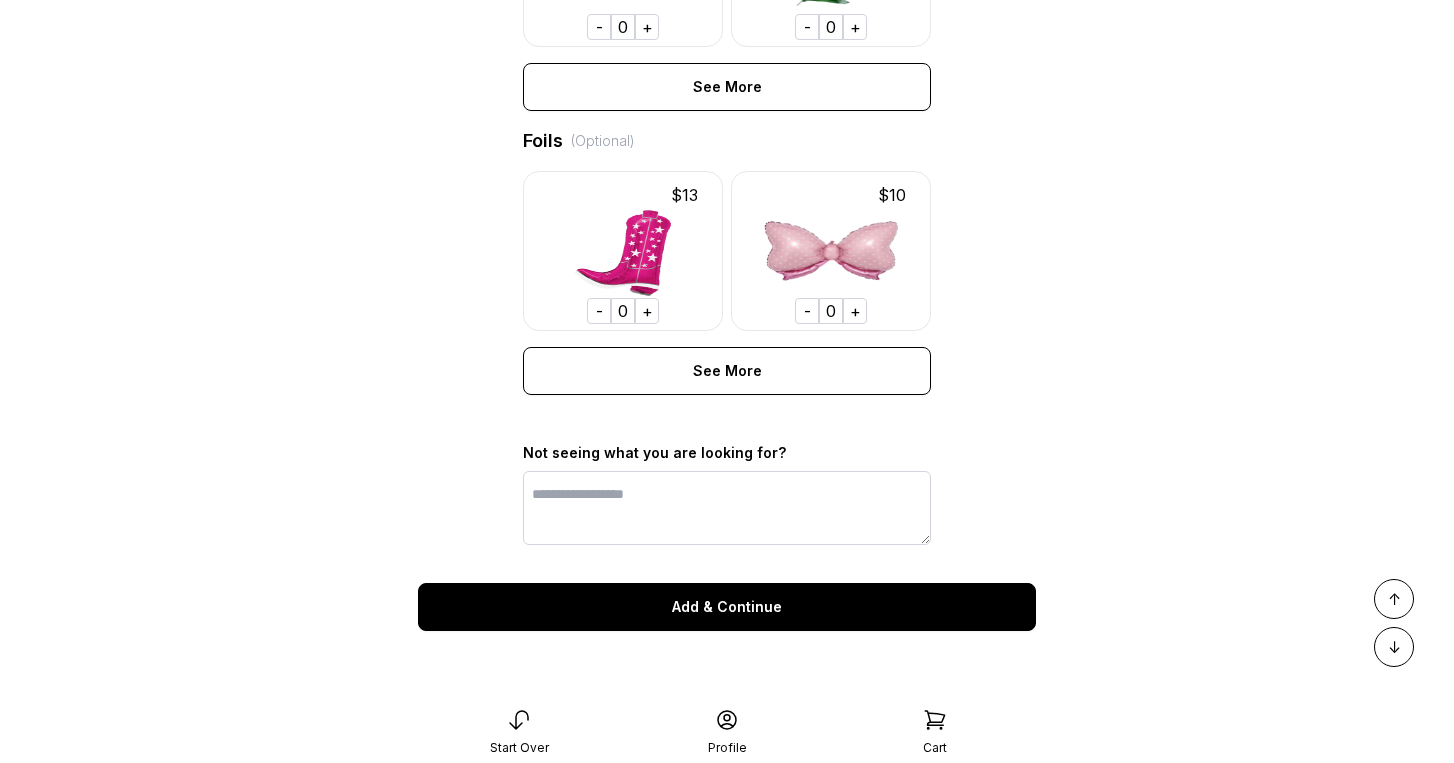 click on "Add & Continue" at bounding box center (727, 607) 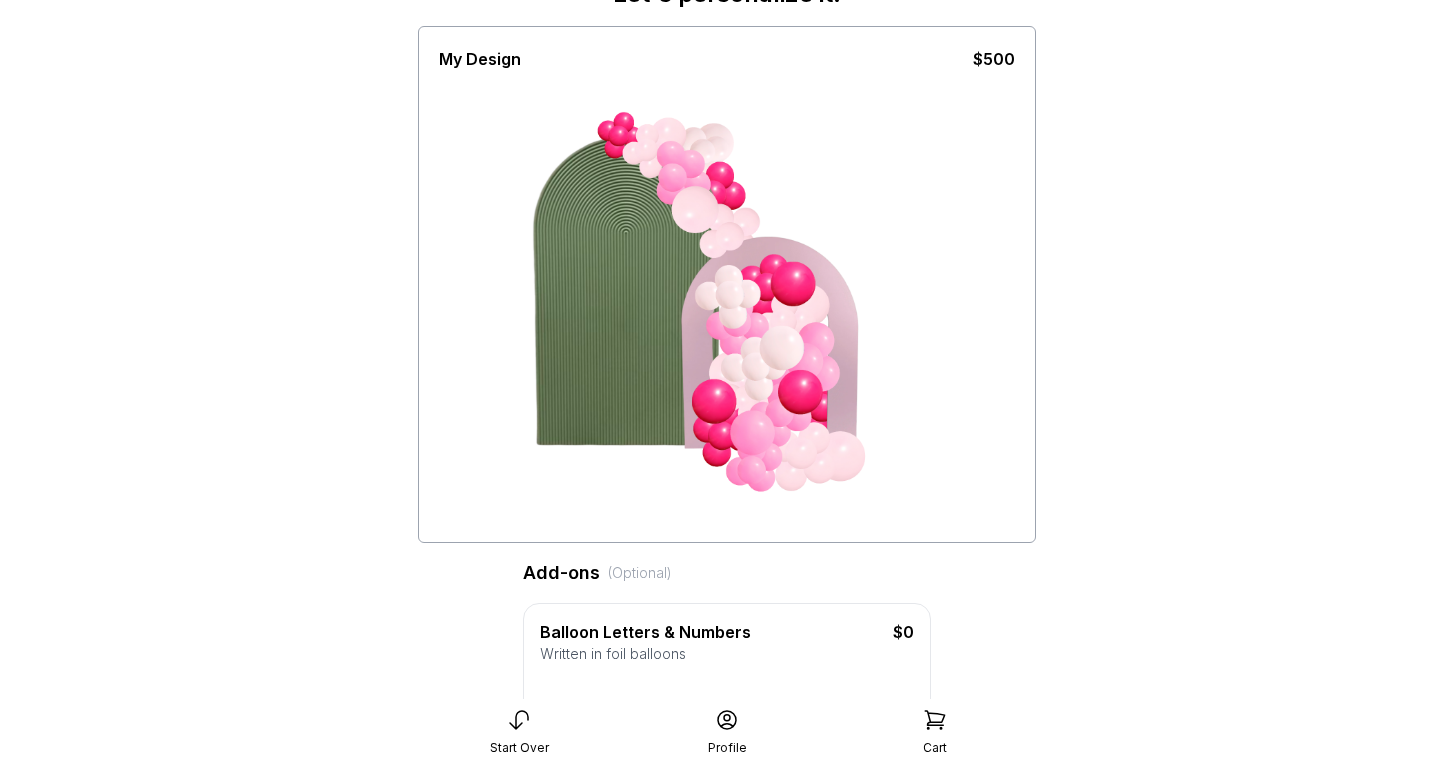 scroll, scrollTop: 287, scrollLeft: 0, axis: vertical 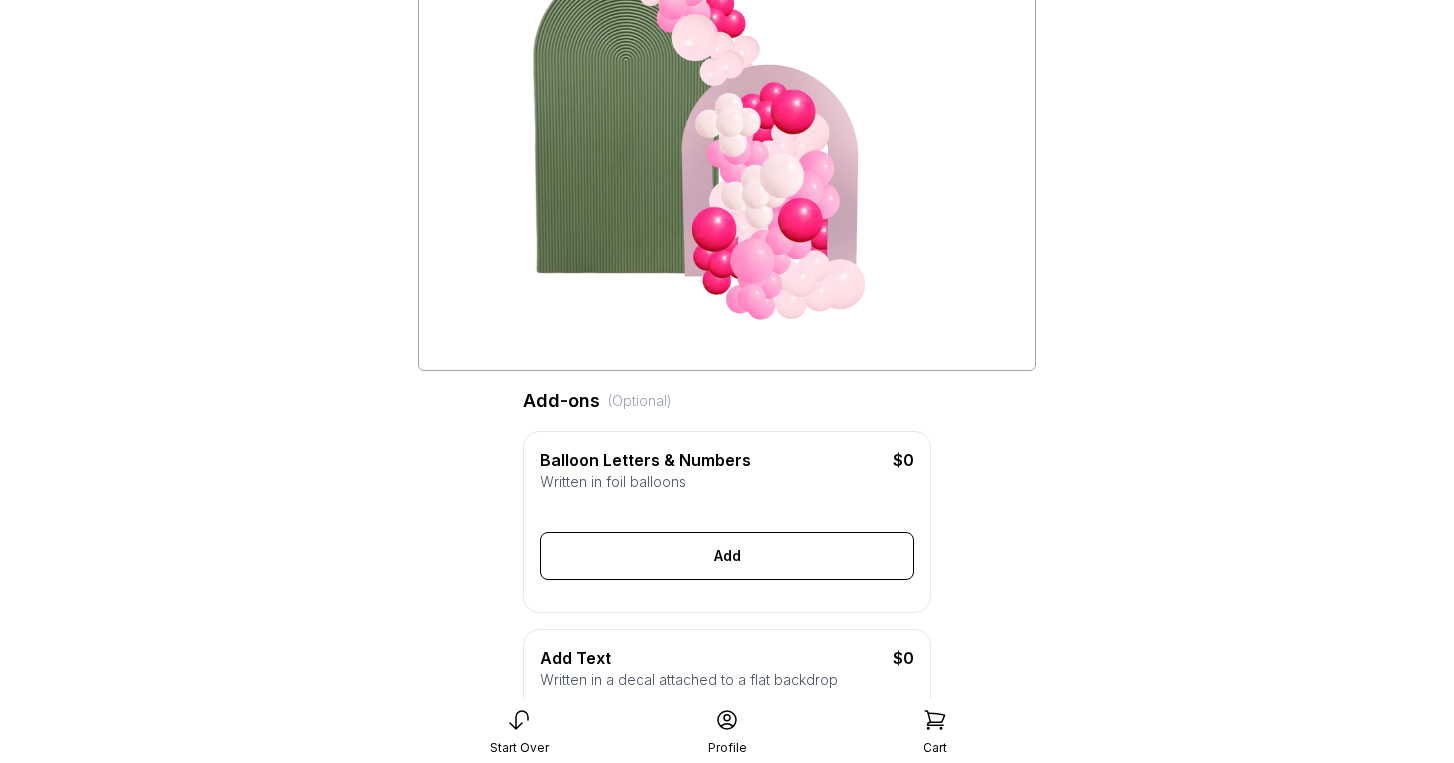 click 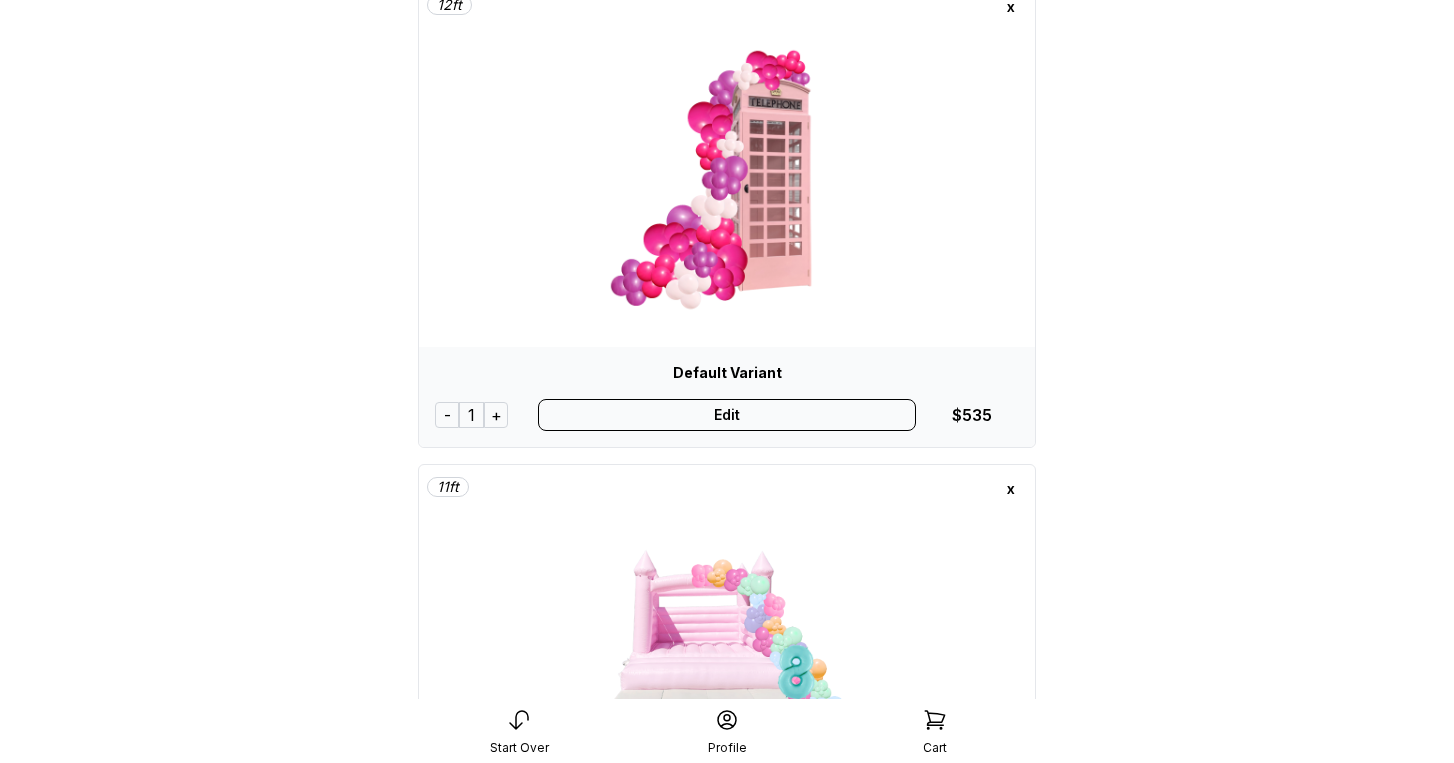 scroll, scrollTop: 458, scrollLeft: 0, axis: vertical 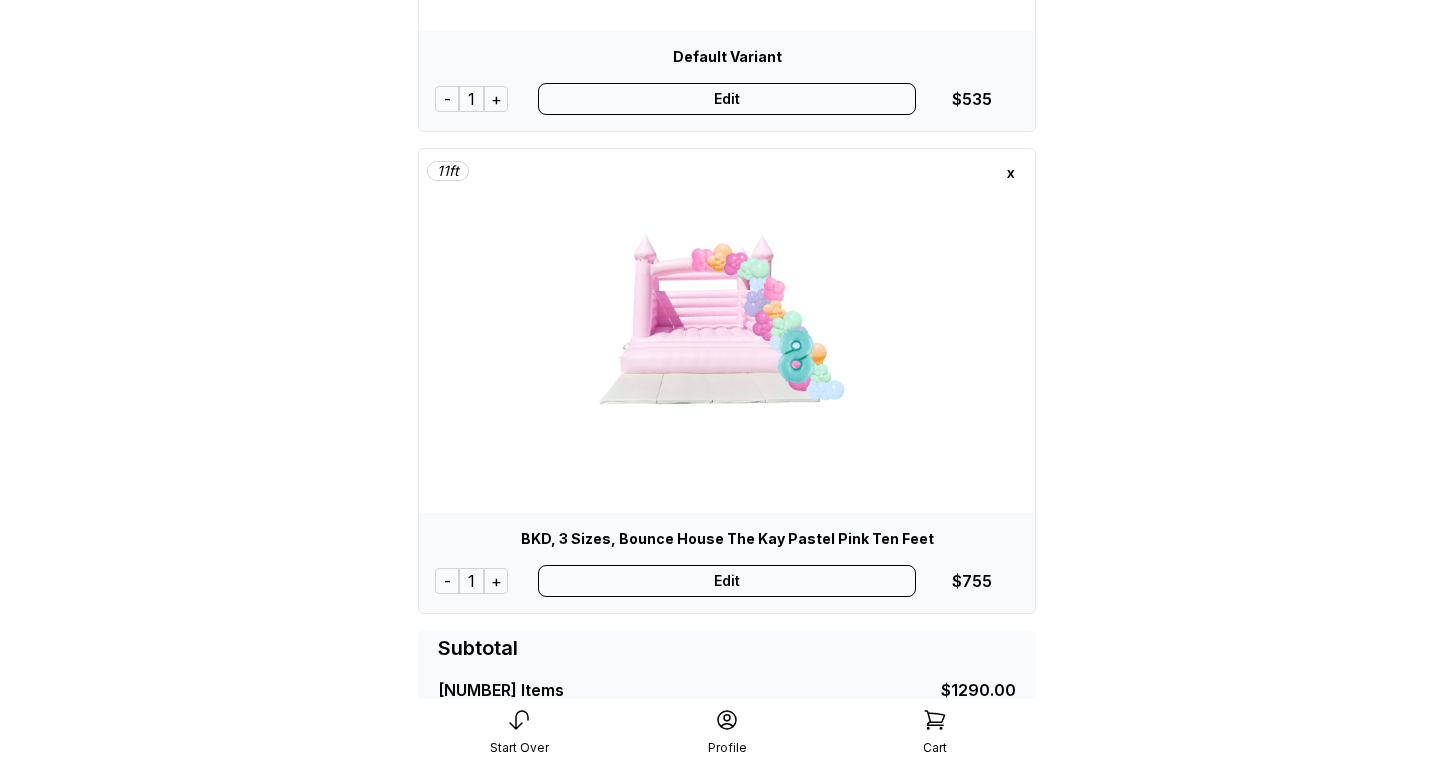 click at bounding box center (727, 347) 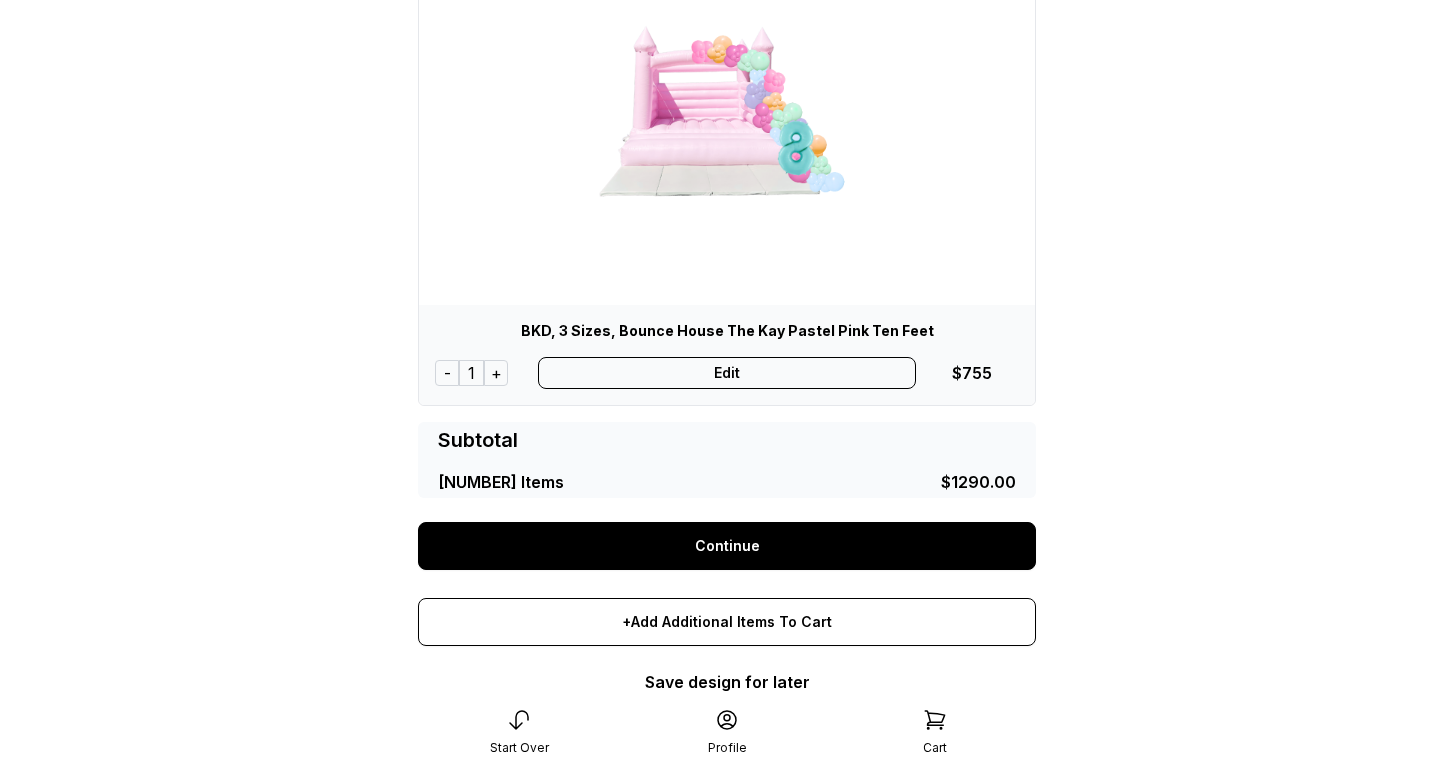 scroll, scrollTop: 681, scrollLeft: 0, axis: vertical 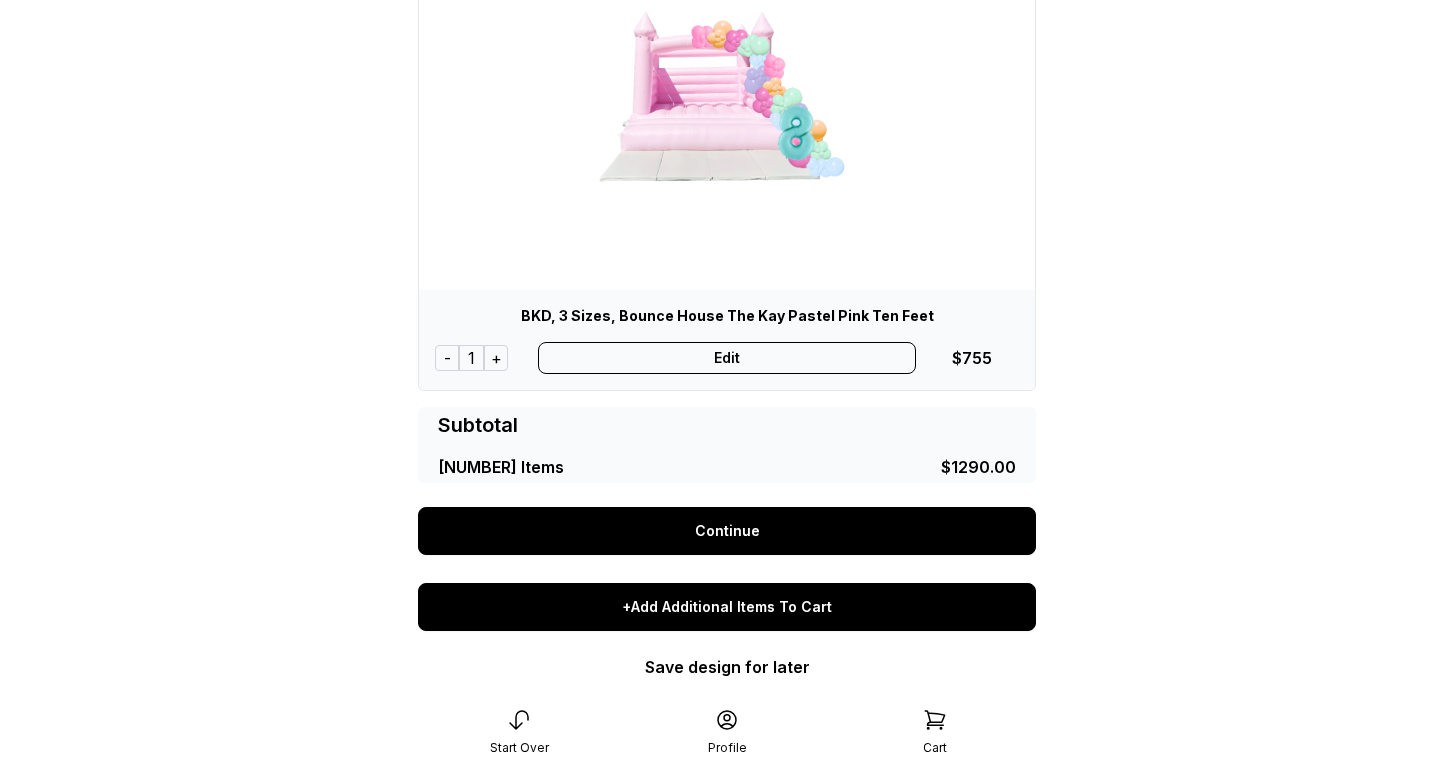 click on "+Add Additional Items To Cart" at bounding box center (727, 607) 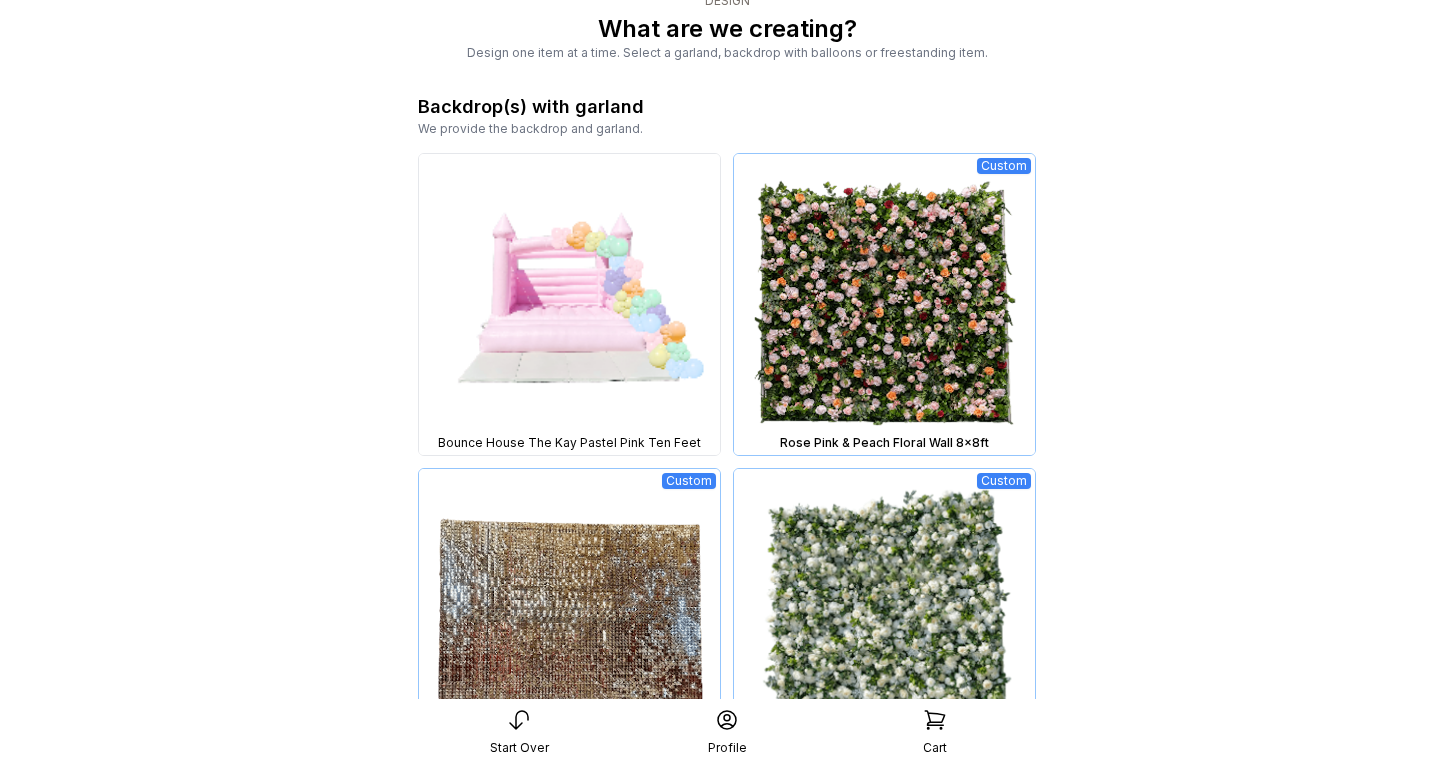 scroll, scrollTop: 87, scrollLeft: 0, axis: vertical 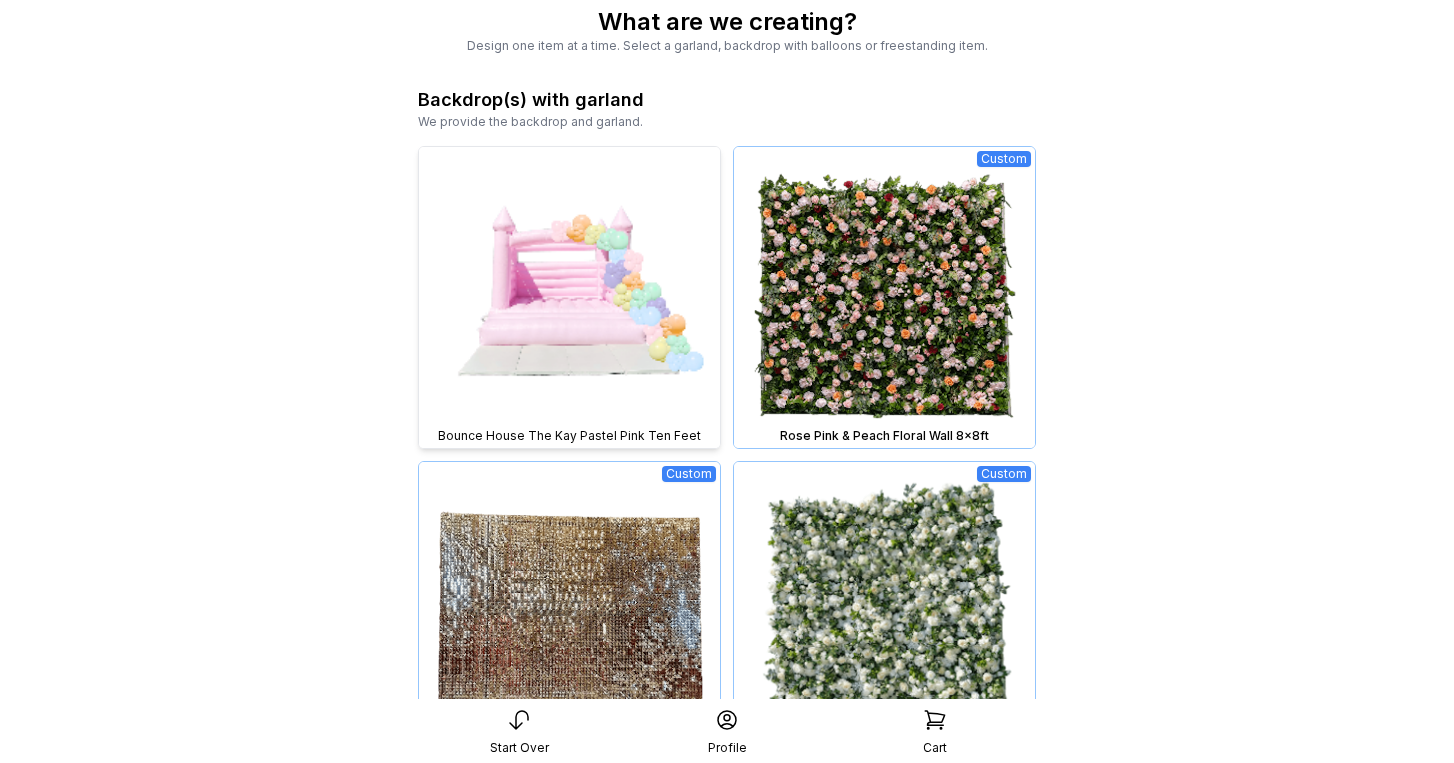 click at bounding box center (569, 297) 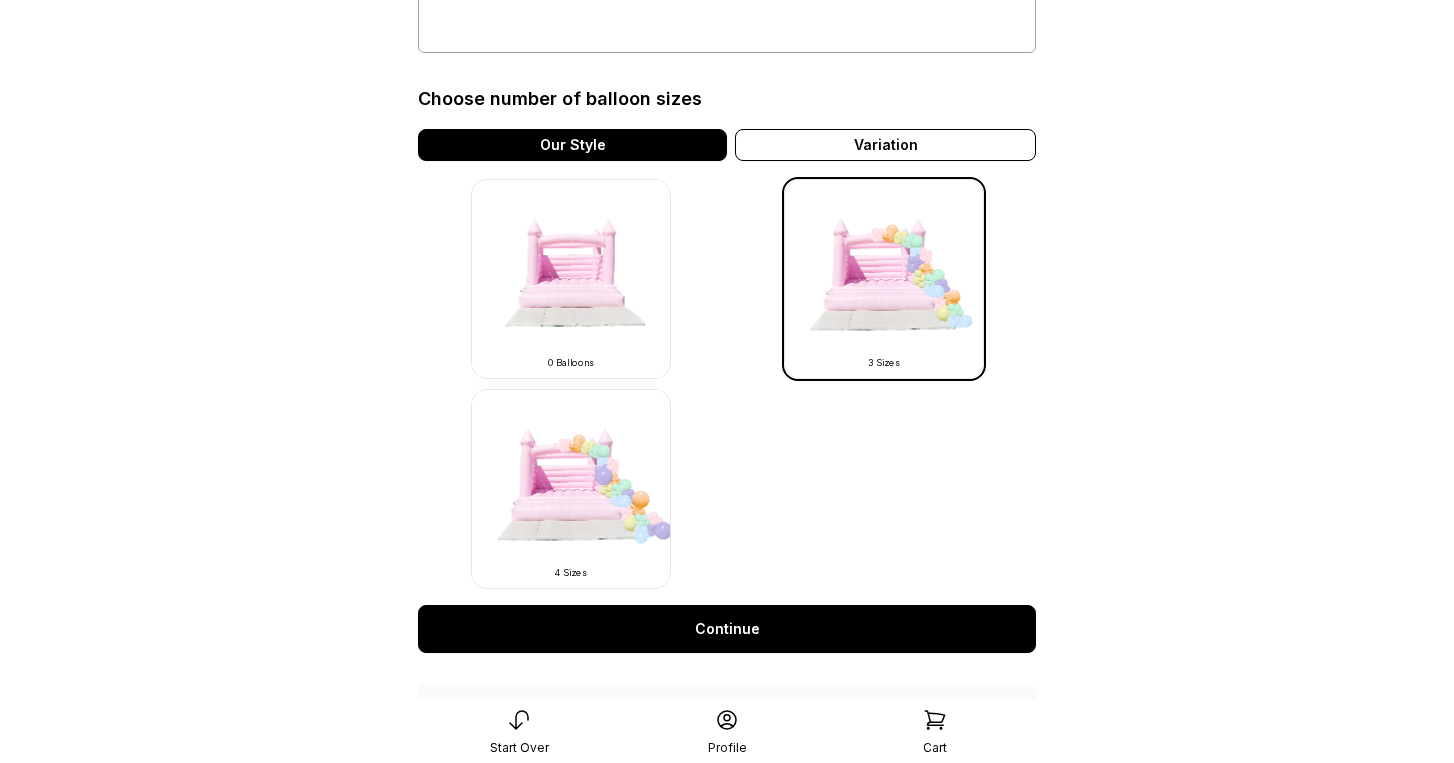 scroll, scrollTop: 553, scrollLeft: 0, axis: vertical 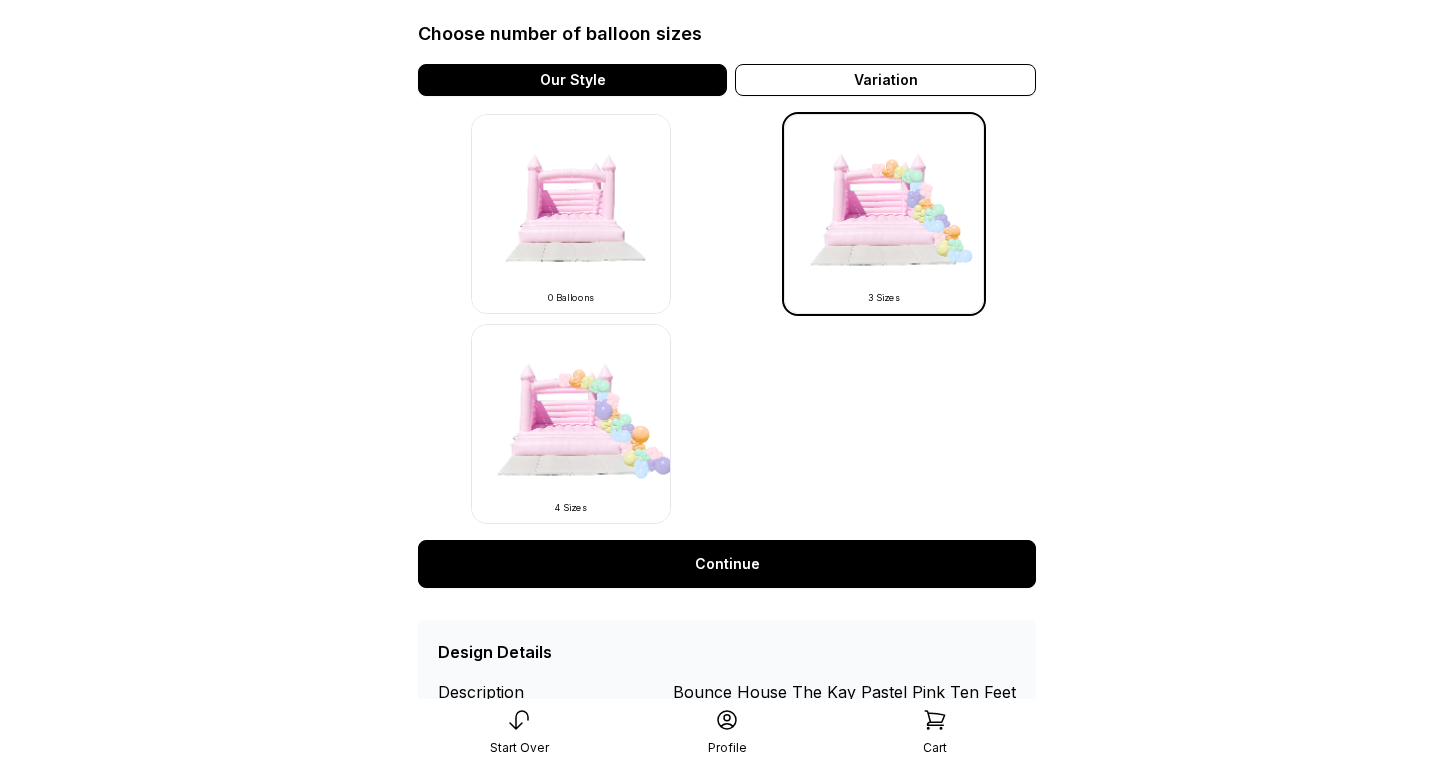 click on "Continue" at bounding box center [727, 564] 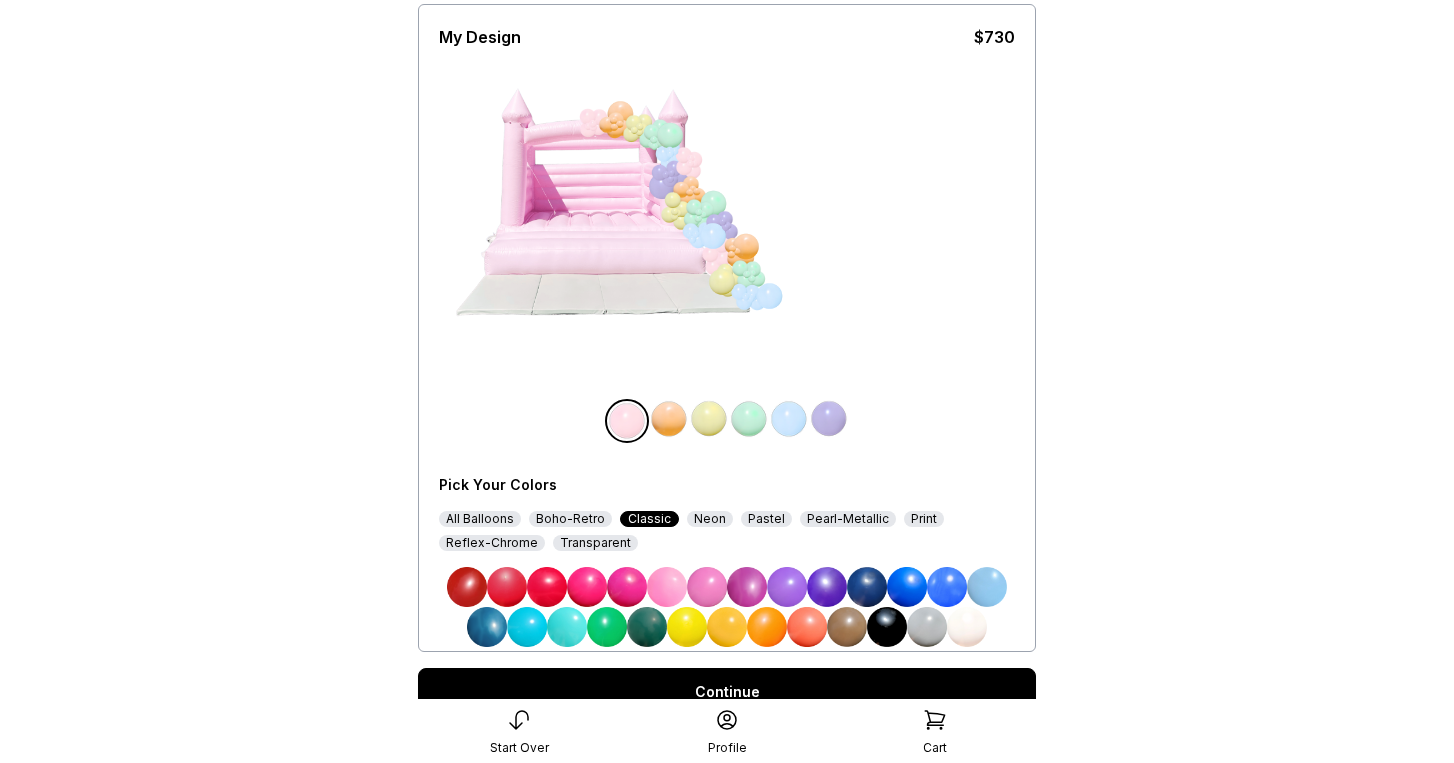 scroll, scrollTop: 222, scrollLeft: 0, axis: vertical 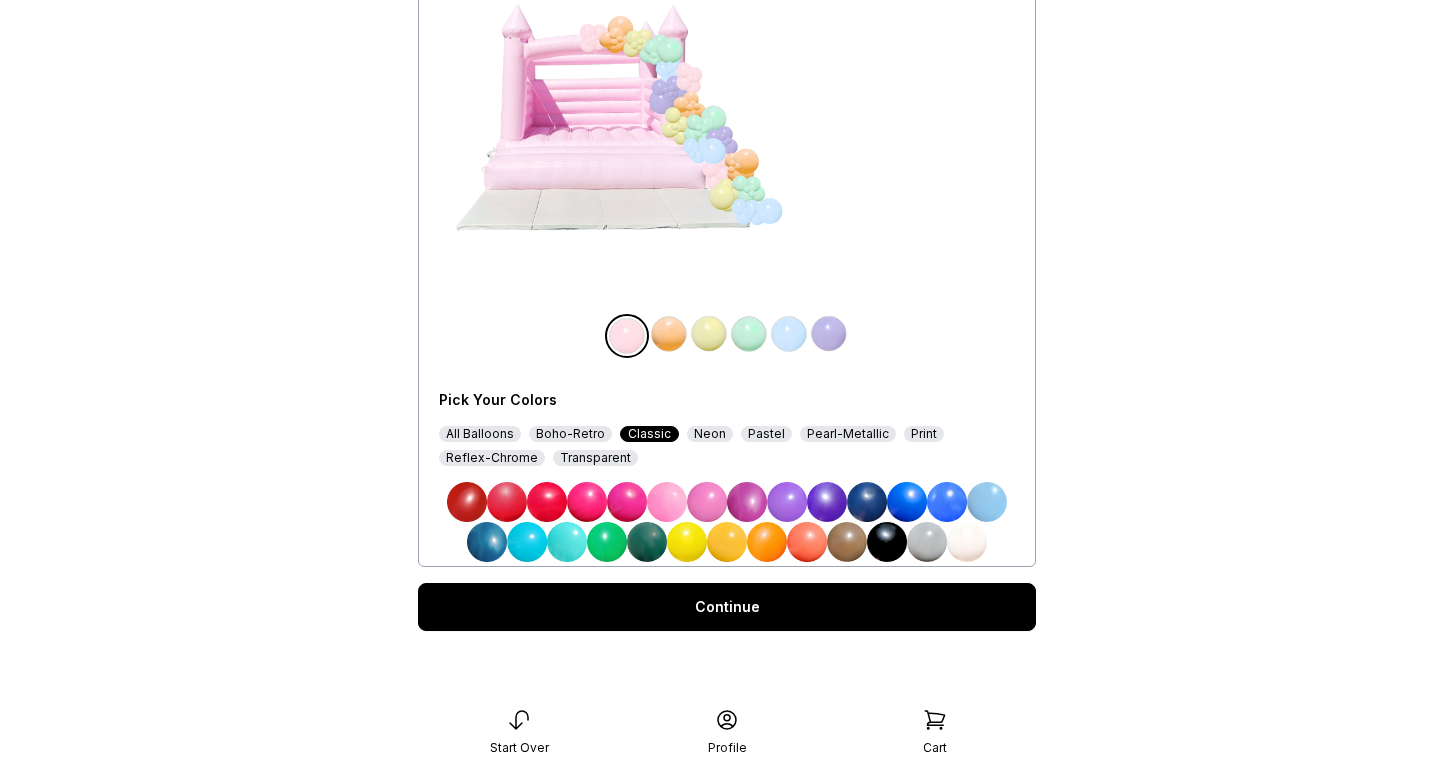 click at bounding box center [727, 542] 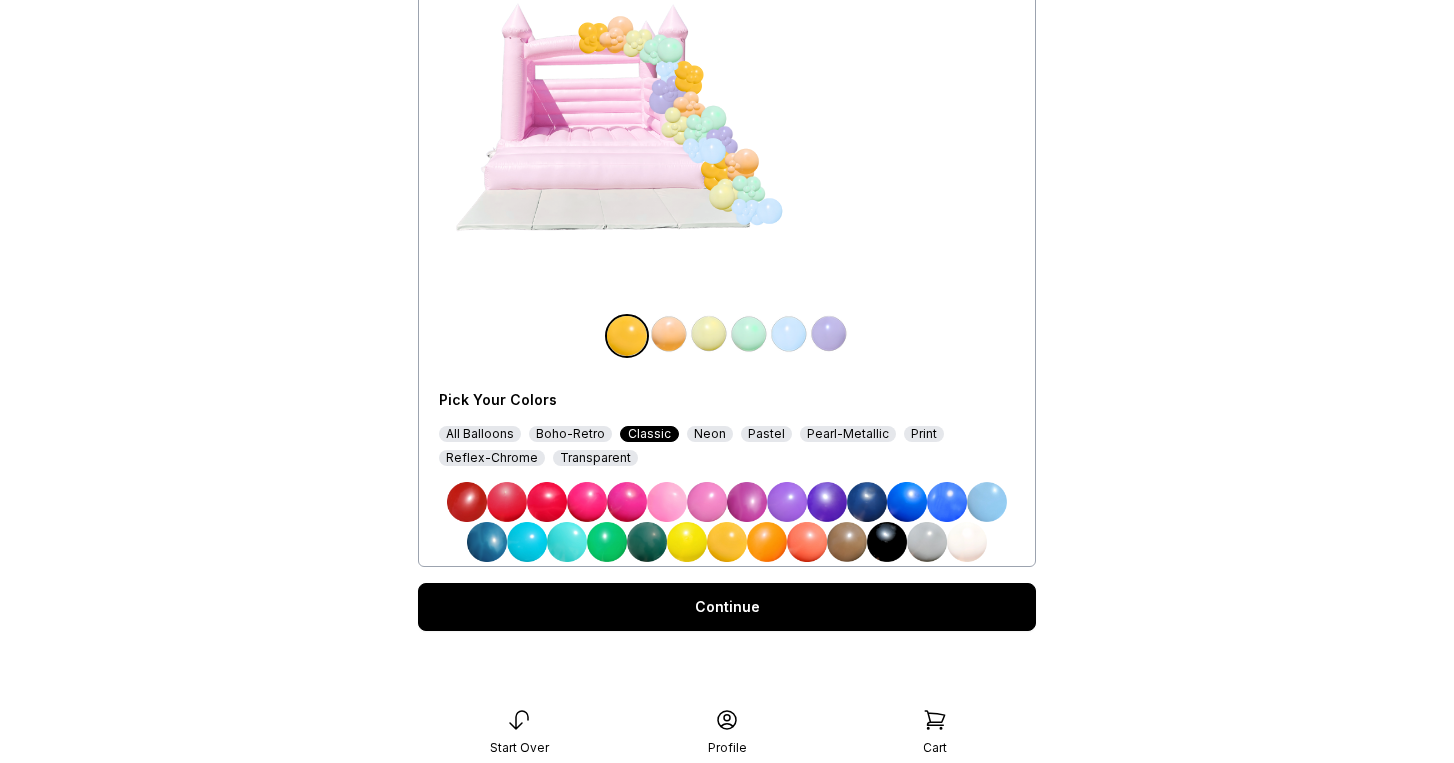 click at bounding box center (709, 334) 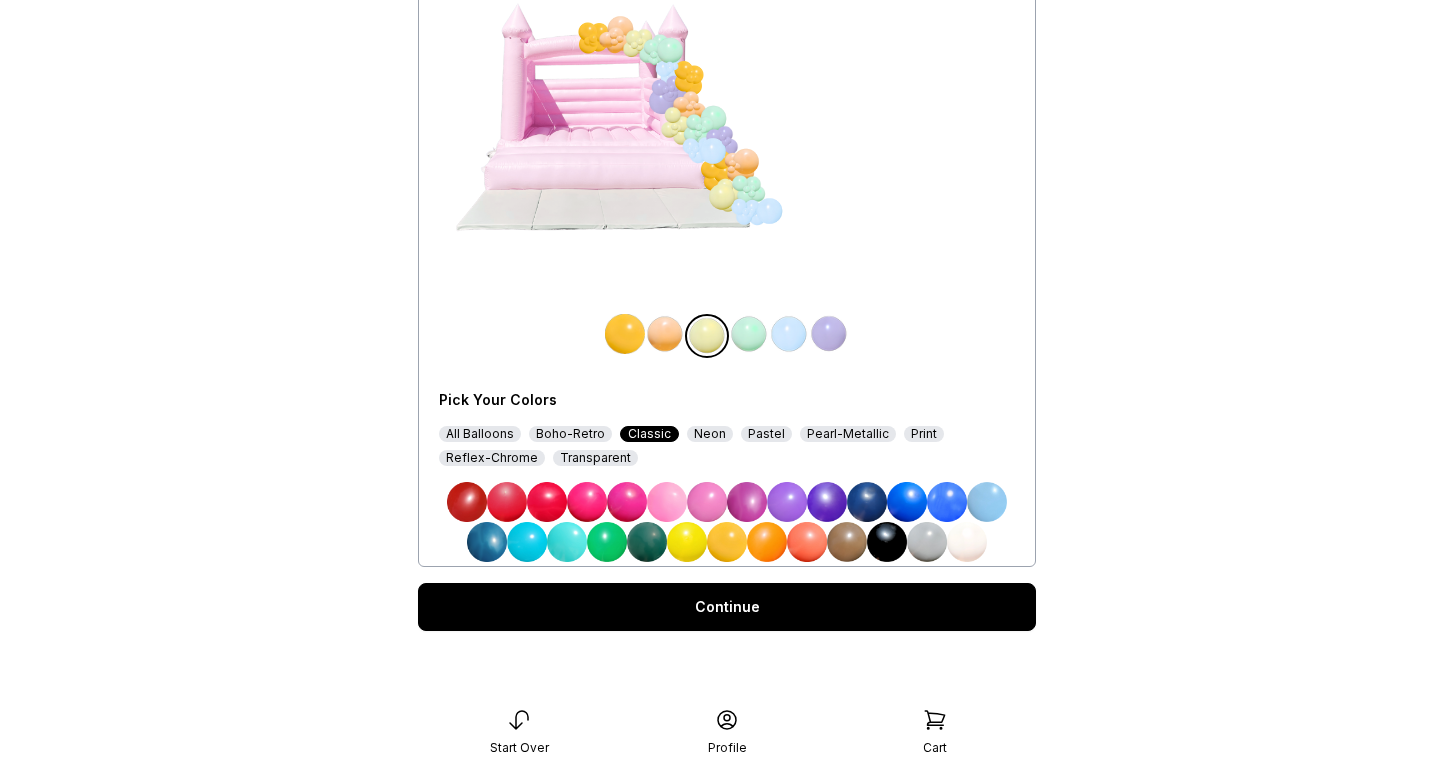 click at bounding box center (767, 542) 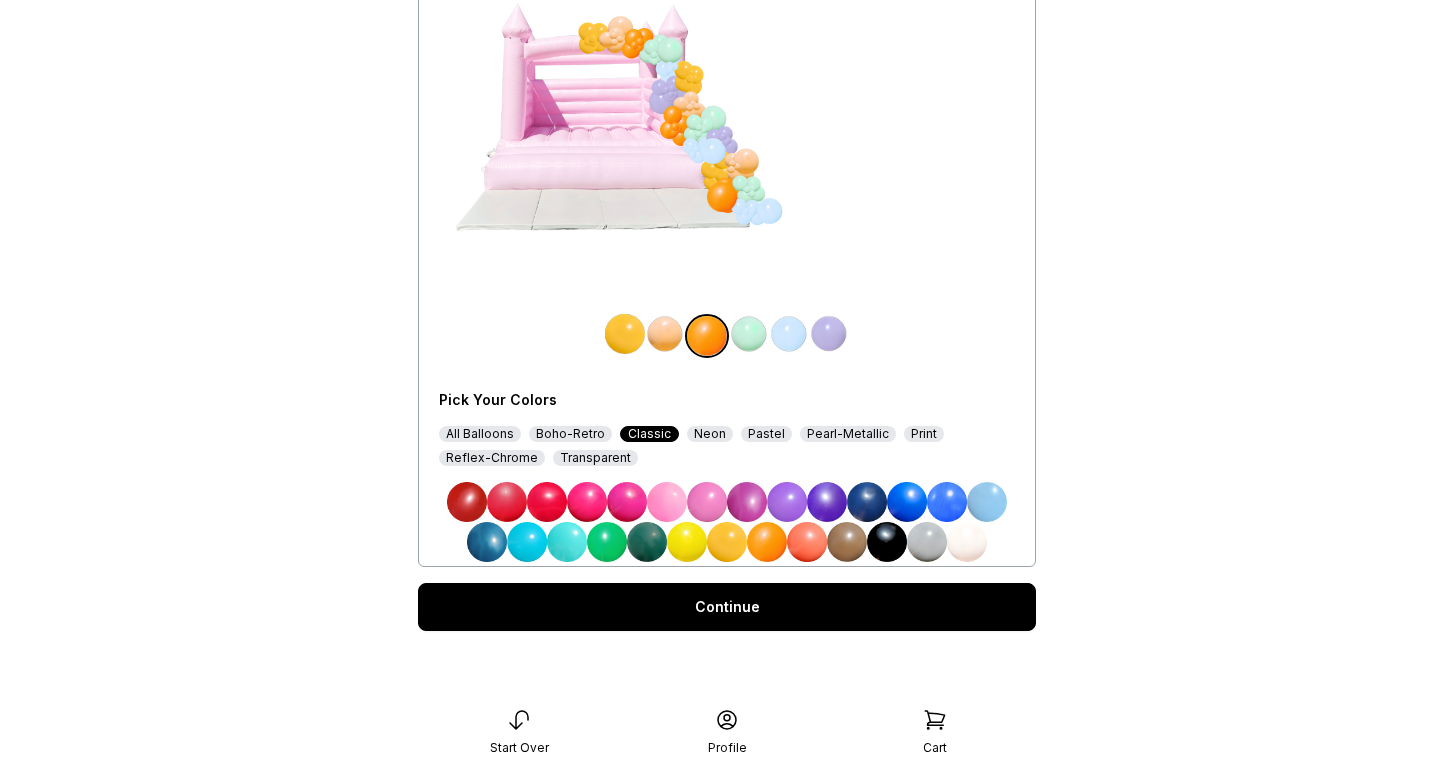 click at bounding box center (749, 334) 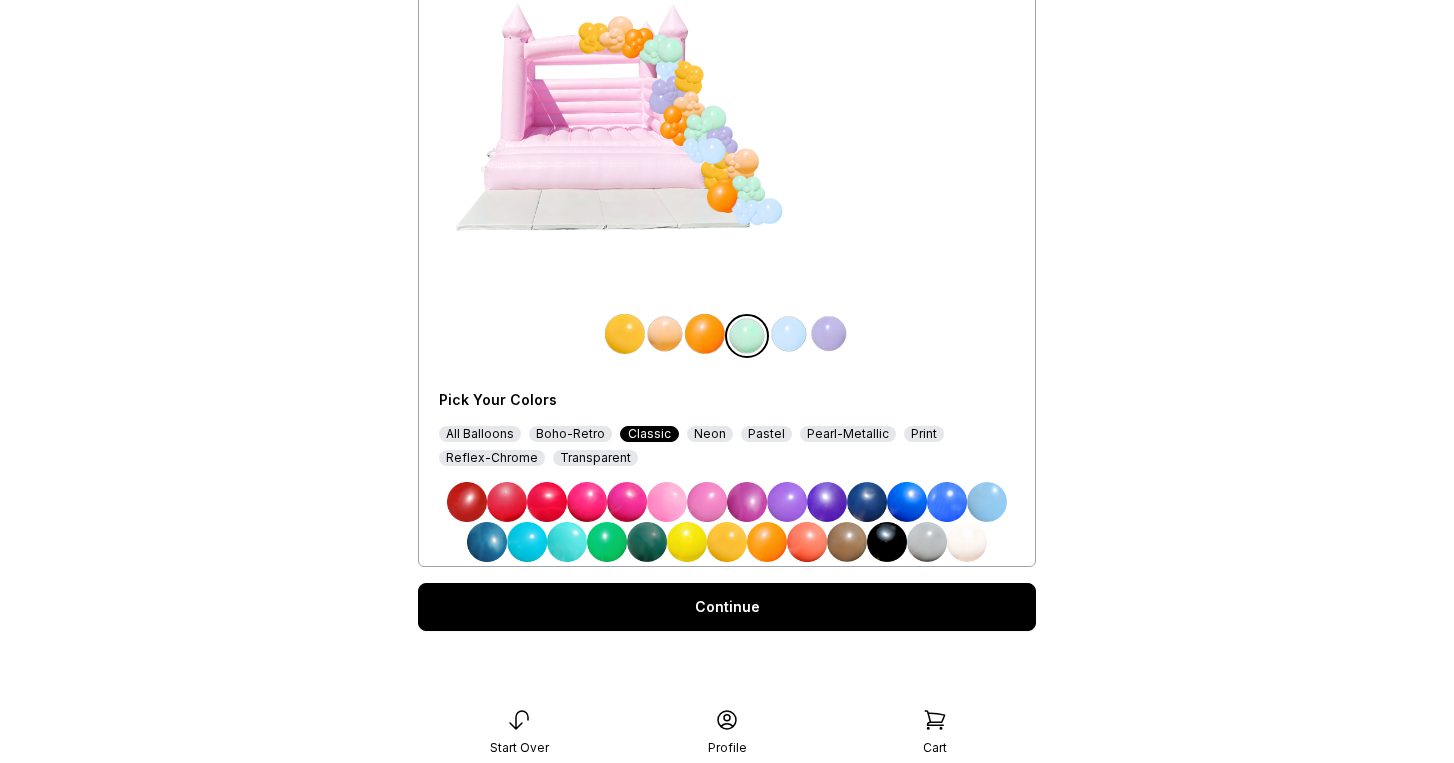 click at bounding box center (807, 542) 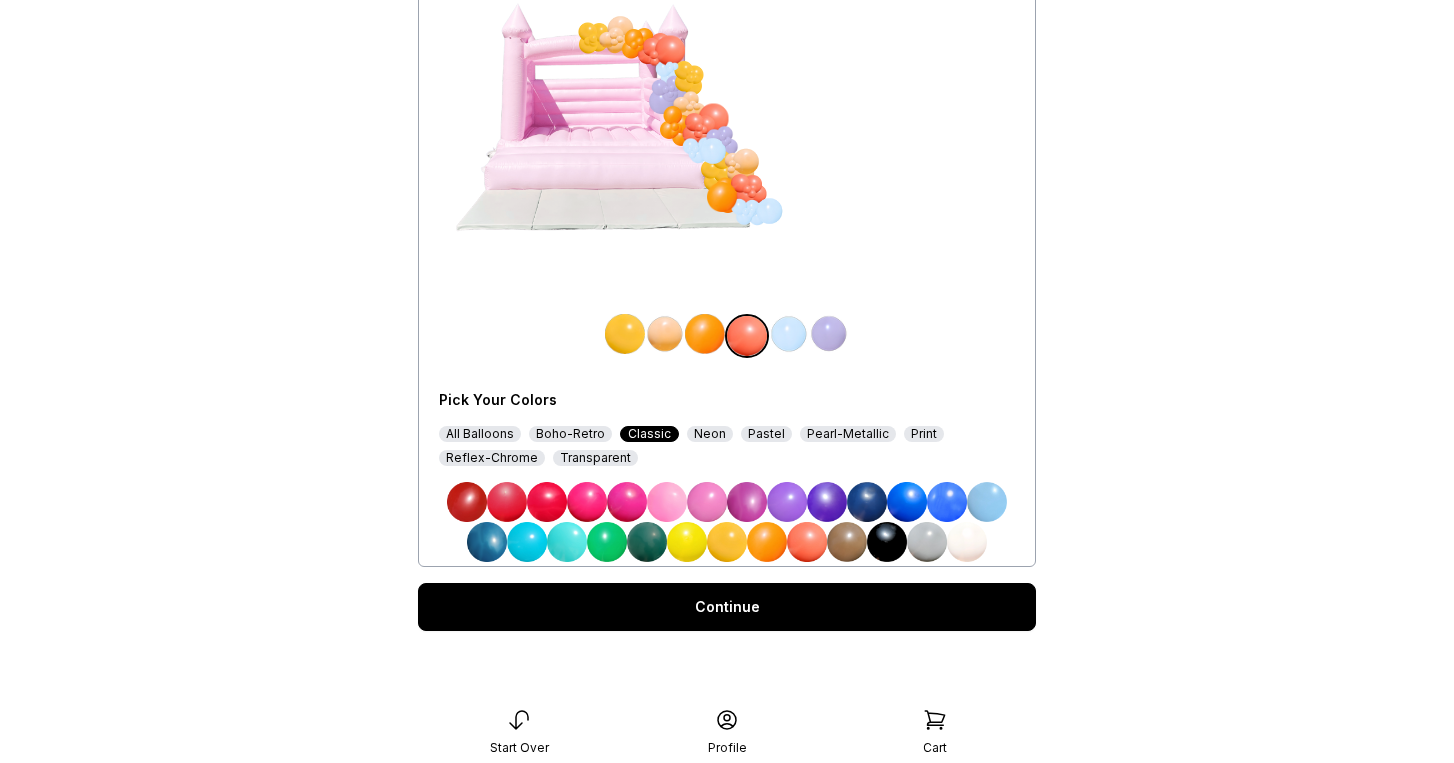 click at bounding box center [789, 334] 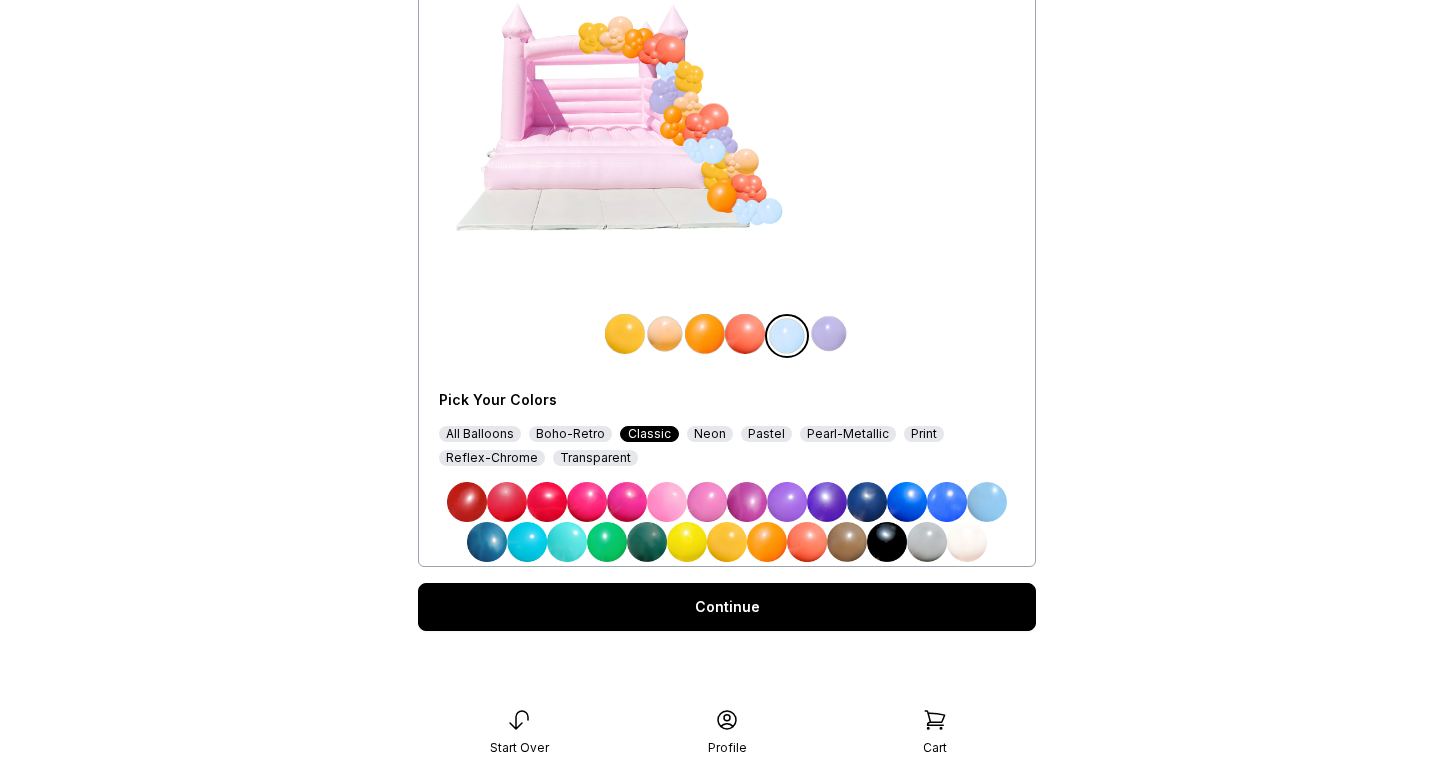 click at bounding box center (667, 502) 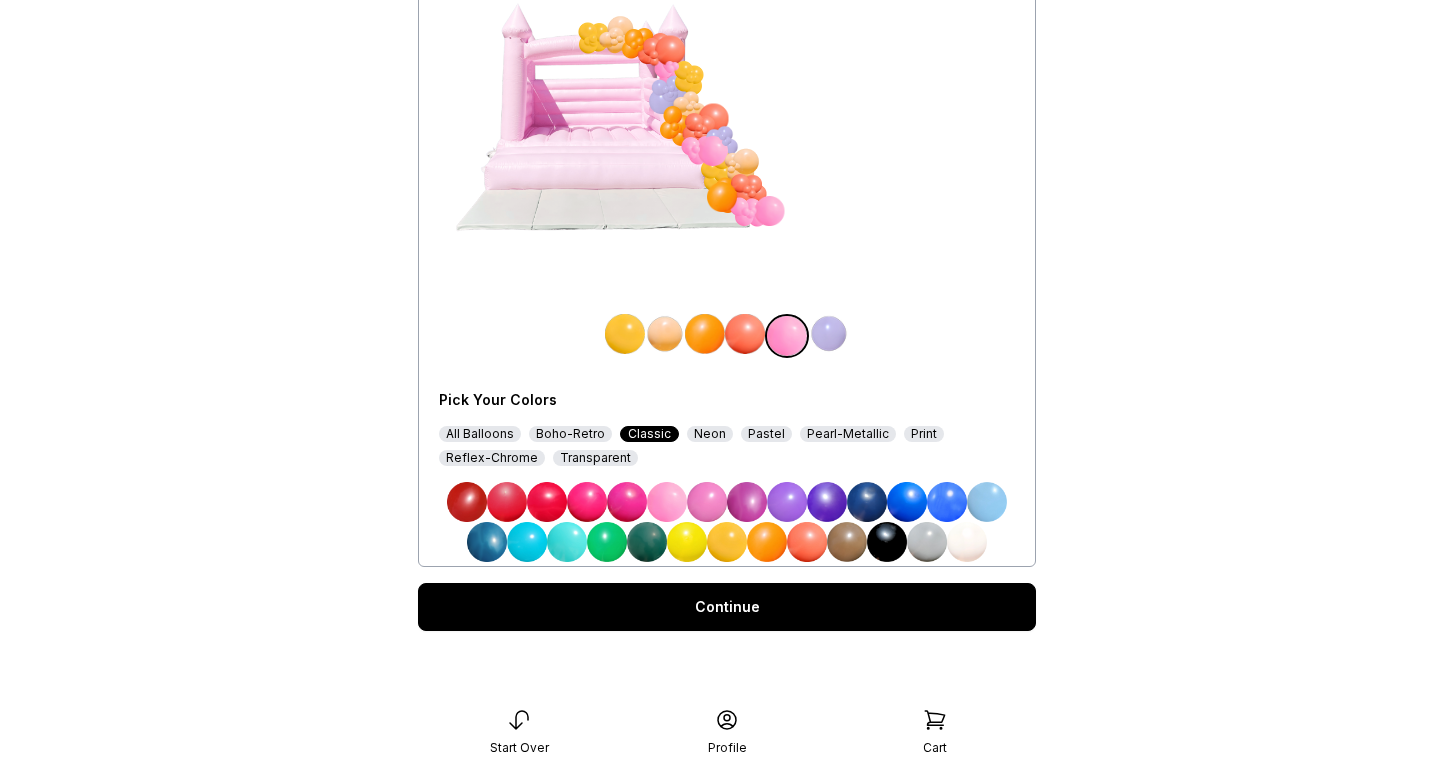 click at bounding box center (829, 334) 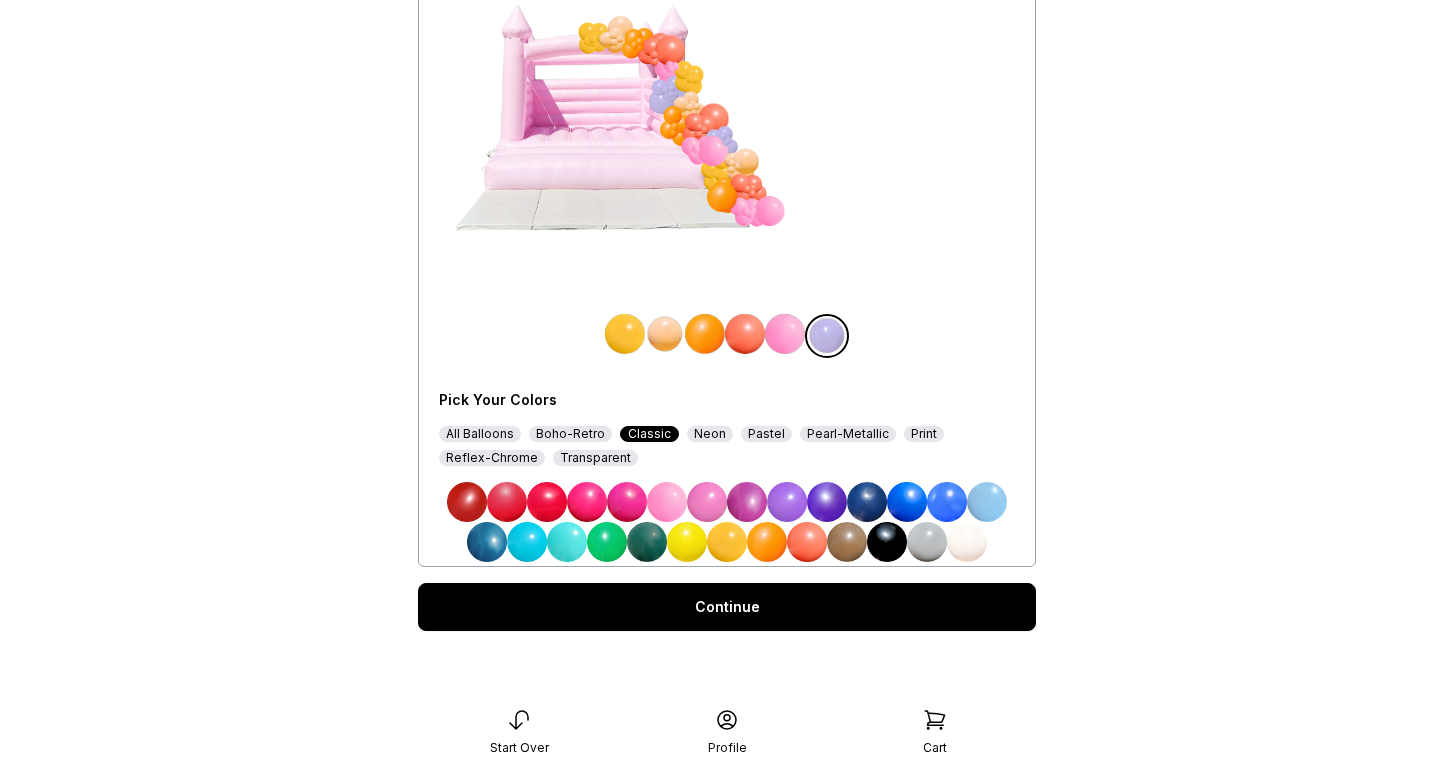 click at bounding box center [627, 502] 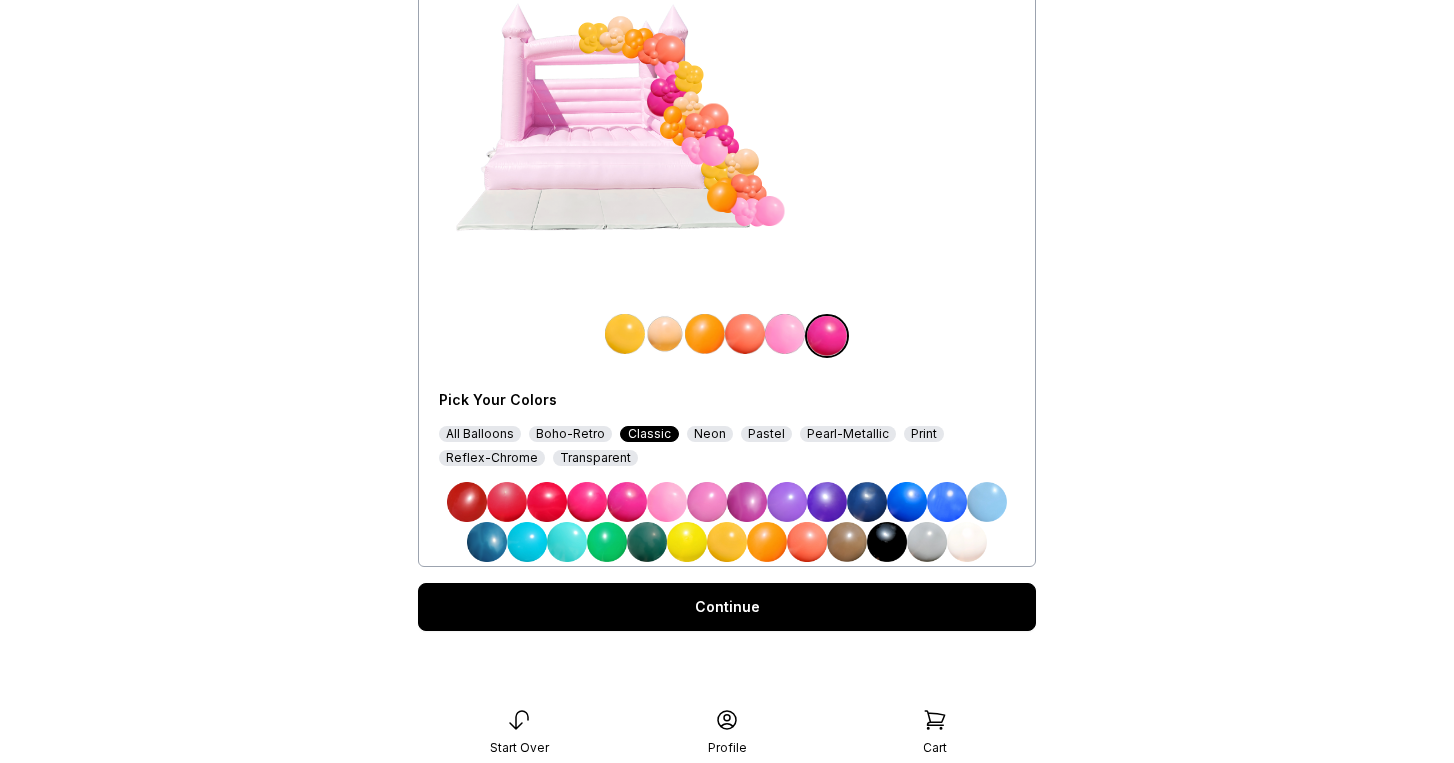 click at bounding box center (787, 502) 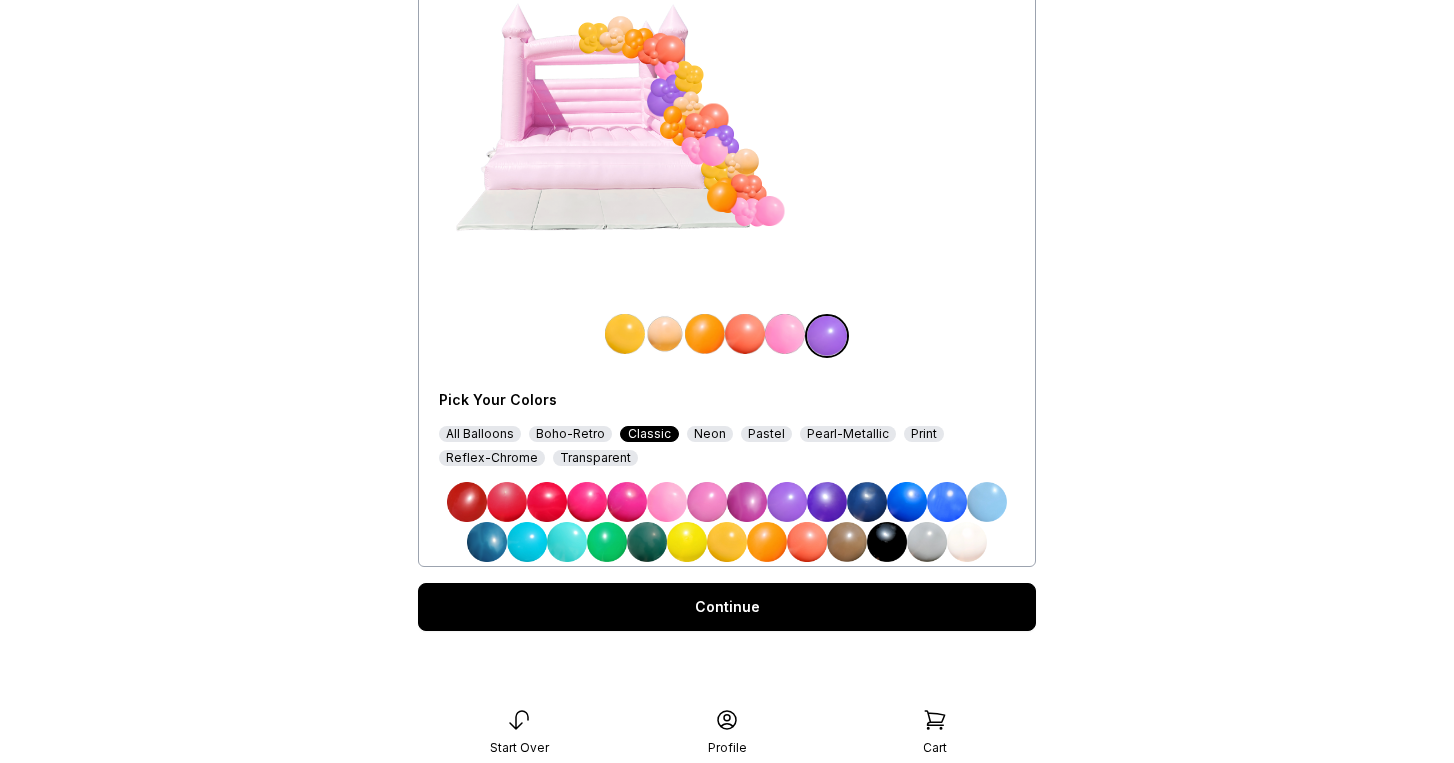 click on "Continue" at bounding box center [727, 607] 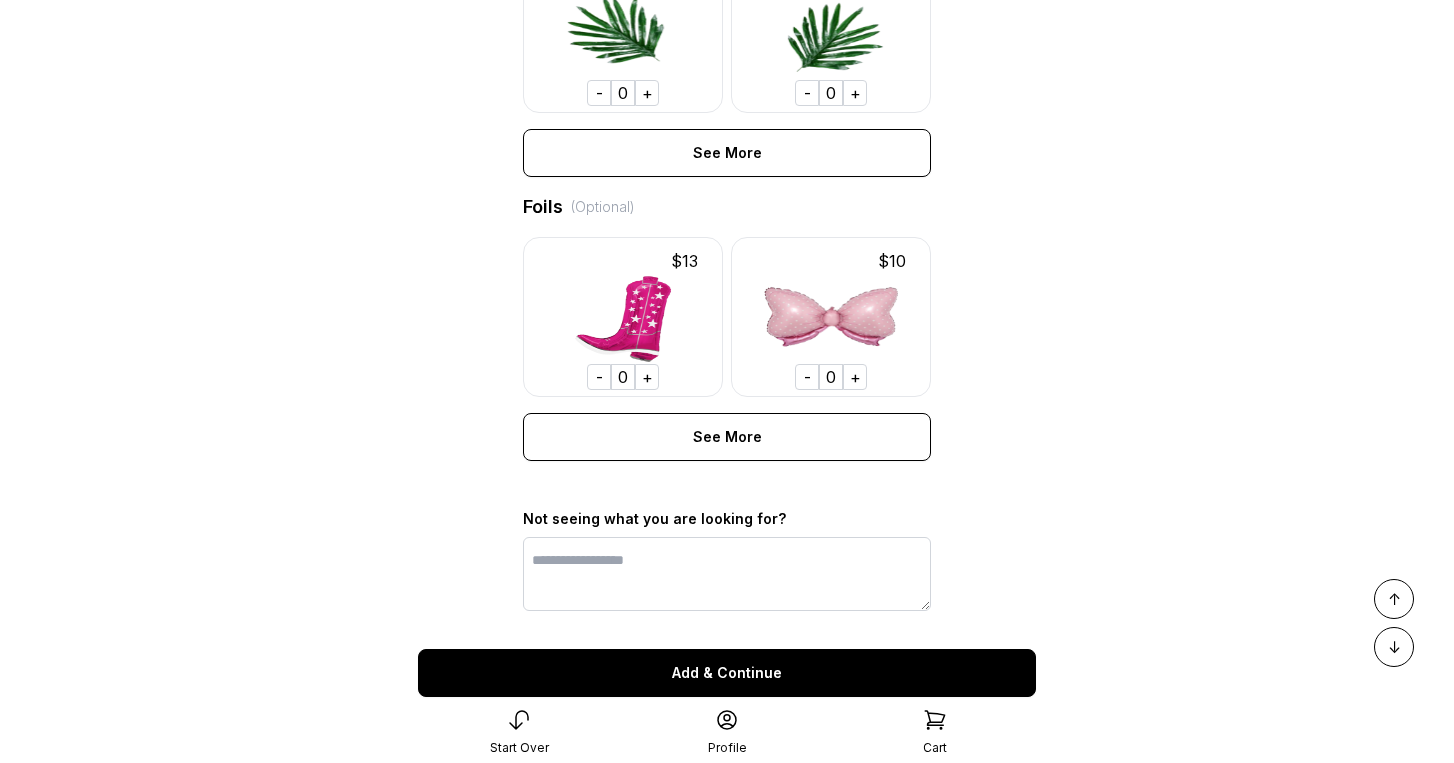 scroll, scrollTop: 1458, scrollLeft: 0, axis: vertical 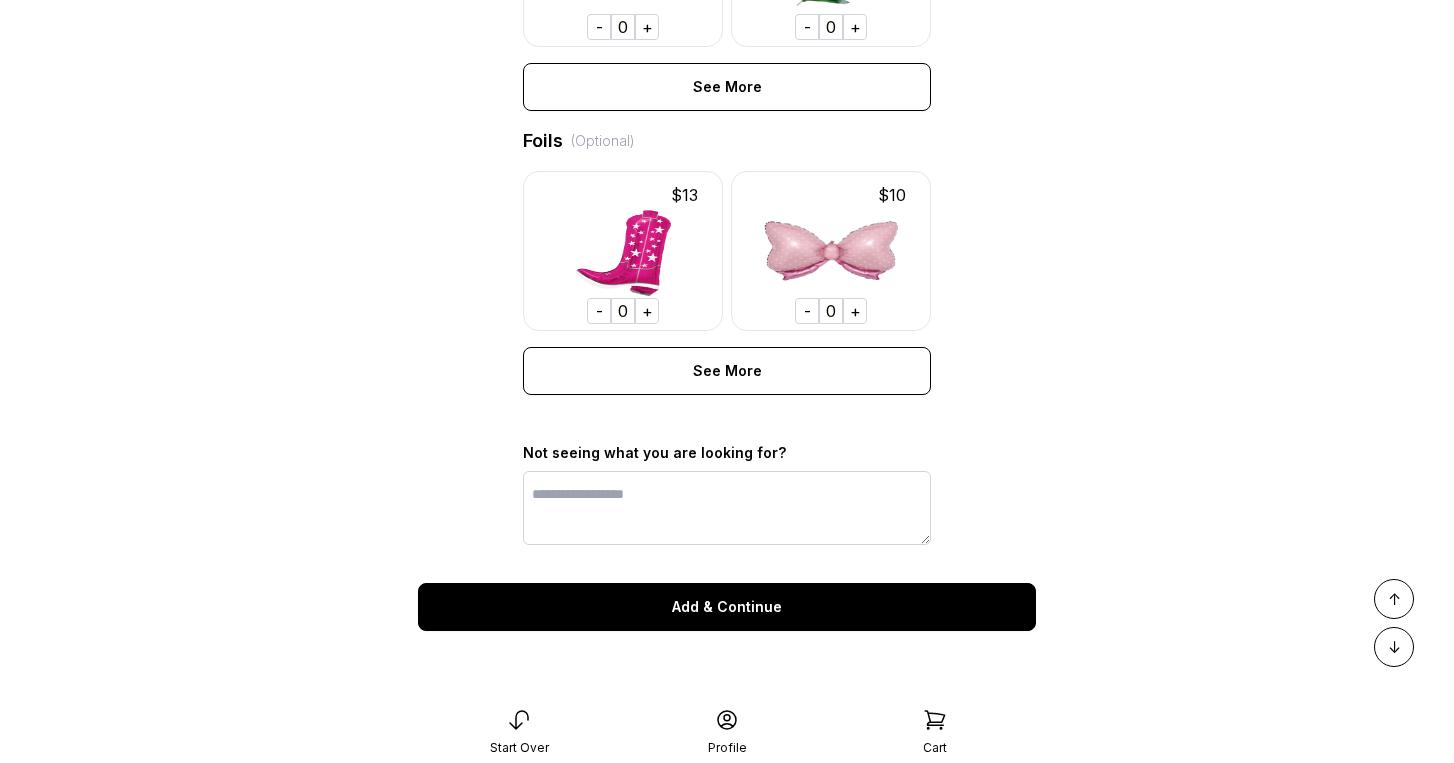 click on "Add & Continue" at bounding box center [727, 607] 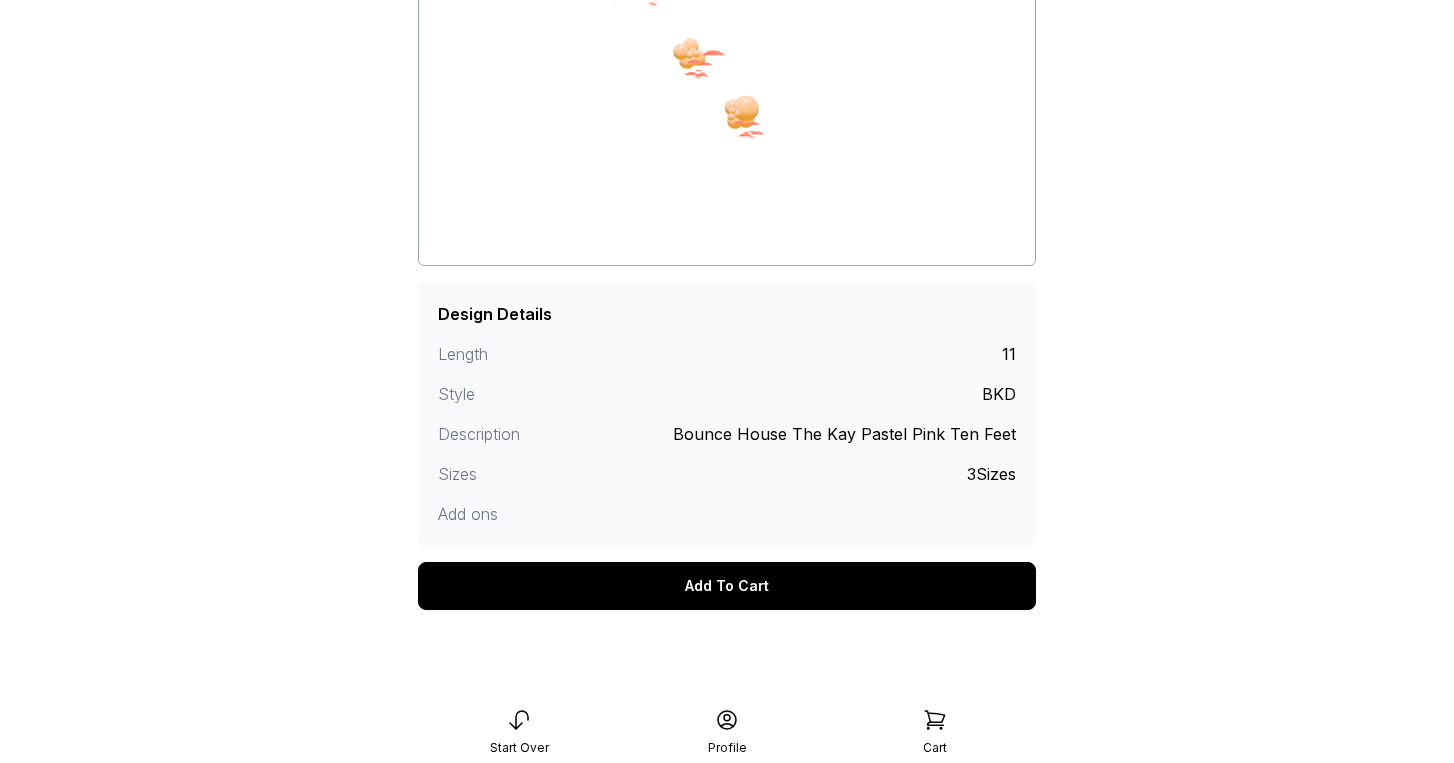 scroll, scrollTop: 261, scrollLeft: 0, axis: vertical 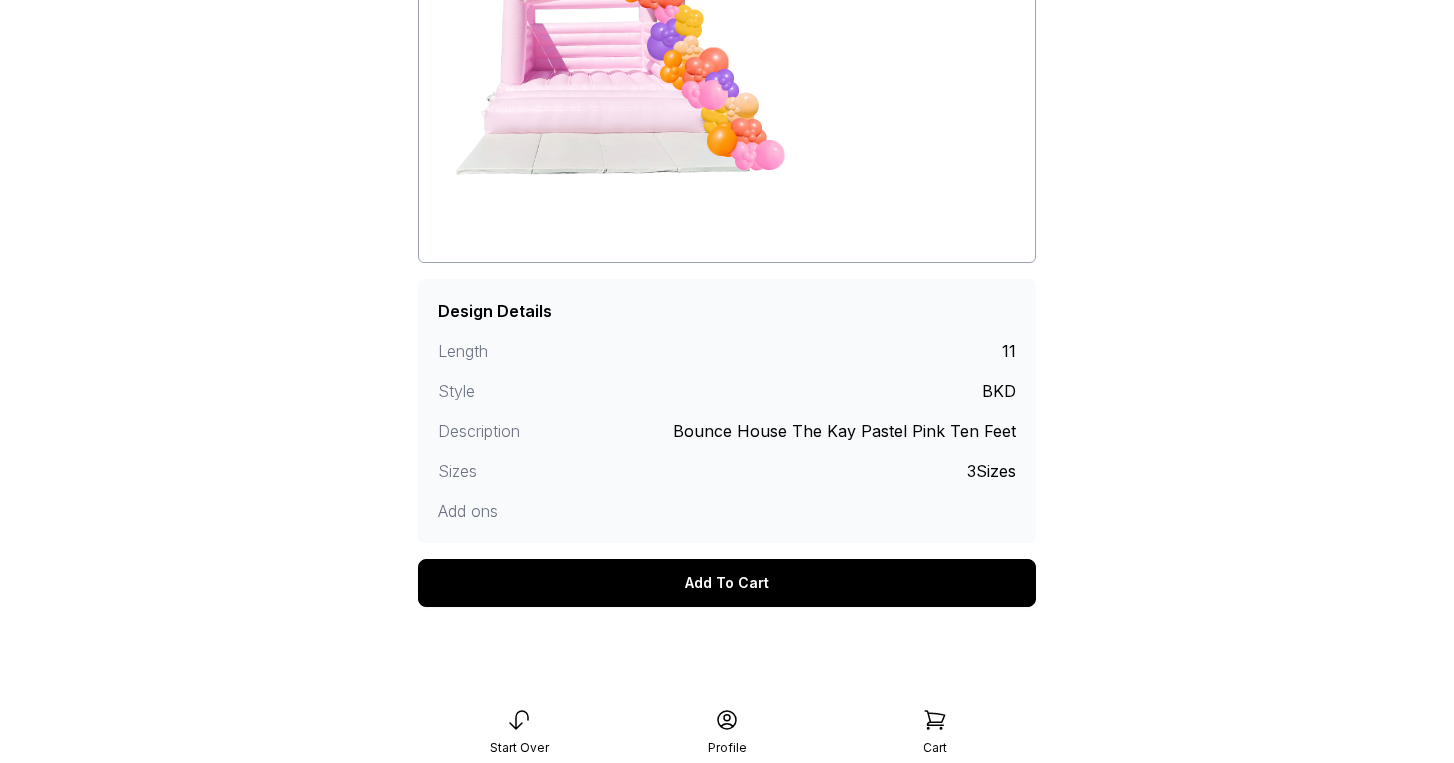 click on "Add To Cart" at bounding box center (727, 583) 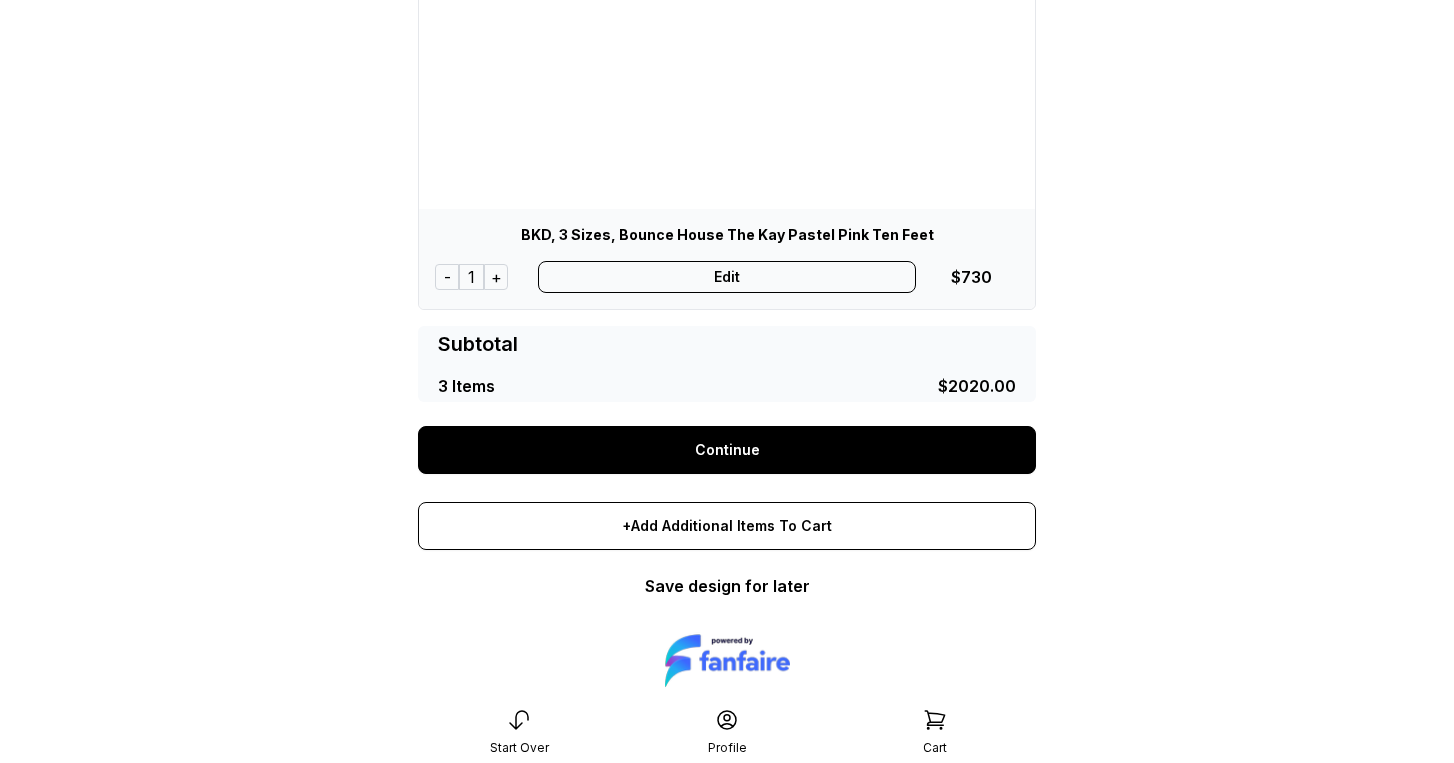 scroll, scrollTop: 1246, scrollLeft: 0, axis: vertical 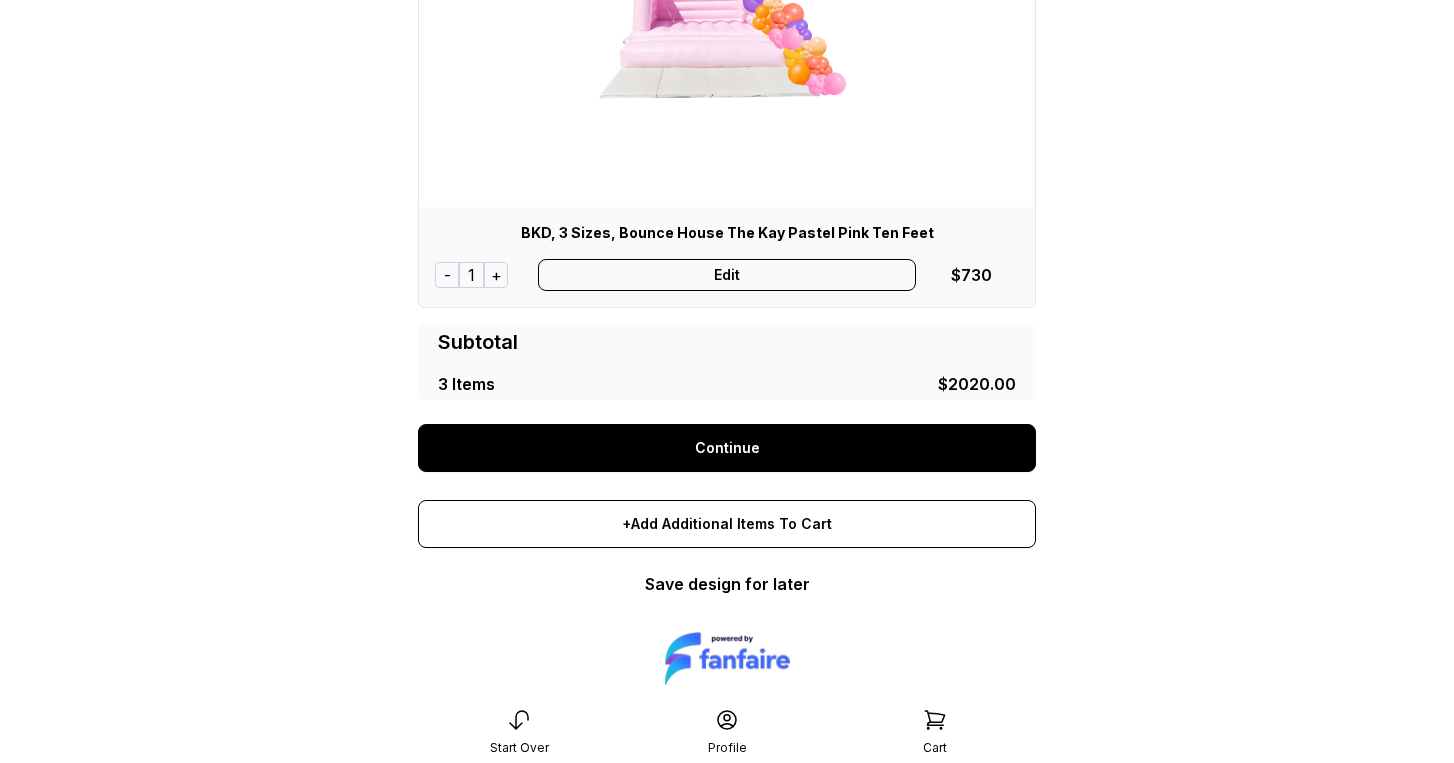 click on "Continue" at bounding box center (727, 448) 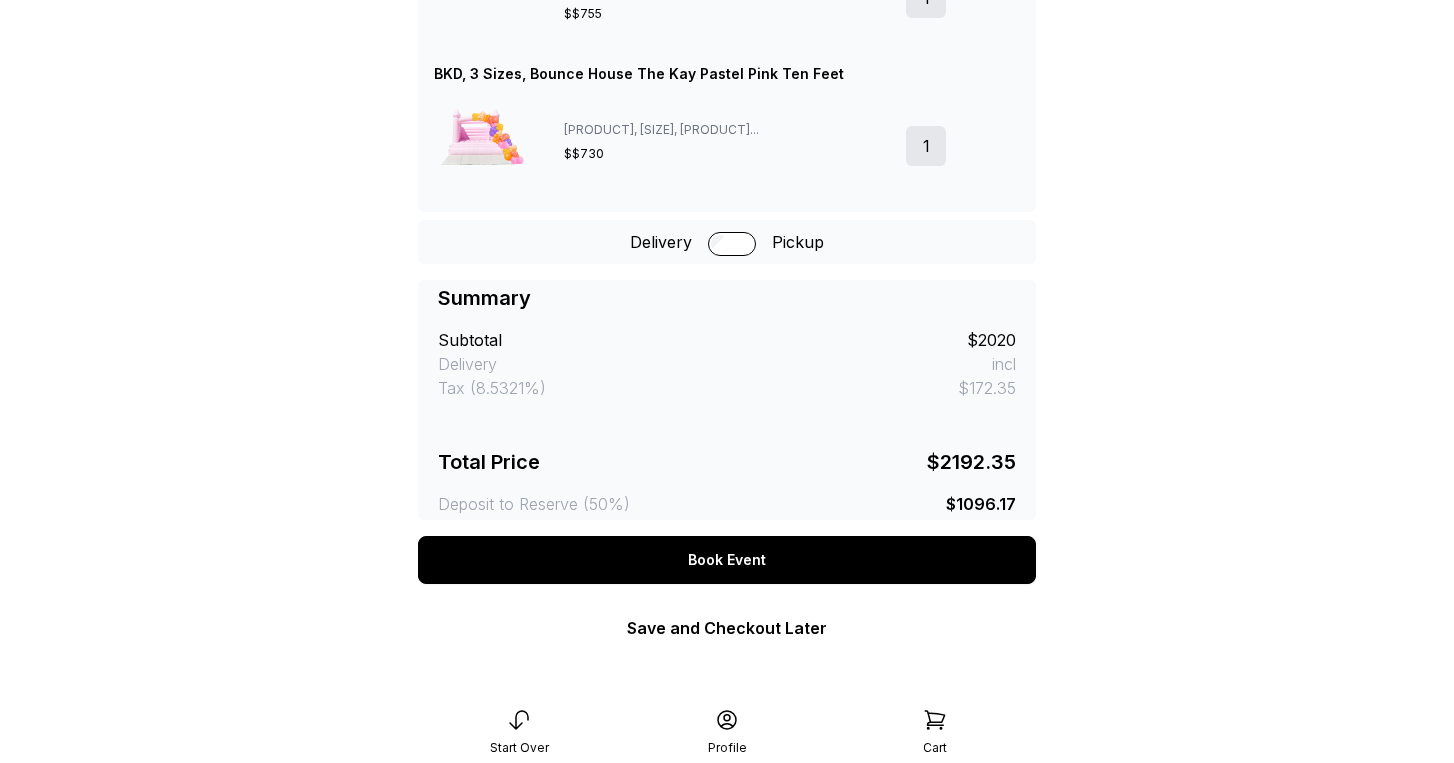 scroll, scrollTop: 917, scrollLeft: 0, axis: vertical 